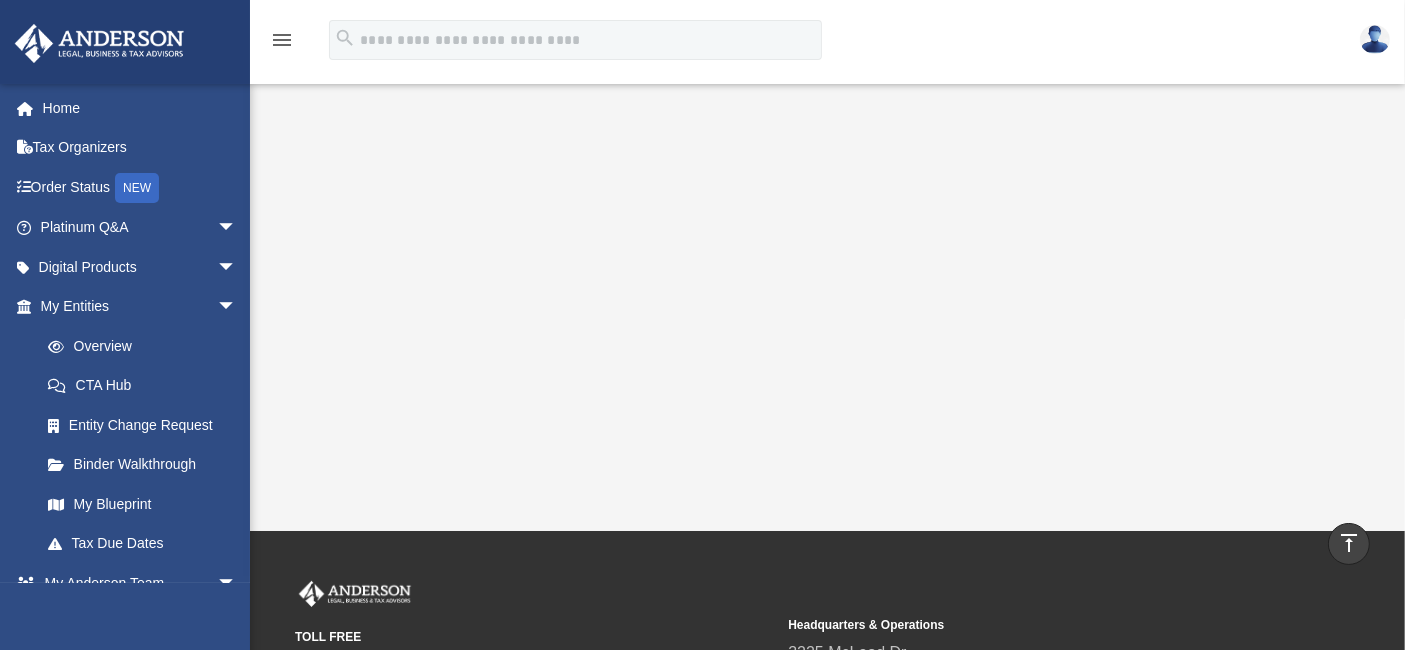 scroll, scrollTop: 444, scrollLeft: 0, axis: vertical 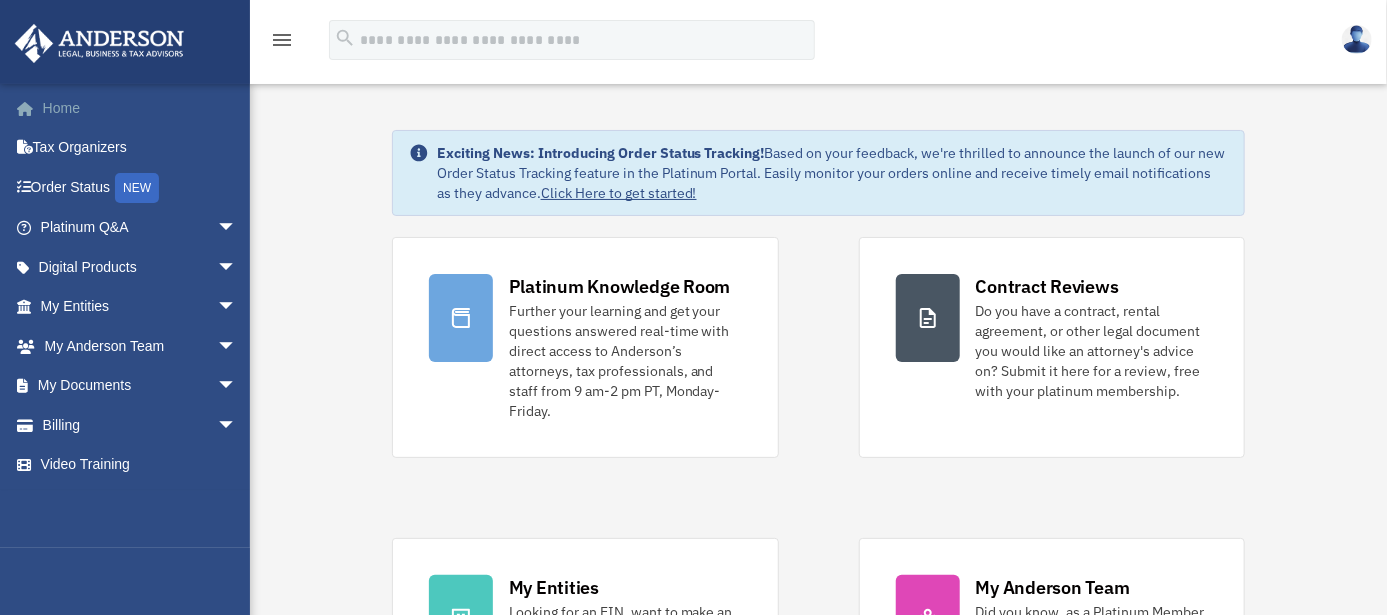 click on "Home" at bounding box center [140, 108] 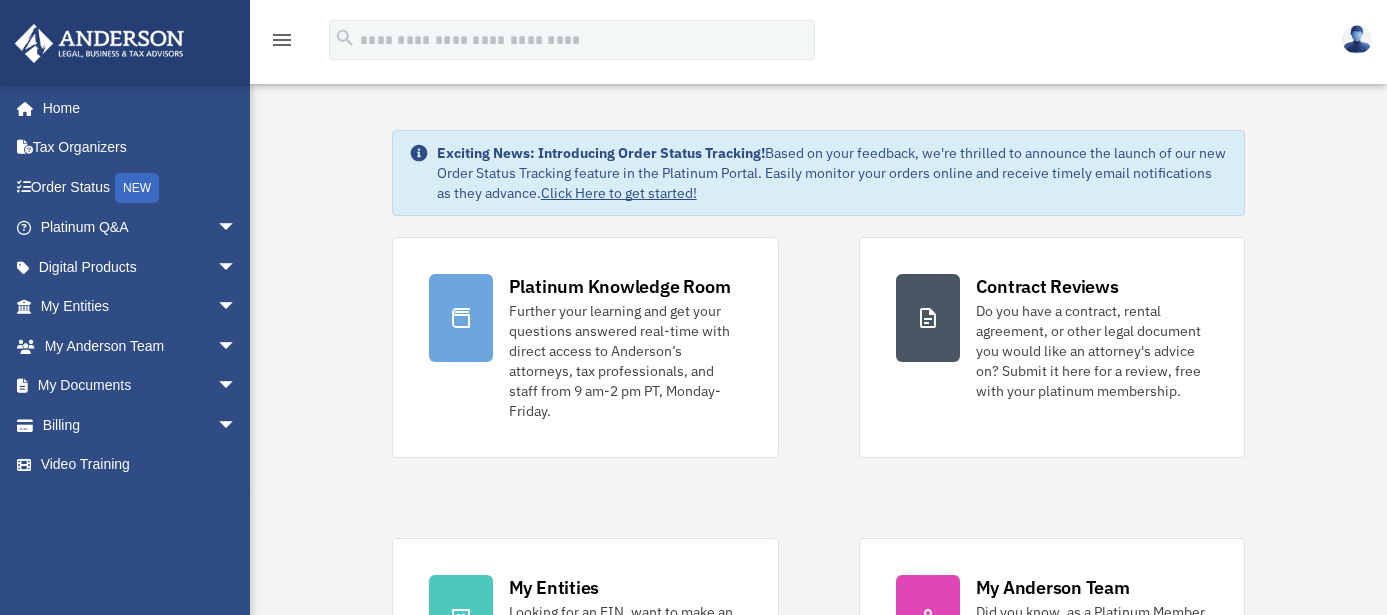 scroll, scrollTop: 241, scrollLeft: 0, axis: vertical 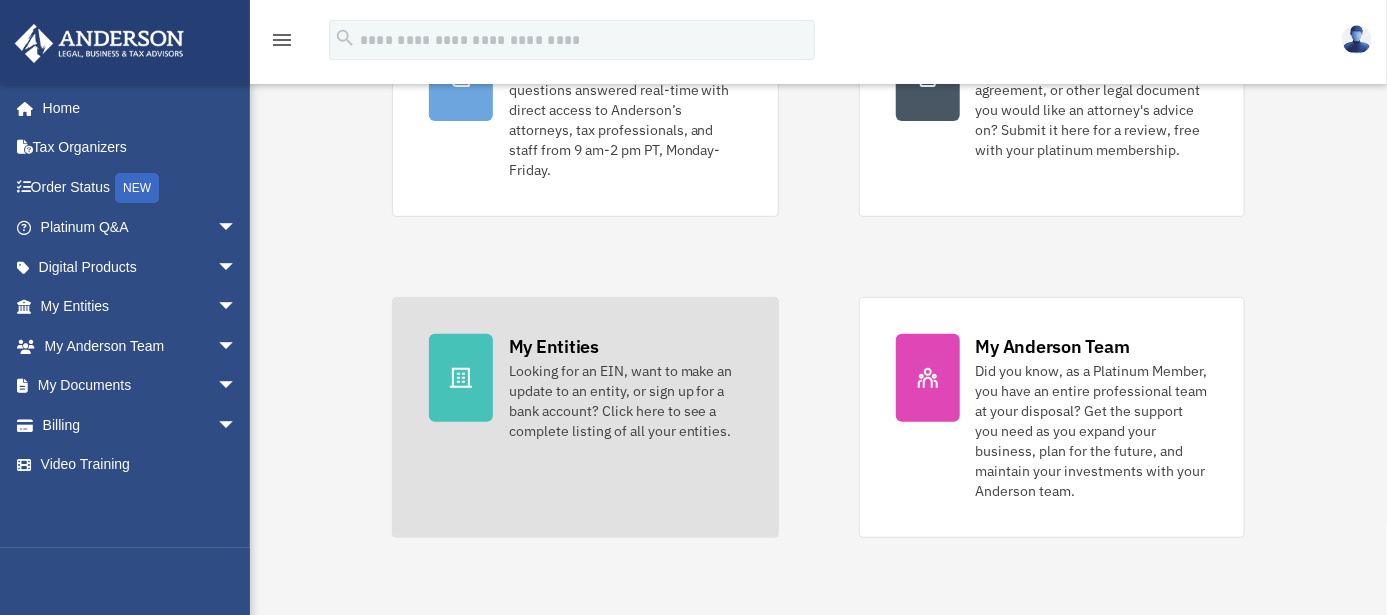 click on "Looking for an EIN, want to  make an update to an entity, or sign up for a bank account?  Click here to see a complete listing of all your entities." at bounding box center [625, 401] 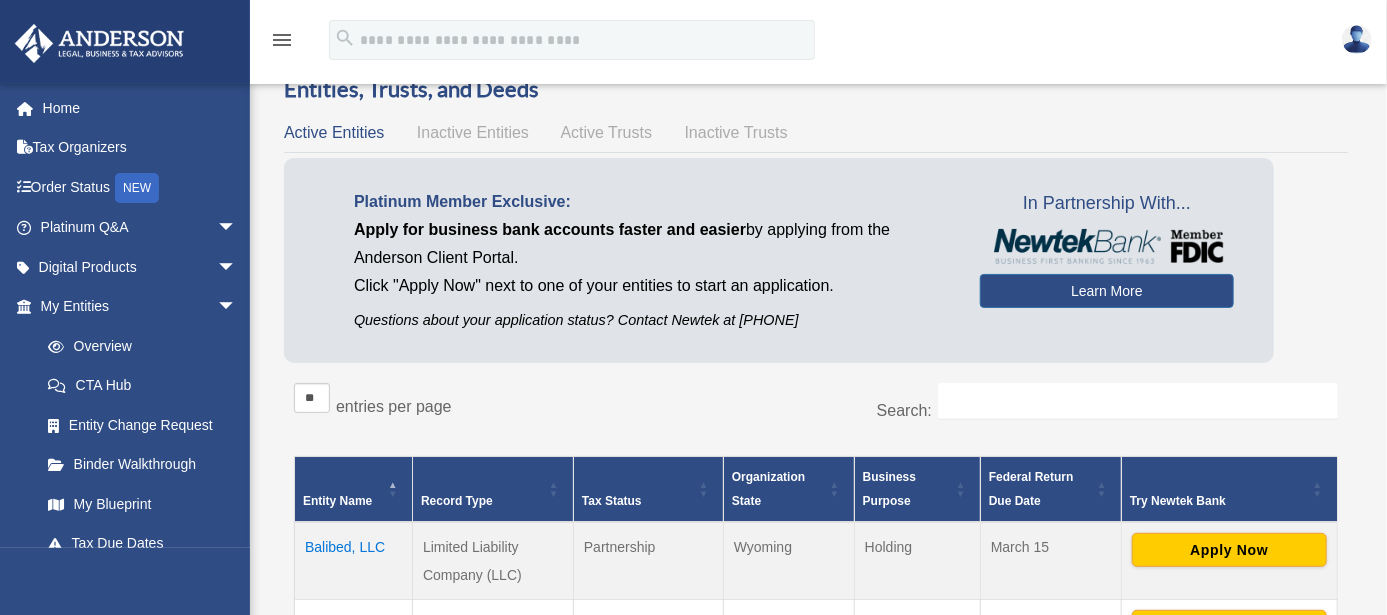 scroll, scrollTop: 45, scrollLeft: 0, axis: vertical 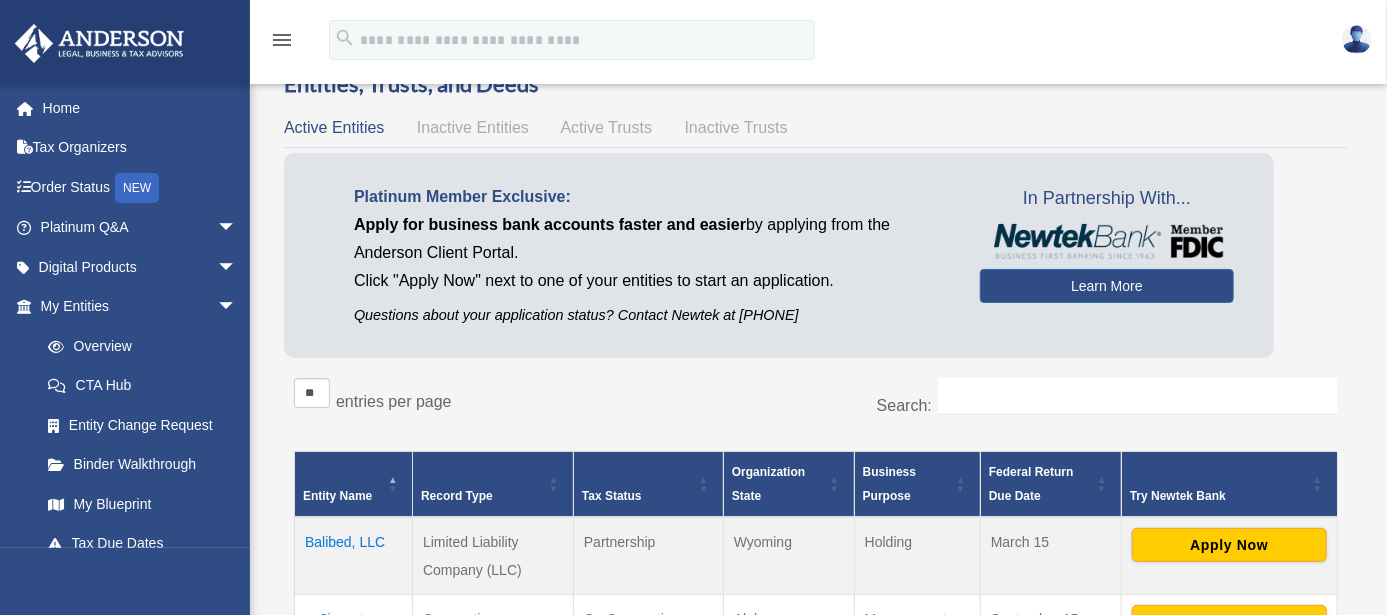 click on "Active Trusts" at bounding box center [607, 127] 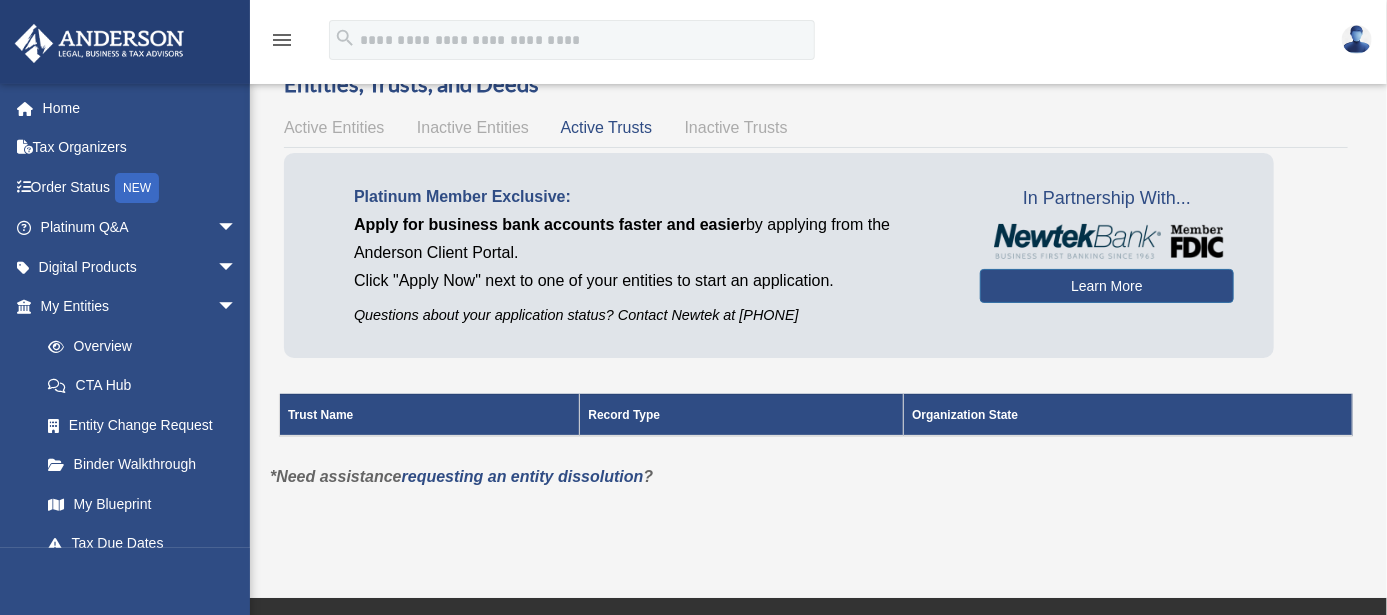 click on "Inactive Trusts" at bounding box center [736, 127] 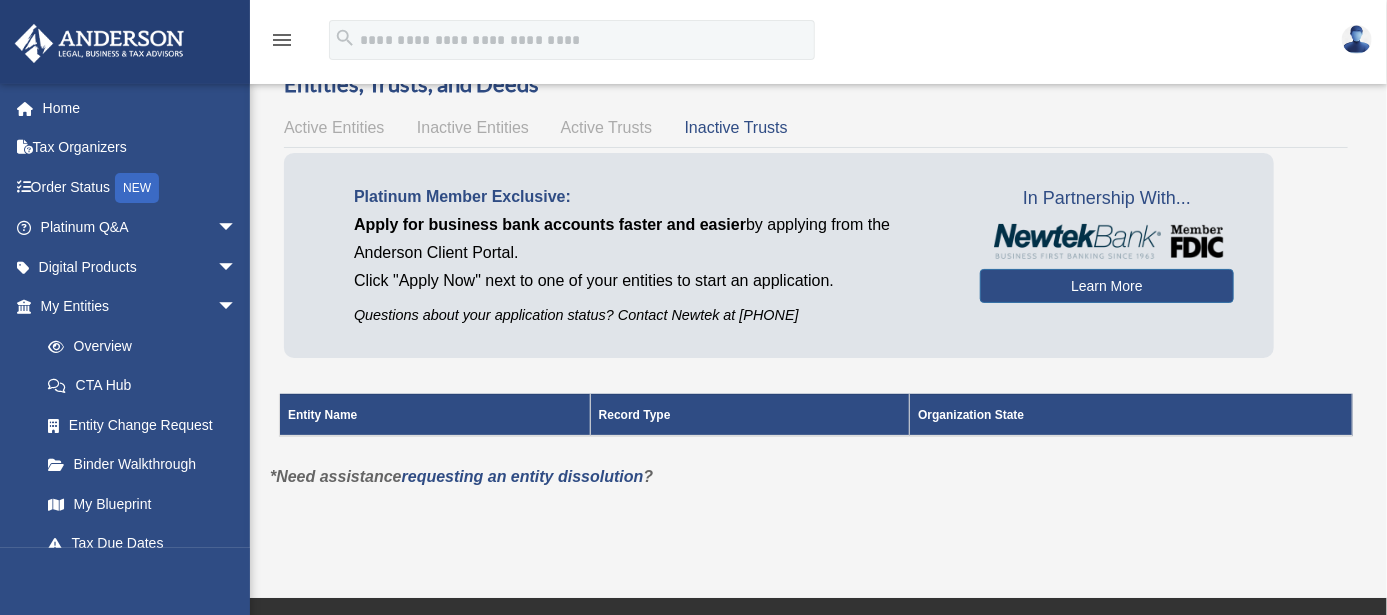 click on "Active Entities
Inactive Entities
Active Trusts
Inactive Trusts" at bounding box center (816, 128) 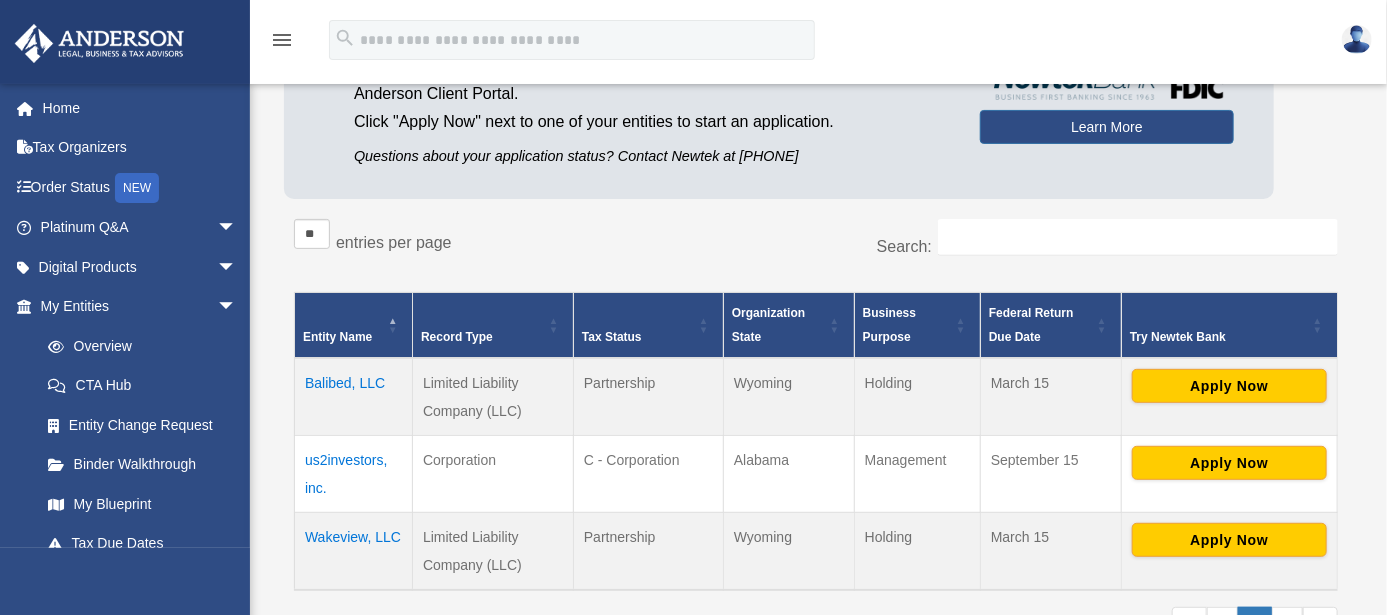 scroll, scrollTop: 267, scrollLeft: 0, axis: vertical 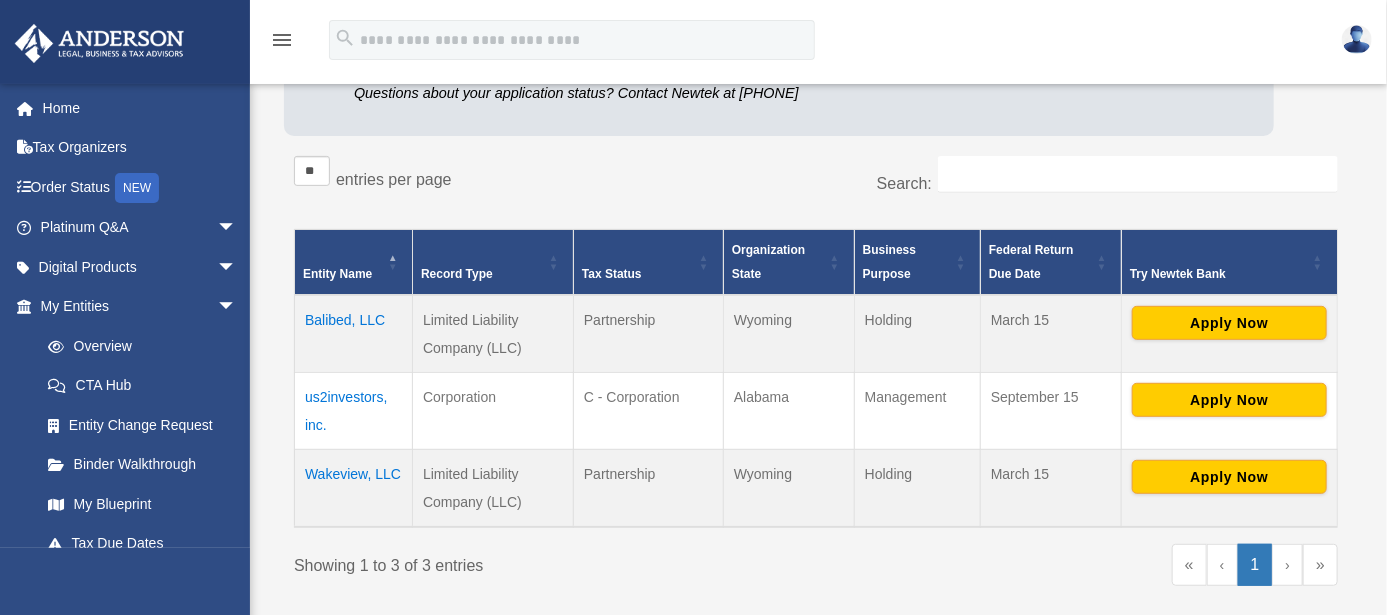 click on "Wakeview, LLC" at bounding box center [354, 489] 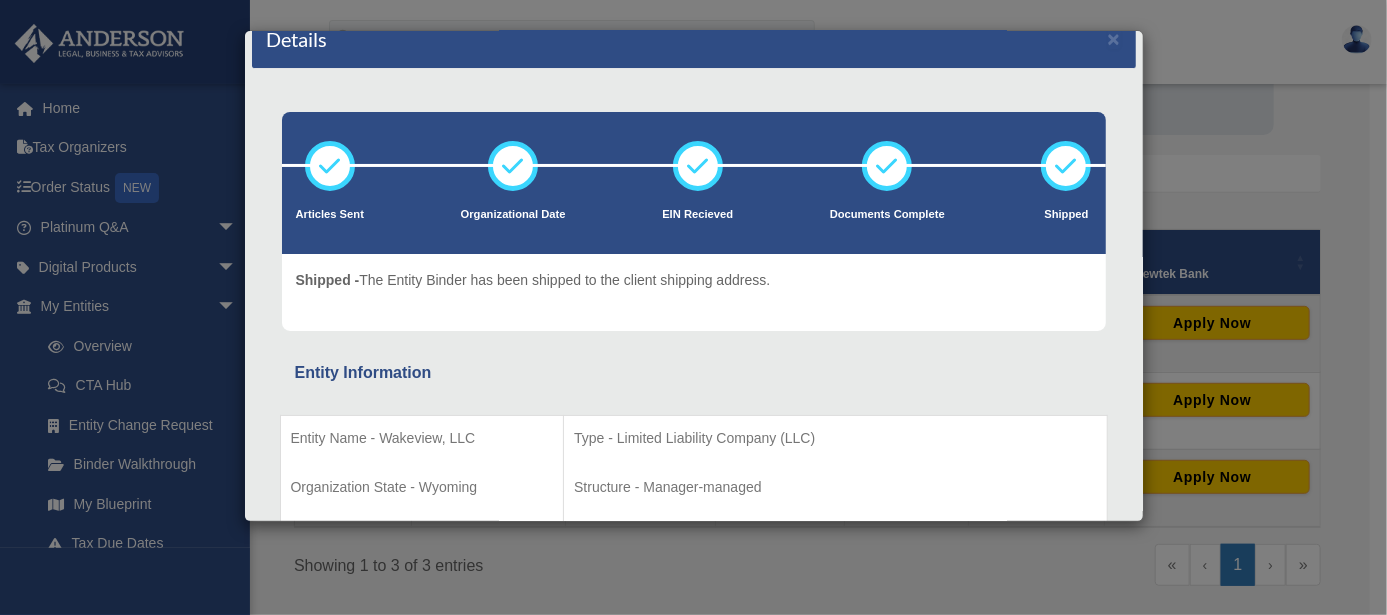 scroll, scrollTop: 0, scrollLeft: 0, axis: both 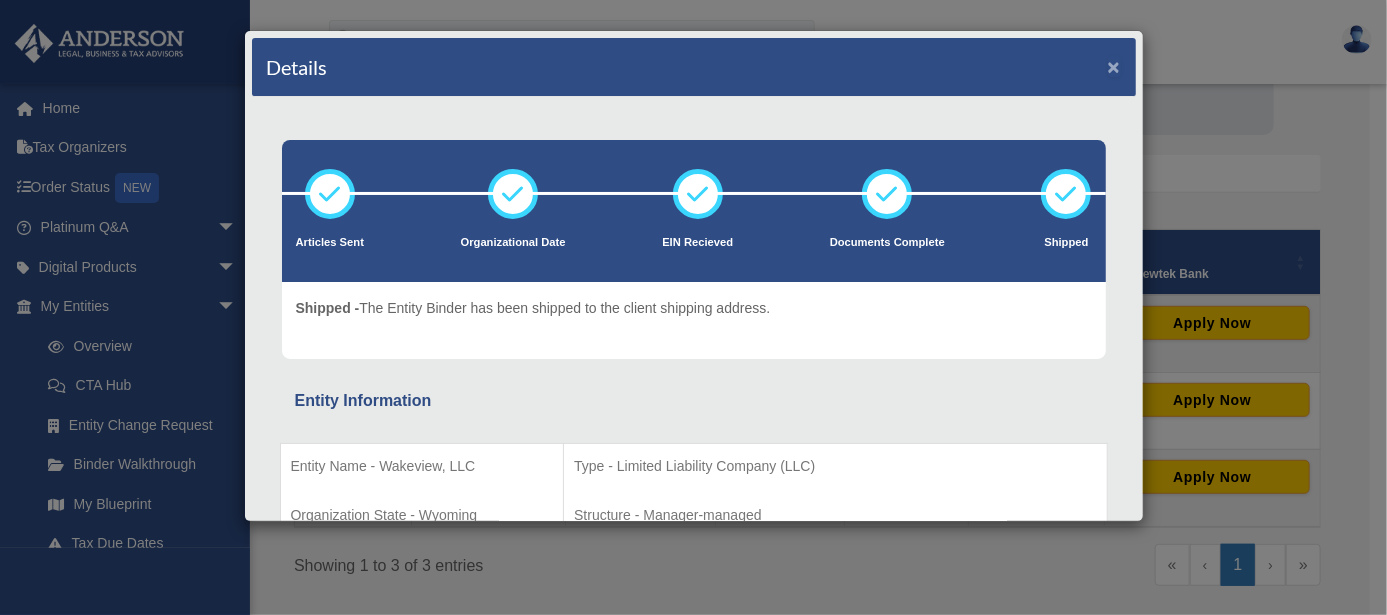 click on "×" at bounding box center [1114, 66] 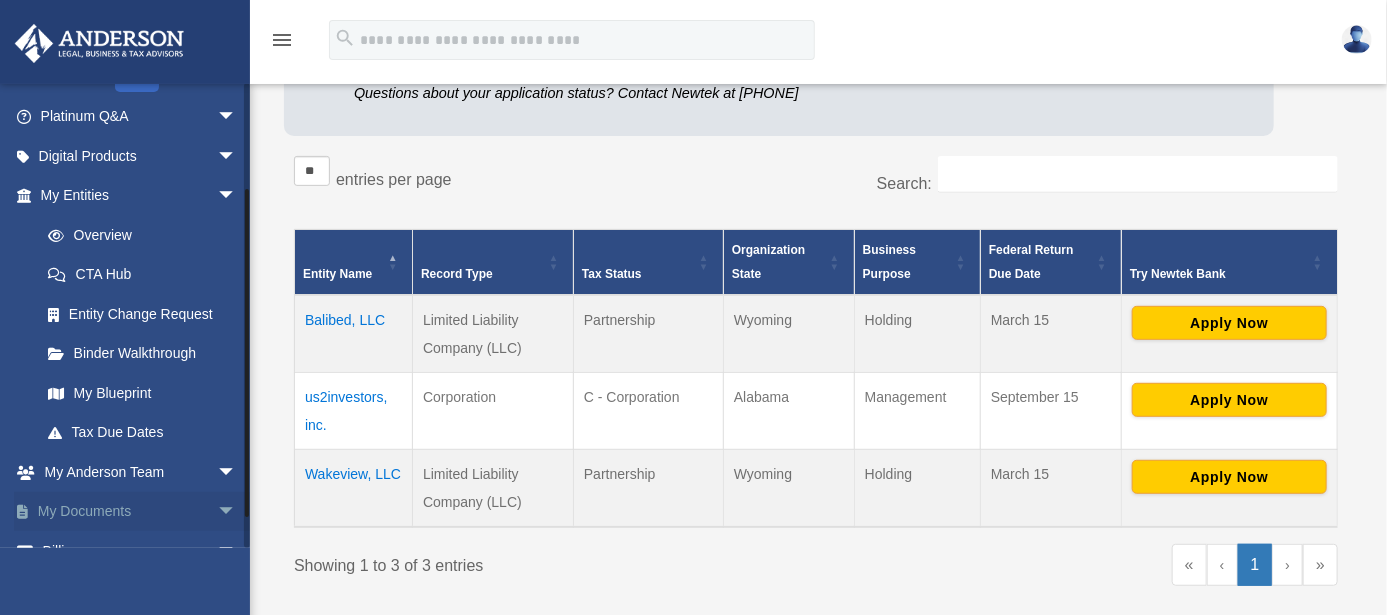 scroll, scrollTop: 177, scrollLeft: 0, axis: vertical 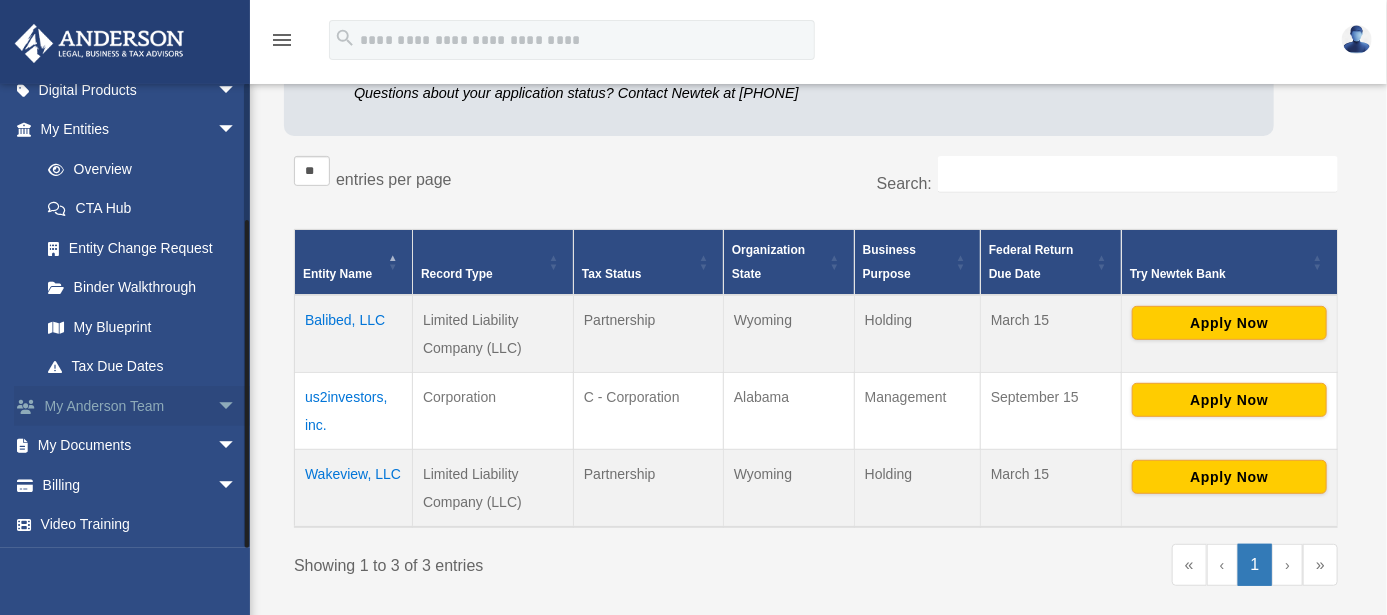 click on "My Anderson Team arrow_drop_down" at bounding box center [140, 406] 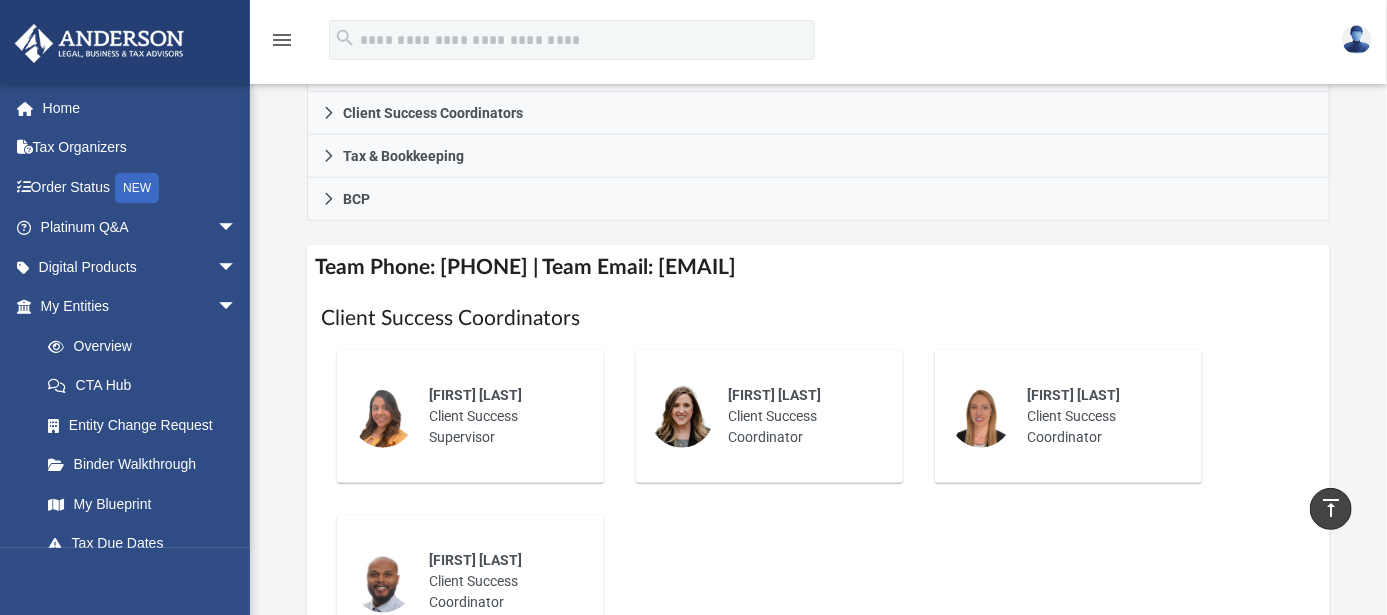 scroll, scrollTop: 666, scrollLeft: 0, axis: vertical 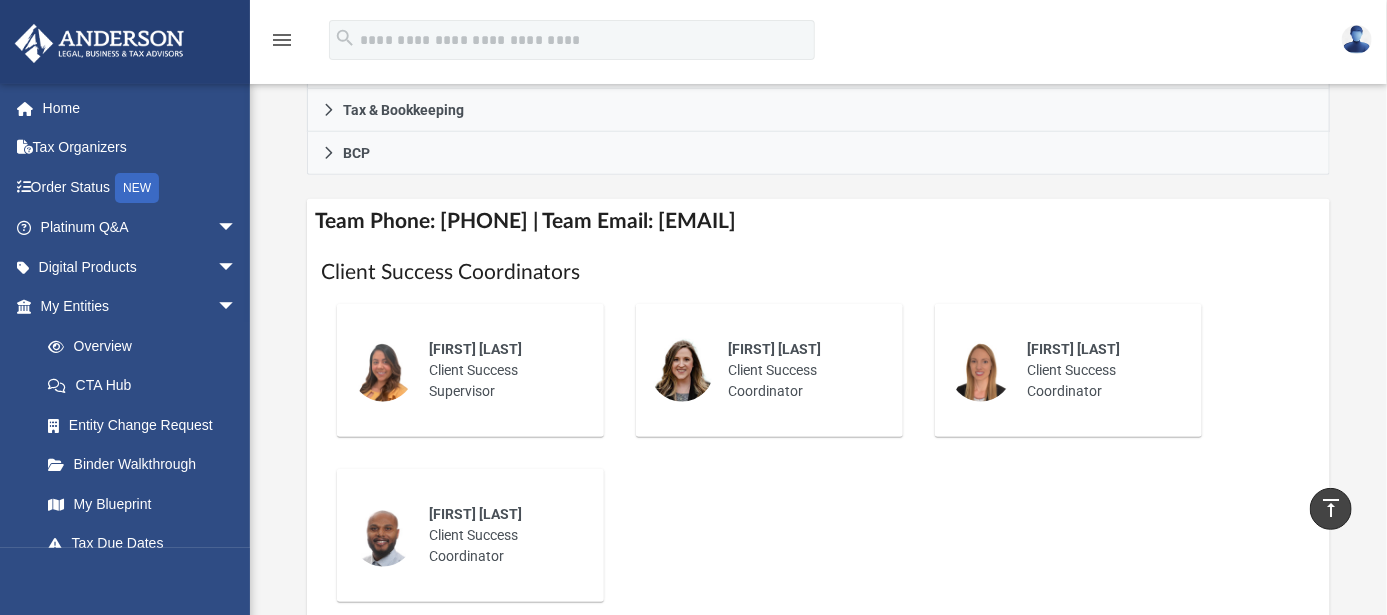 drag, startPoint x: 718, startPoint y: 244, endPoint x: 1106, endPoint y: 268, distance: 388.74155 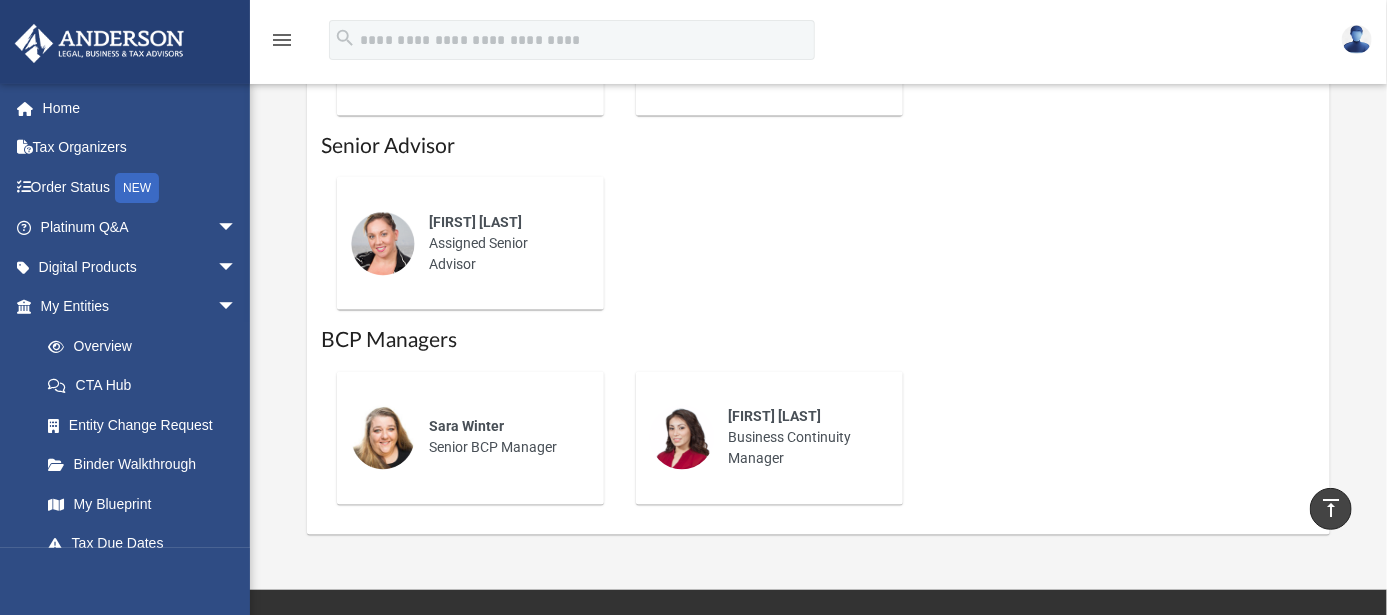 scroll, scrollTop: 1444, scrollLeft: 0, axis: vertical 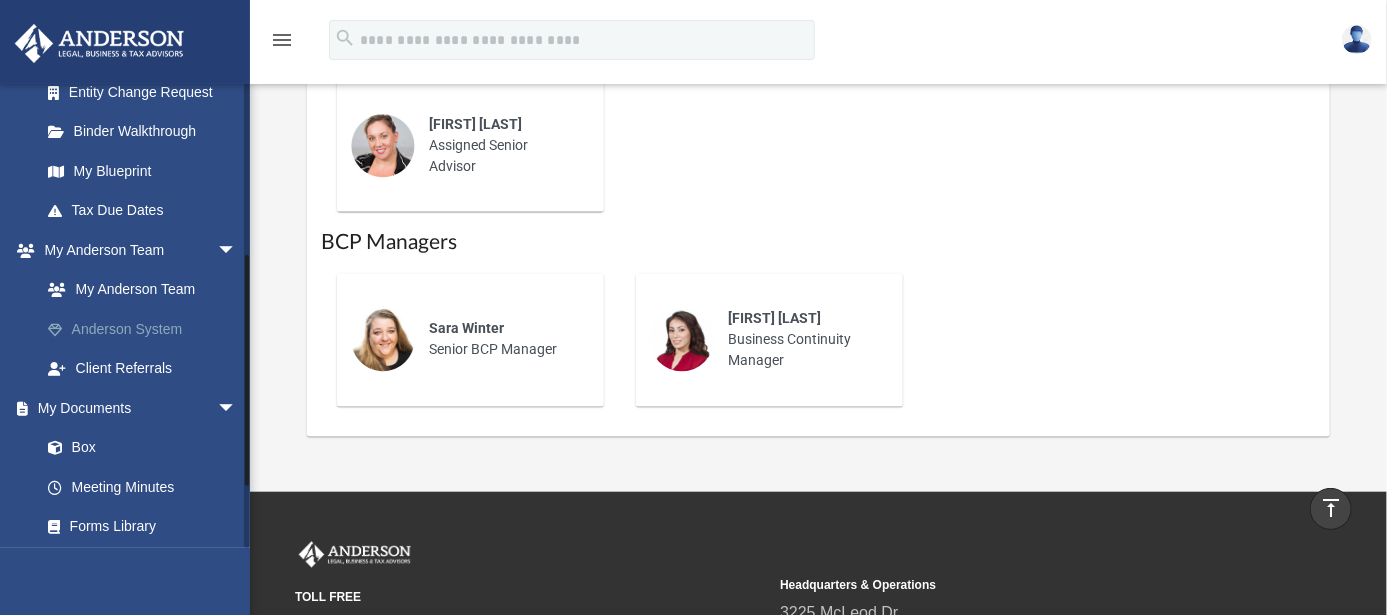 click on "Anderson System" at bounding box center (147, 329) 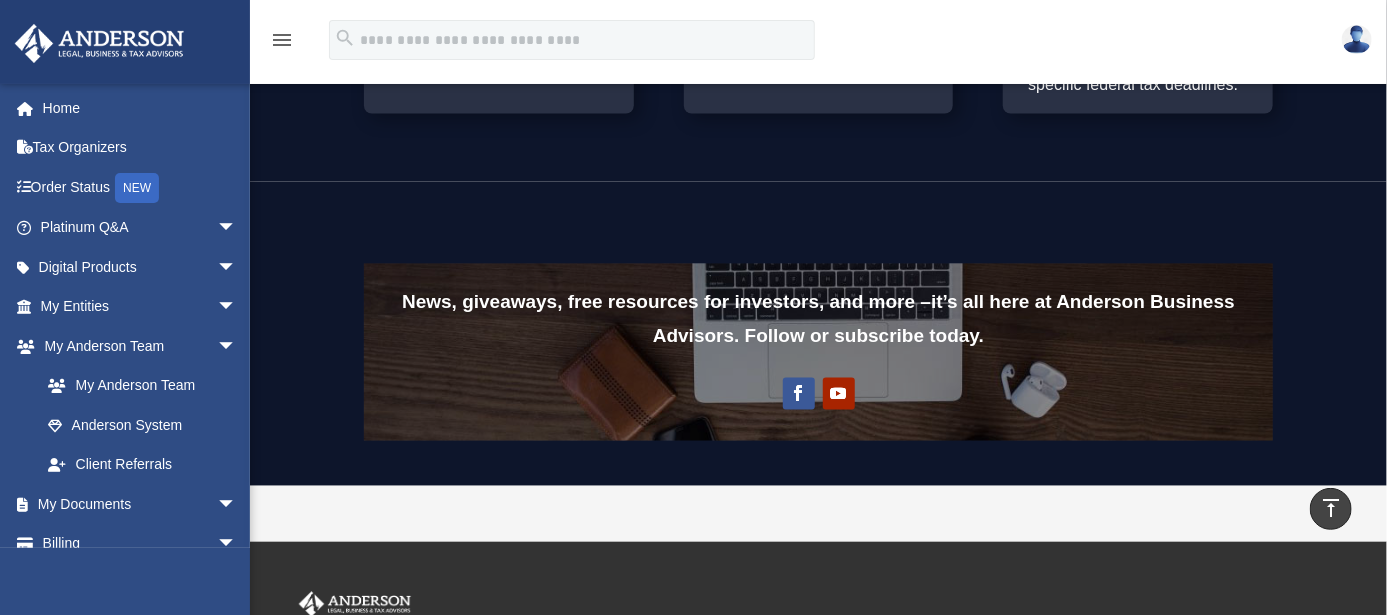 scroll, scrollTop: 1744, scrollLeft: 0, axis: vertical 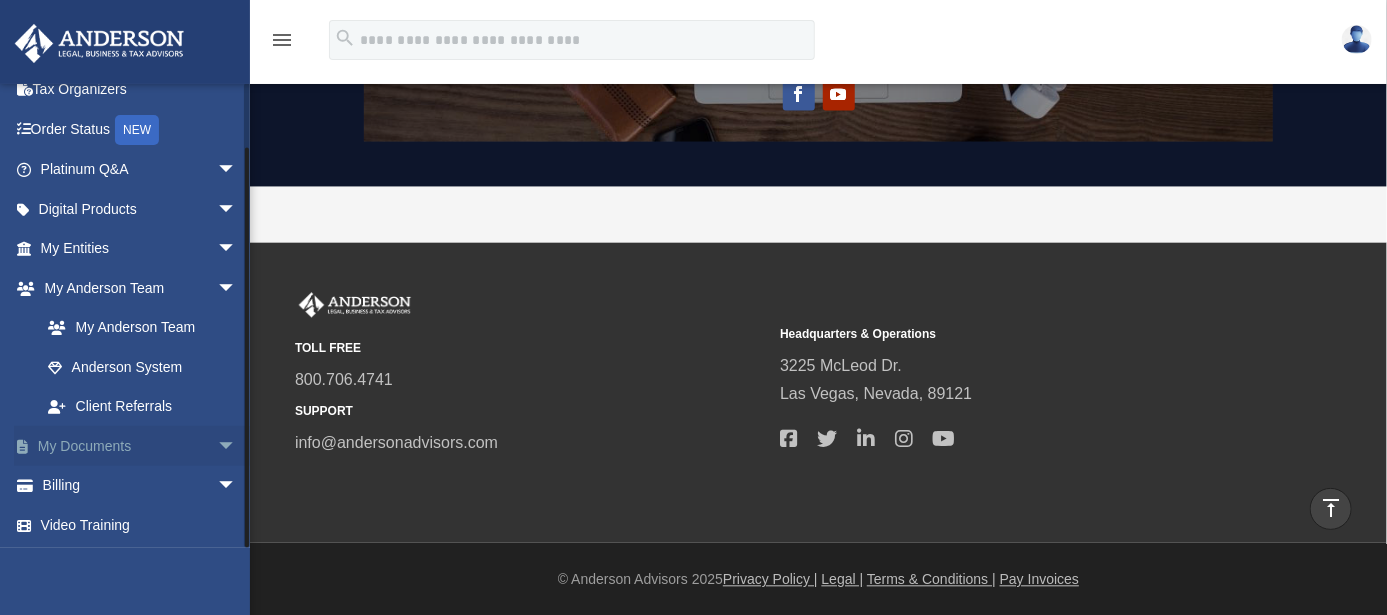 click on "My Documents arrow_drop_down" at bounding box center (140, 446) 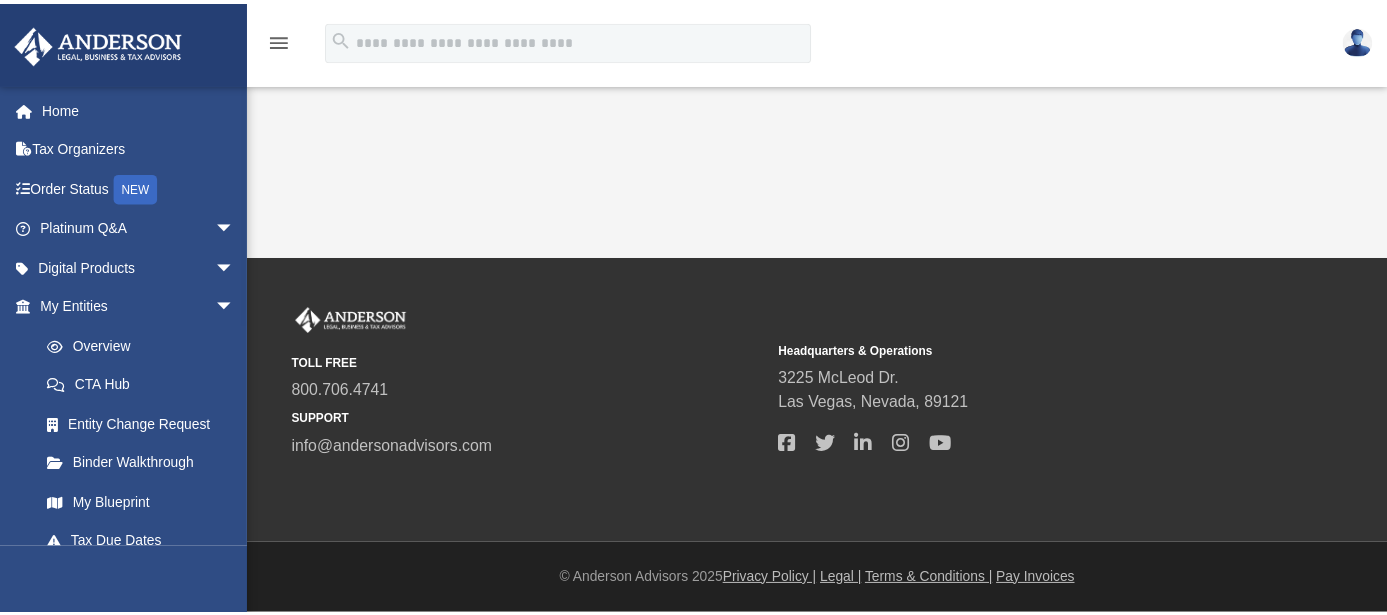 scroll, scrollTop: 0, scrollLeft: 0, axis: both 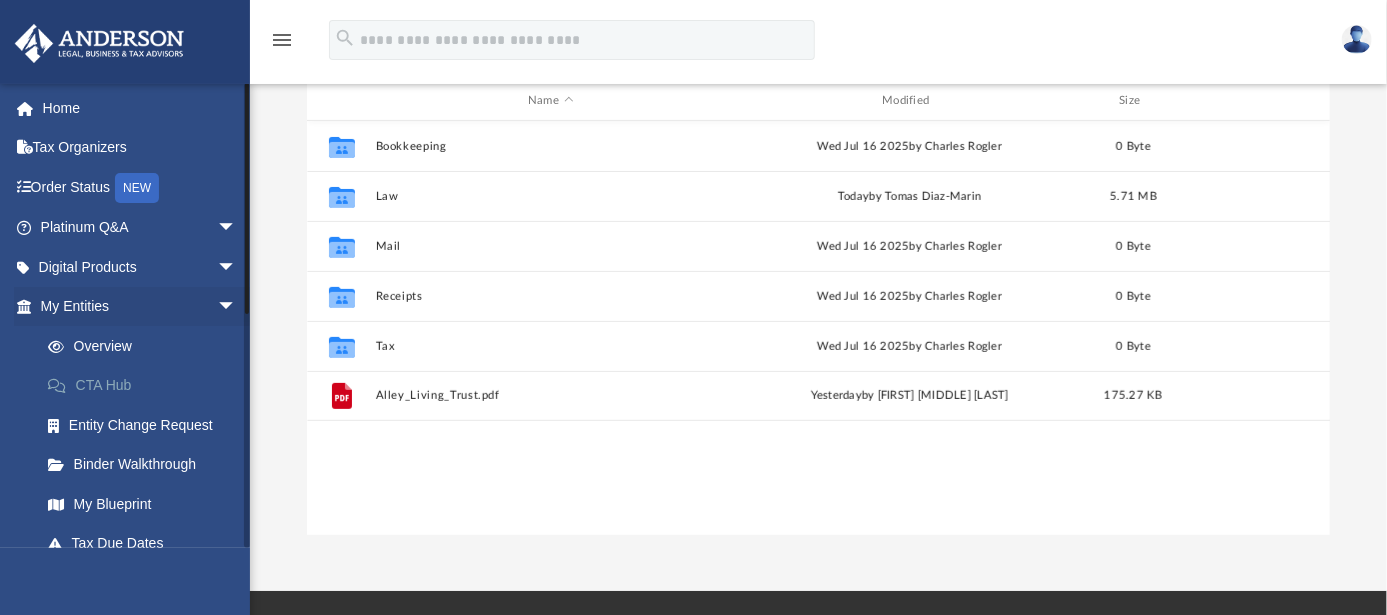 click on "CTA Hub" at bounding box center [147, 386] 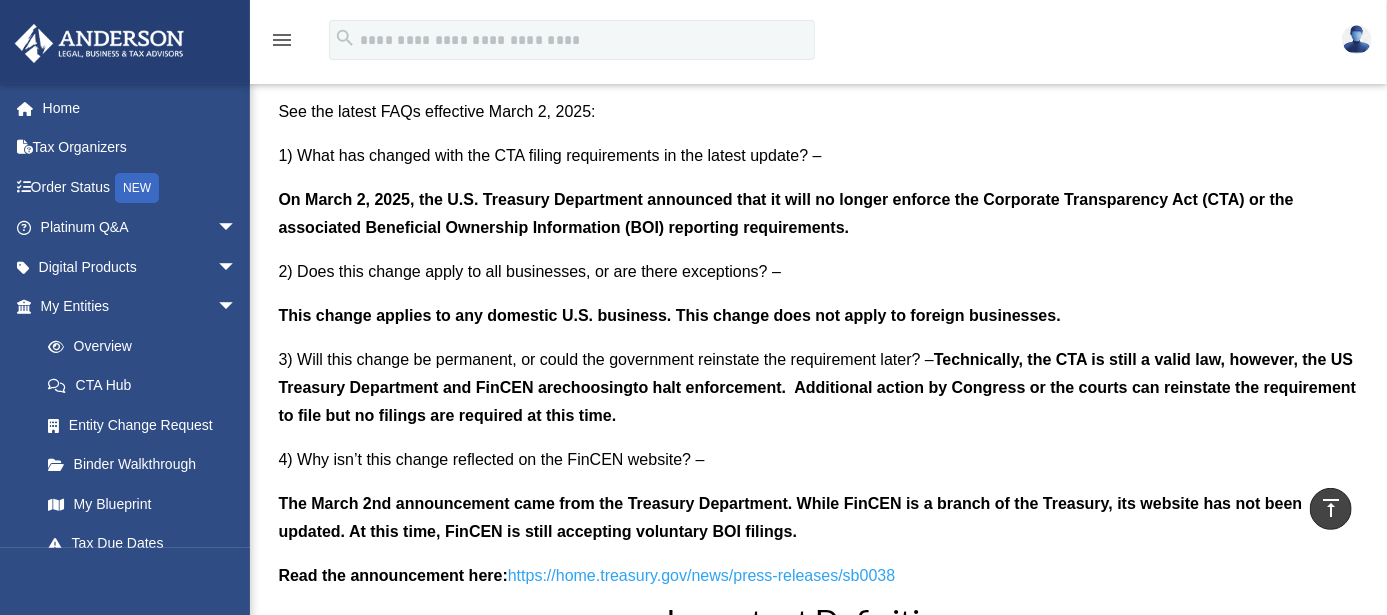 scroll, scrollTop: 1777, scrollLeft: 0, axis: vertical 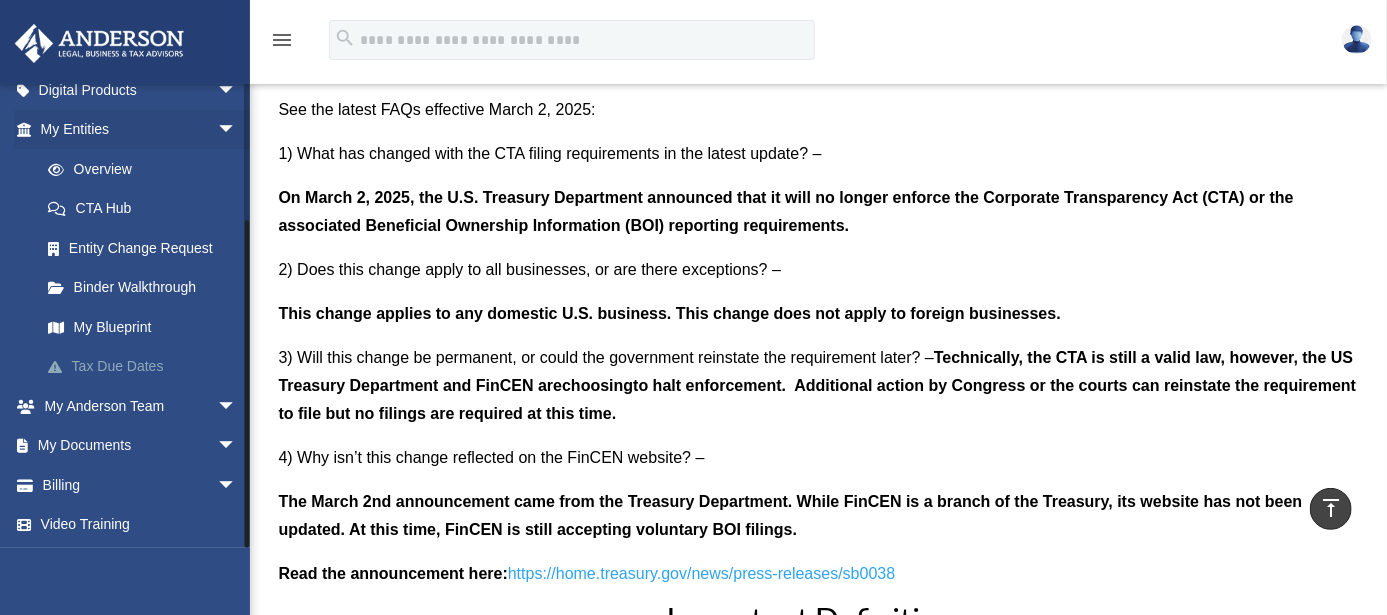 click on "Tax Due Dates" at bounding box center [147, 367] 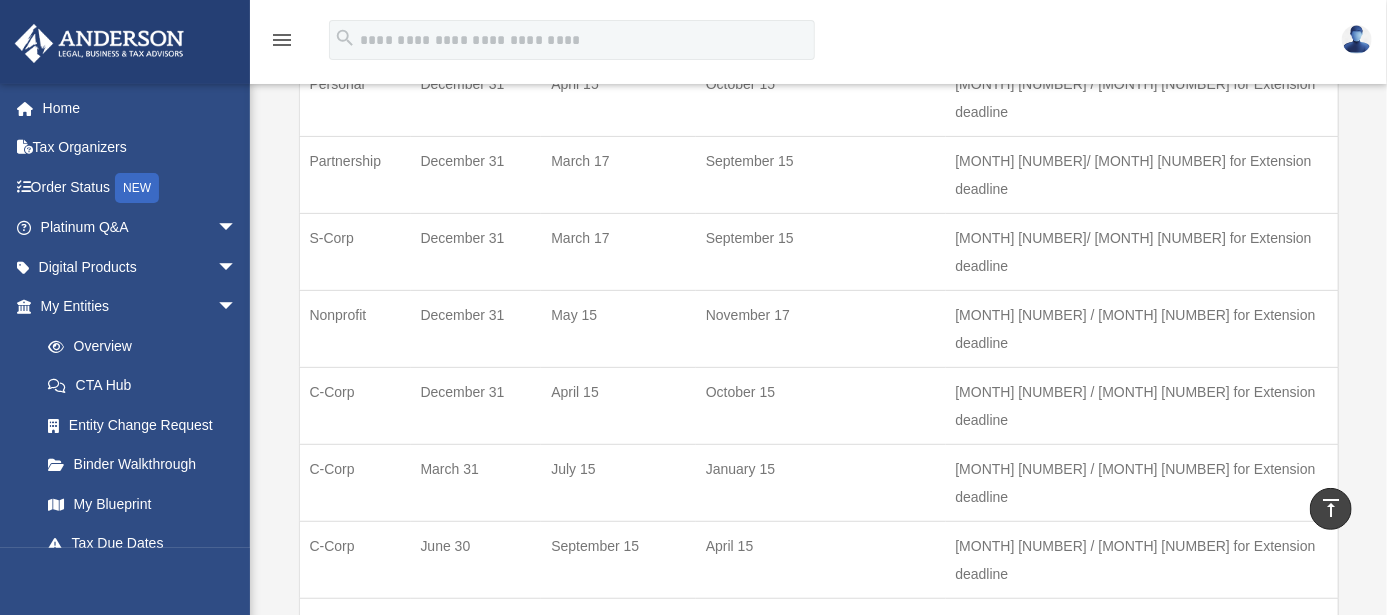 scroll, scrollTop: 0, scrollLeft: 0, axis: both 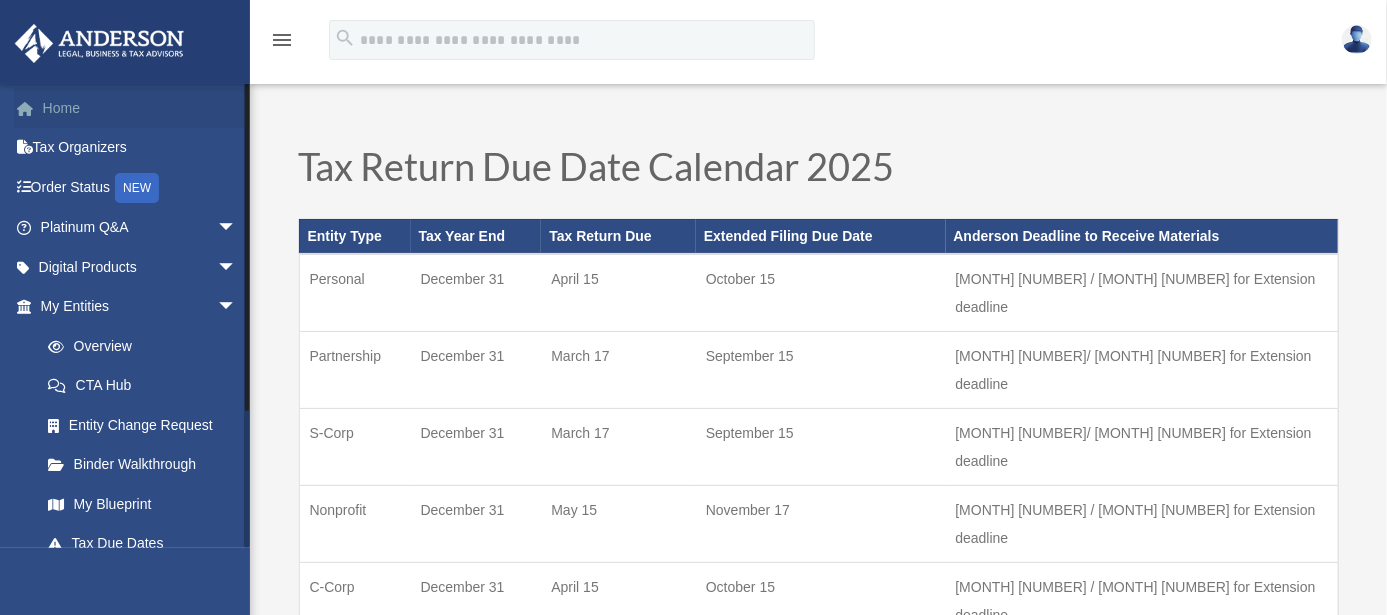 click on "Home" at bounding box center (140, 108) 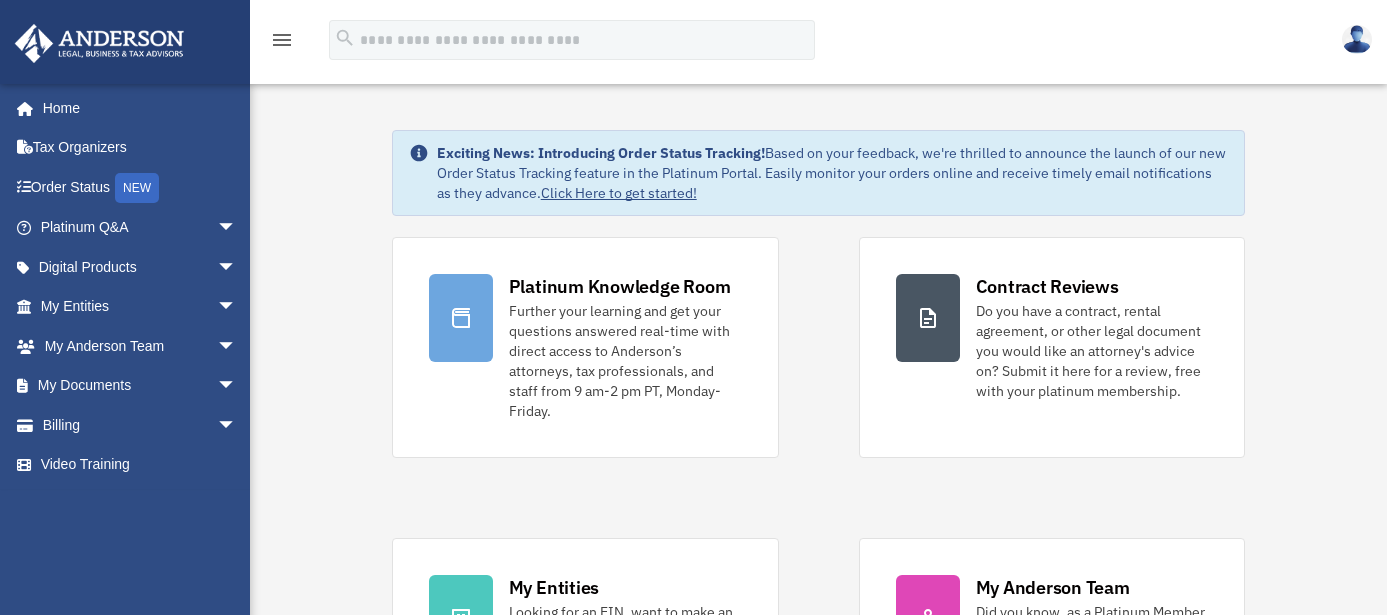 scroll, scrollTop: 0, scrollLeft: 0, axis: both 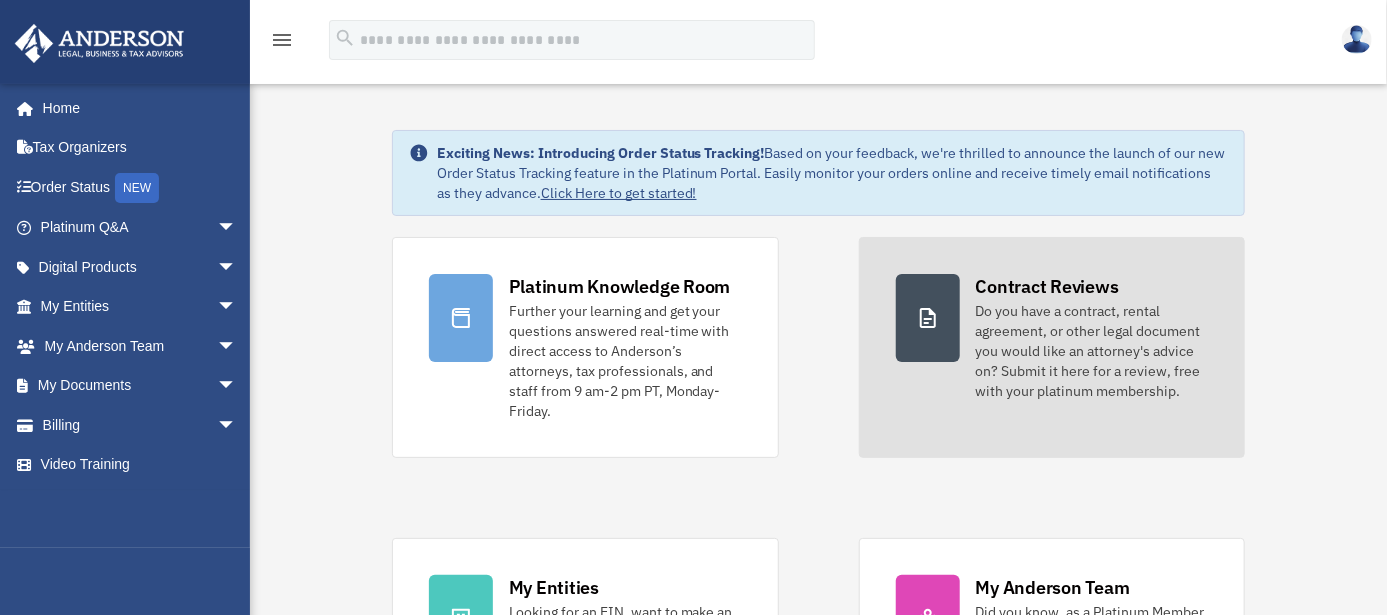 click on "Do you have a contract, rental agreement, or other legal document you would like an attorney's advice on?  Submit it here for a  review, free with your platinum membership." at bounding box center (1092, 351) 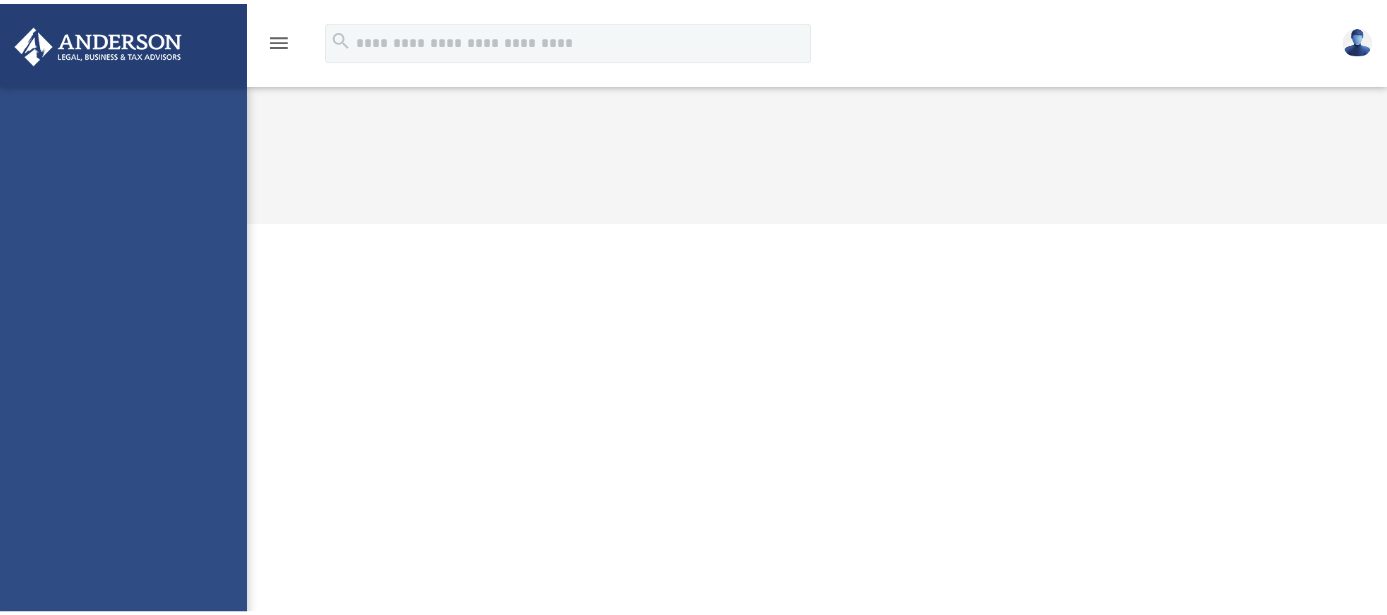 scroll, scrollTop: 0, scrollLeft: 0, axis: both 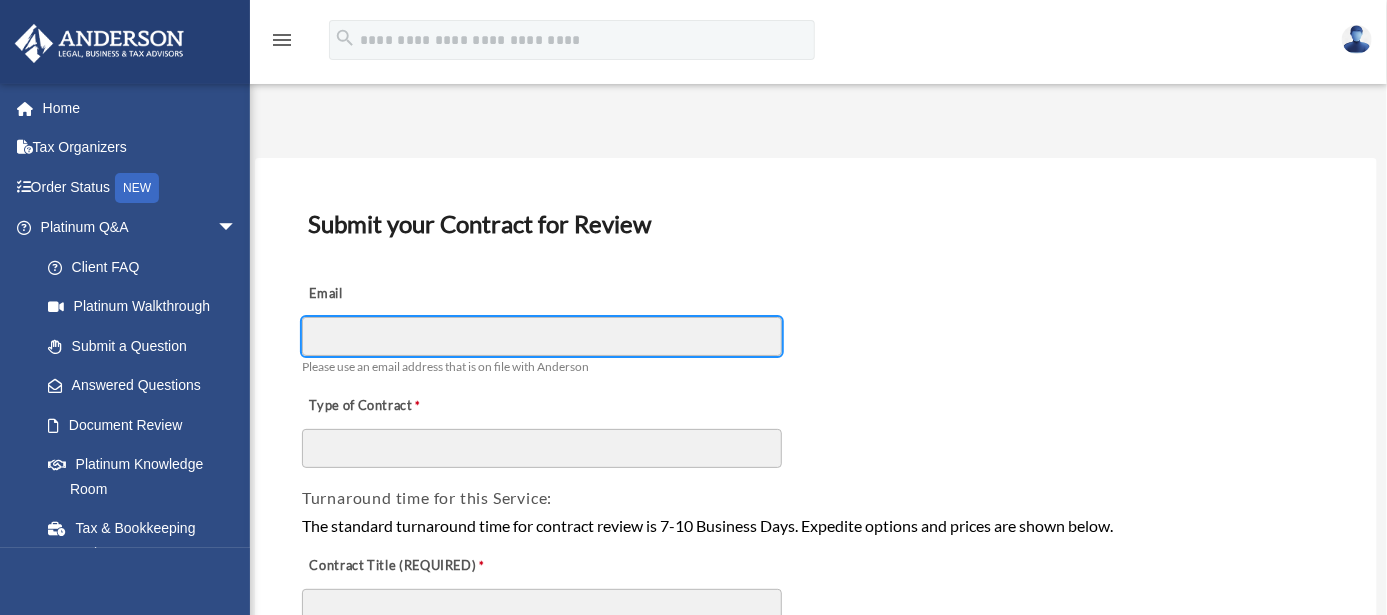 click on "Email" at bounding box center [542, 336] 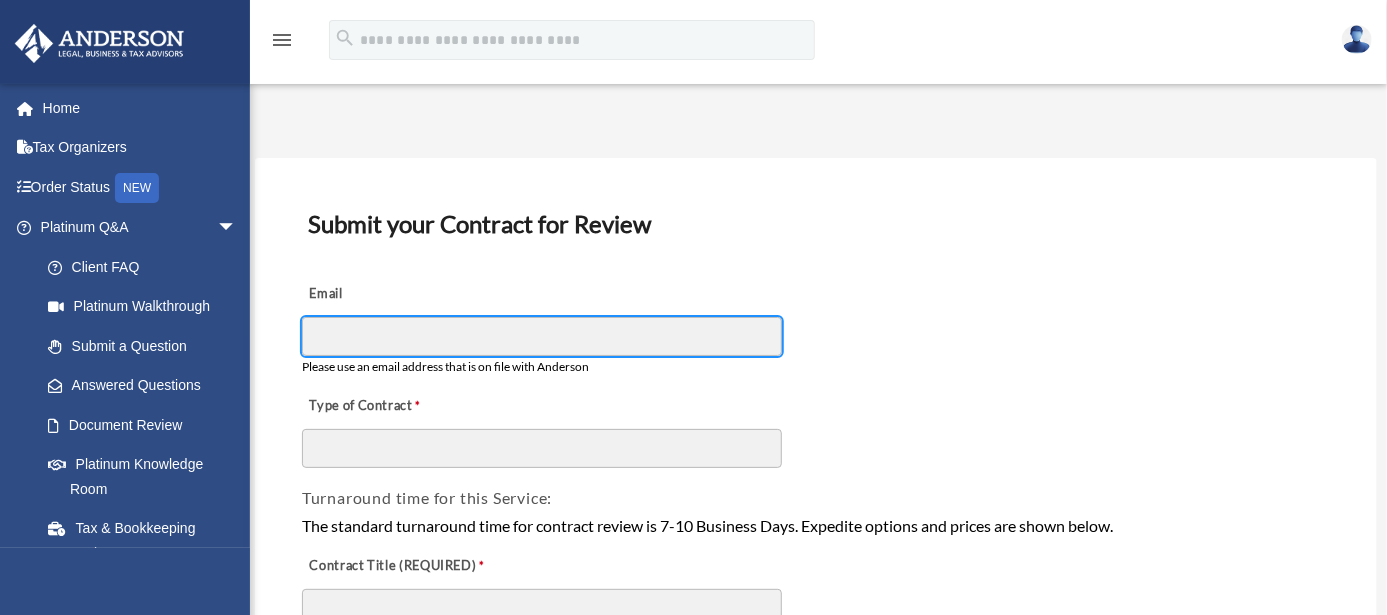 click on "Email" at bounding box center (542, 336) 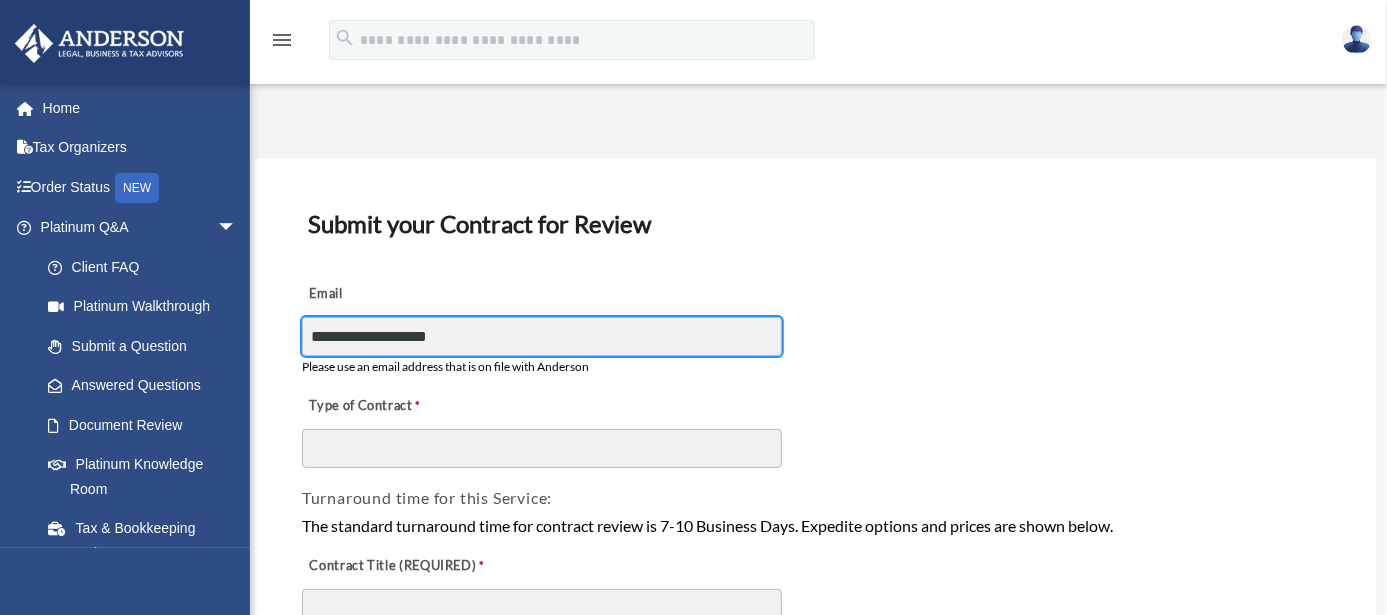 scroll, scrollTop: 111, scrollLeft: 0, axis: vertical 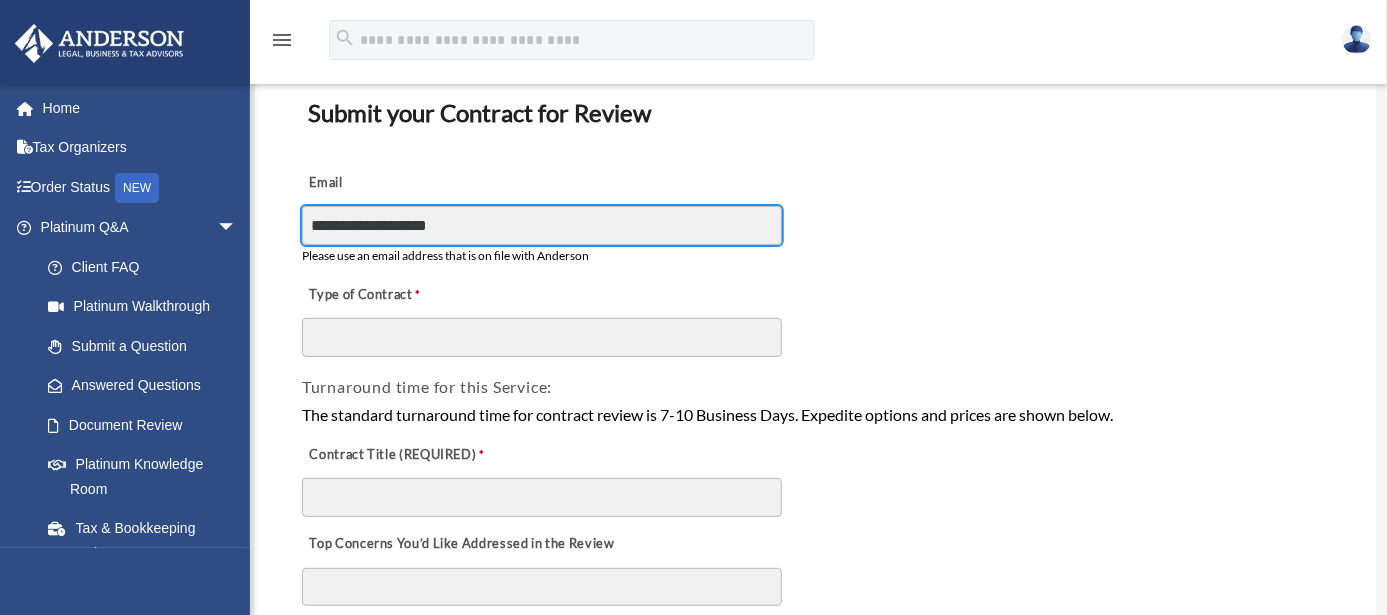 type on "**********" 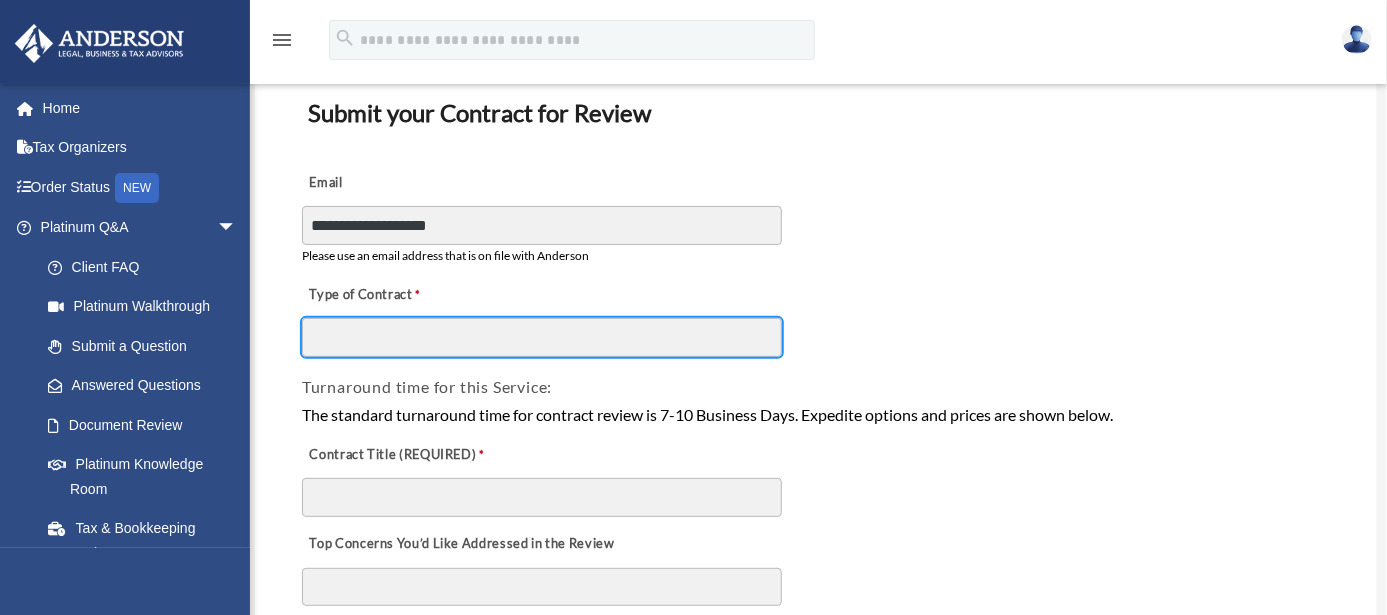 click on "Type of Contract" at bounding box center [542, 337] 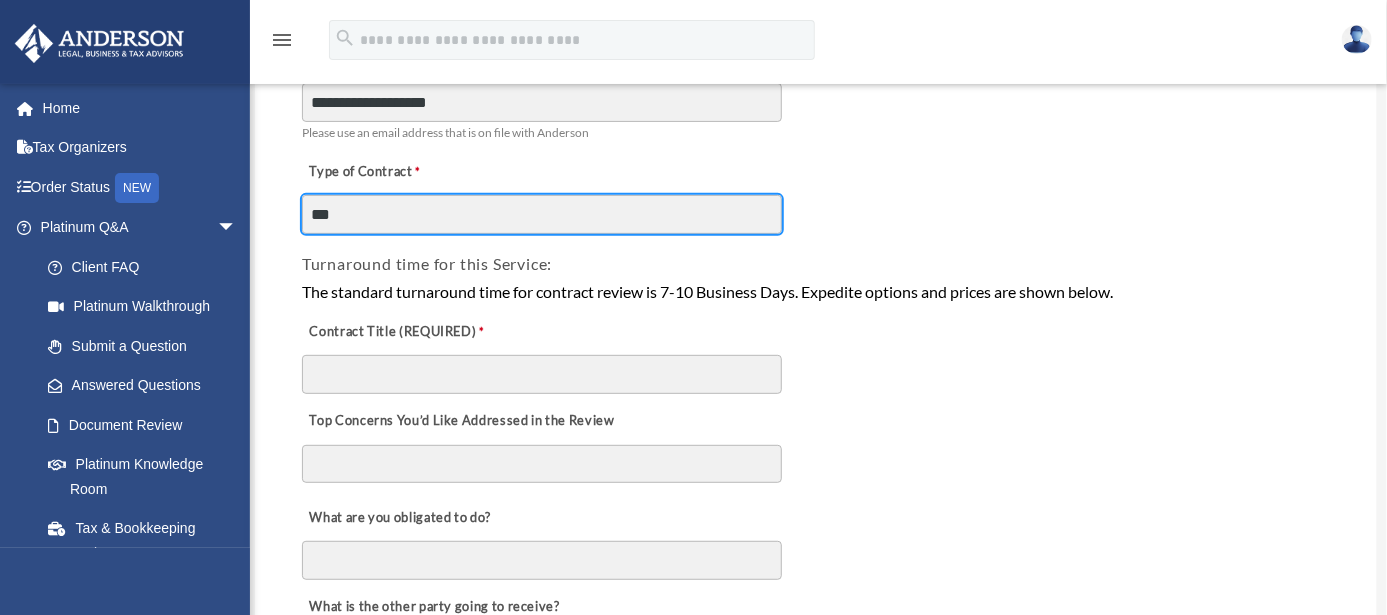 scroll, scrollTop: 333, scrollLeft: 0, axis: vertical 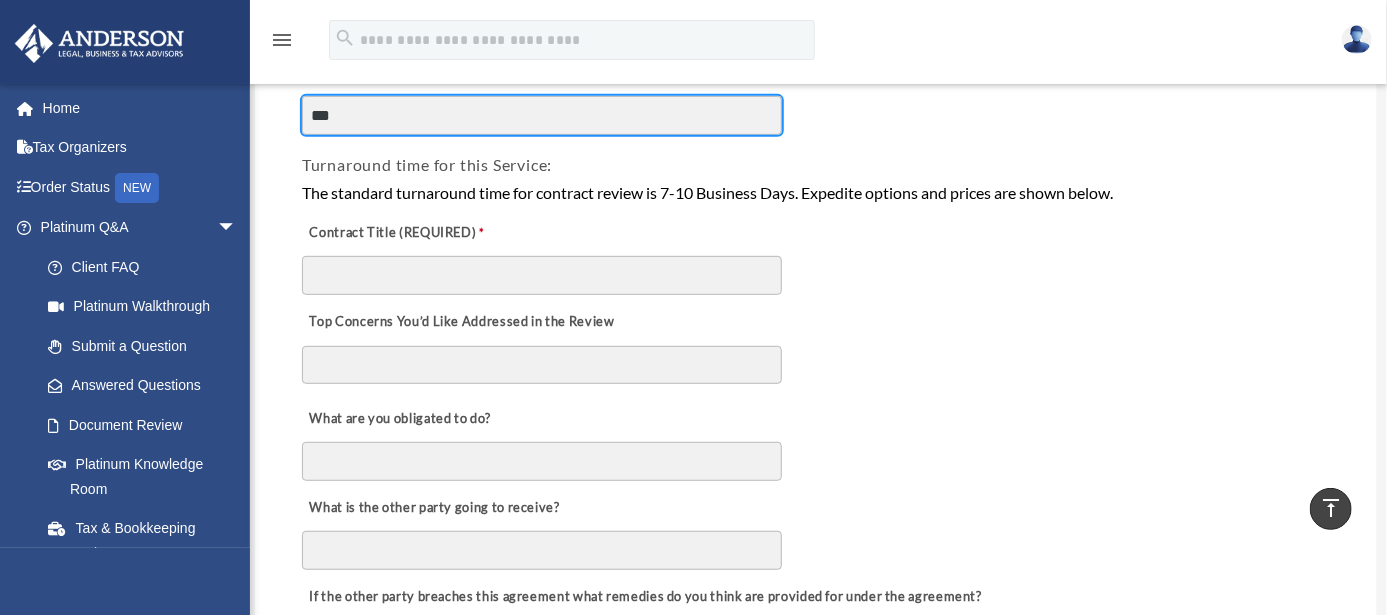 type on "***" 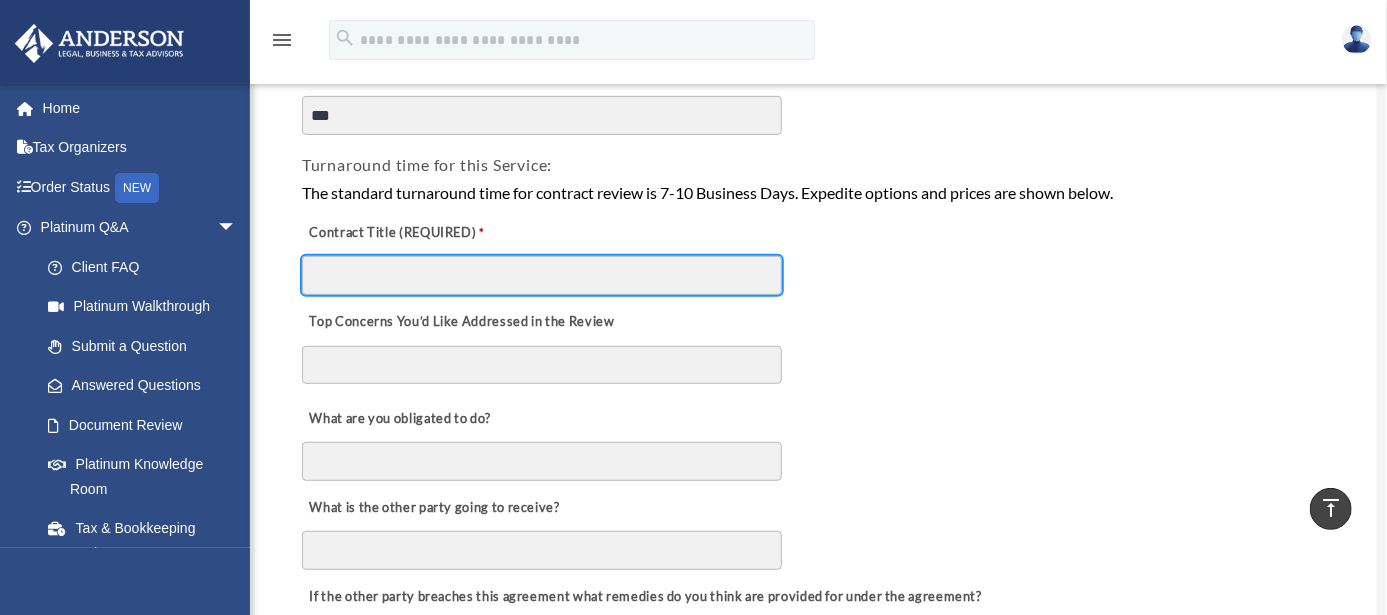 click on "Contract Title (REQUIRED)" at bounding box center [542, 275] 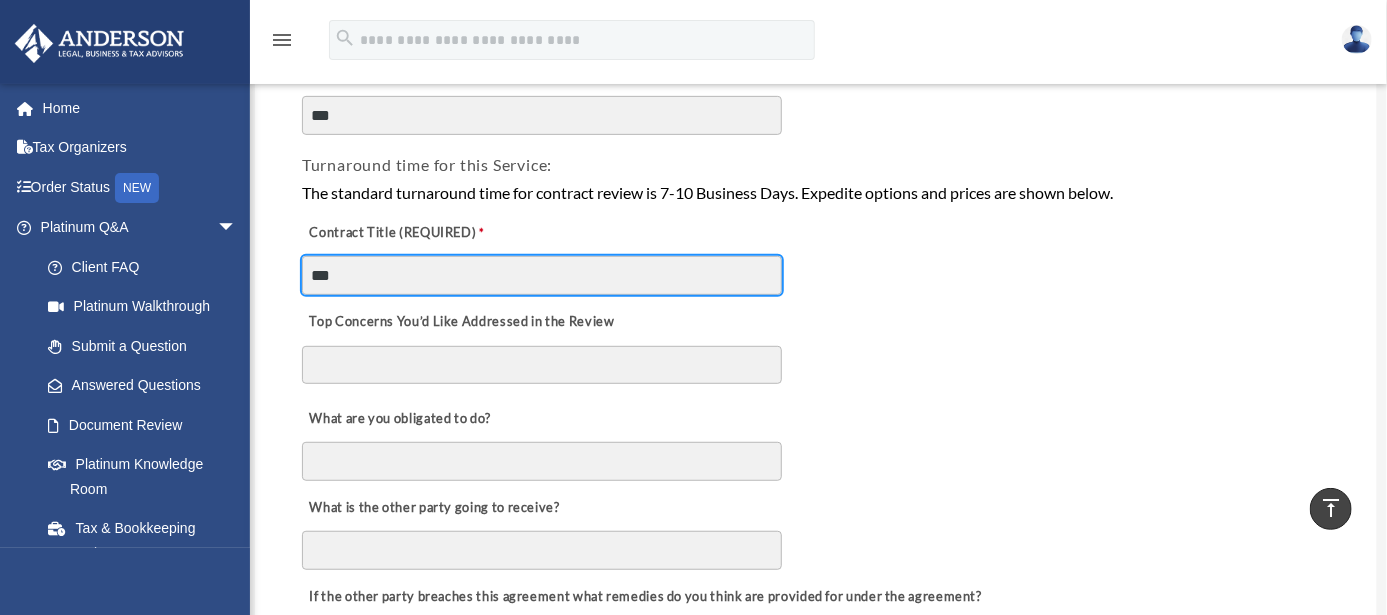 type on "***" 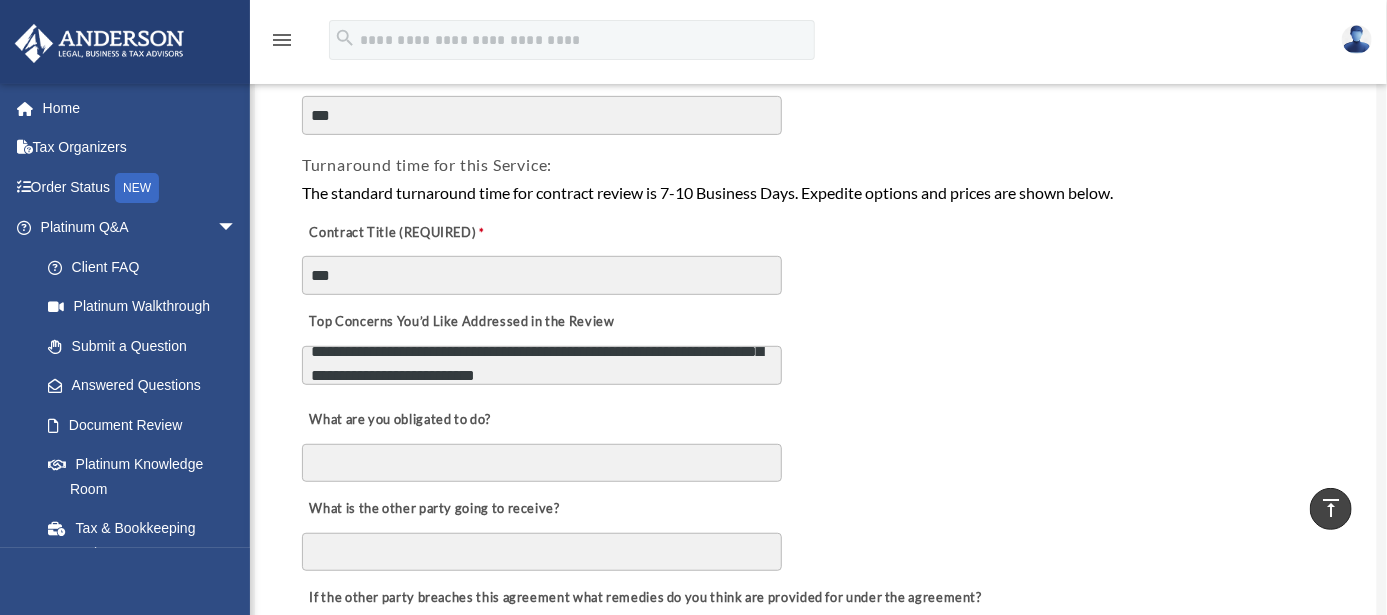 scroll, scrollTop: 87, scrollLeft: 0, axis: vertical 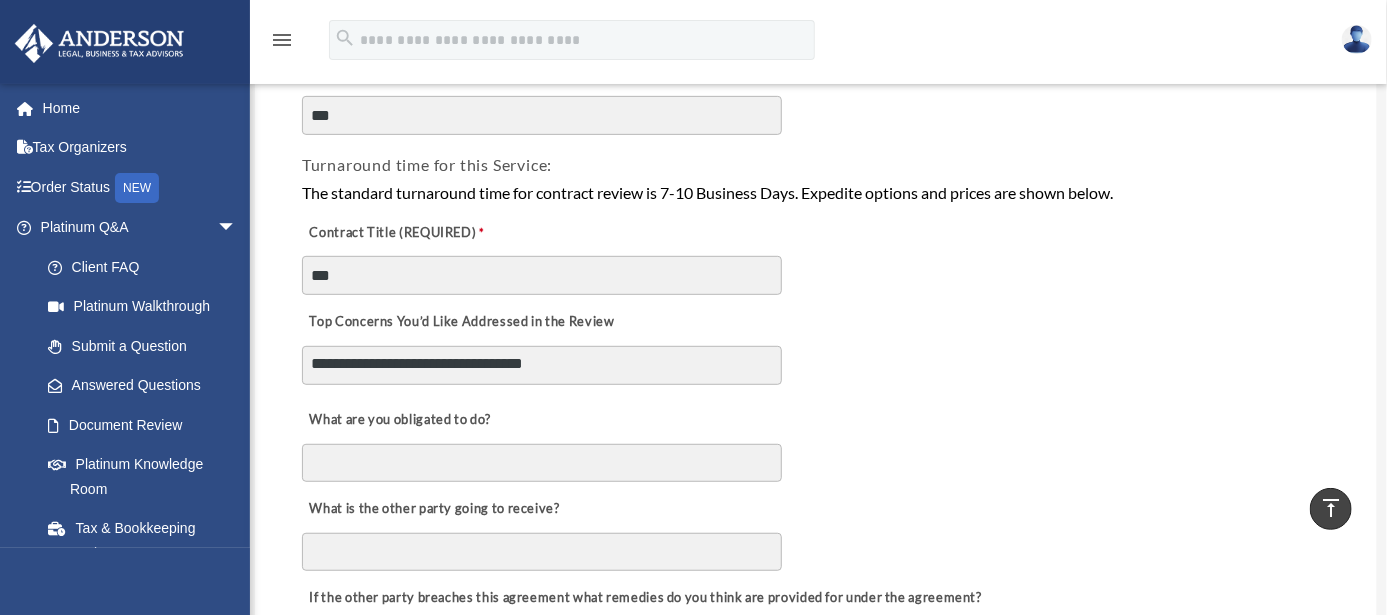 click on "**********" at bounding box center [542, 365] 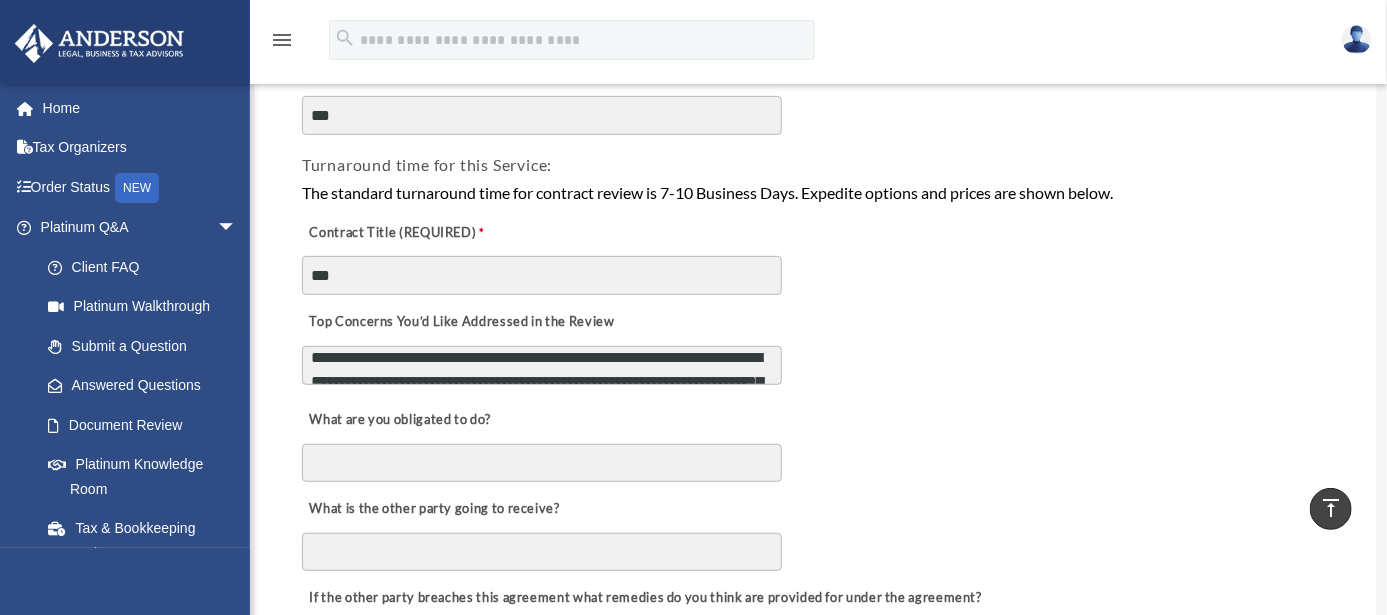 click on "**********" at bounding box center (542, 365) 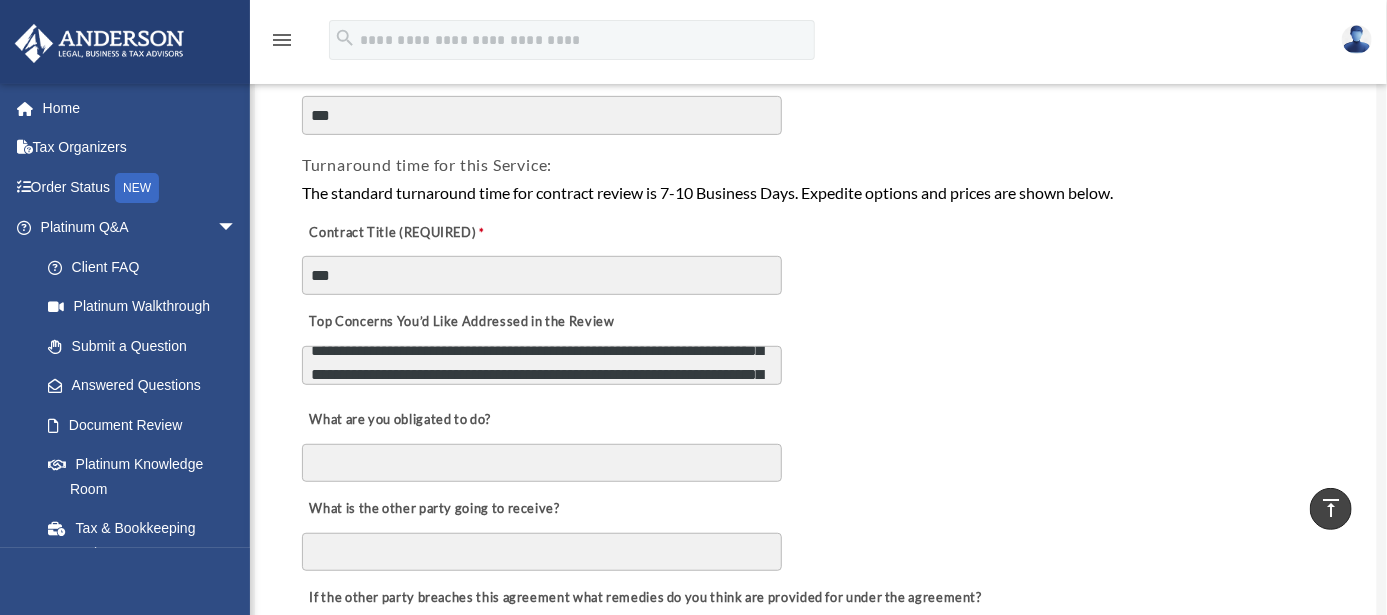 scroll, scrollTop: 63, scrollLeft: 0, axis: vertical 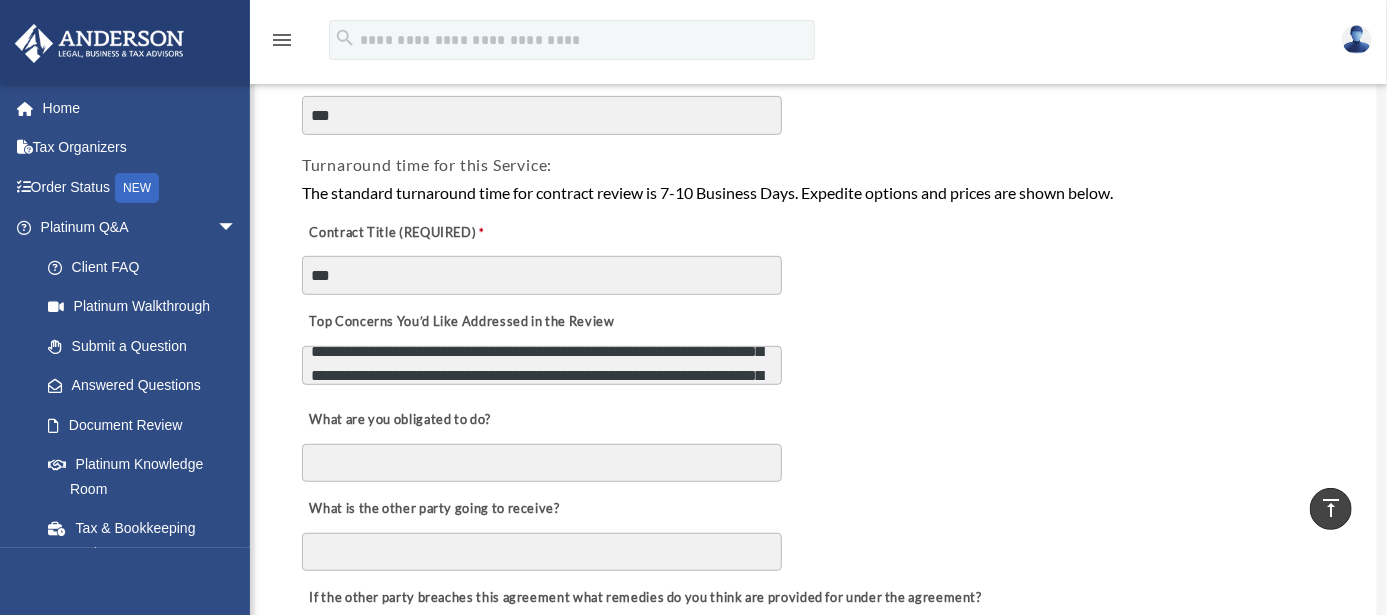 click on "**********" at bounding box center [542, 365] 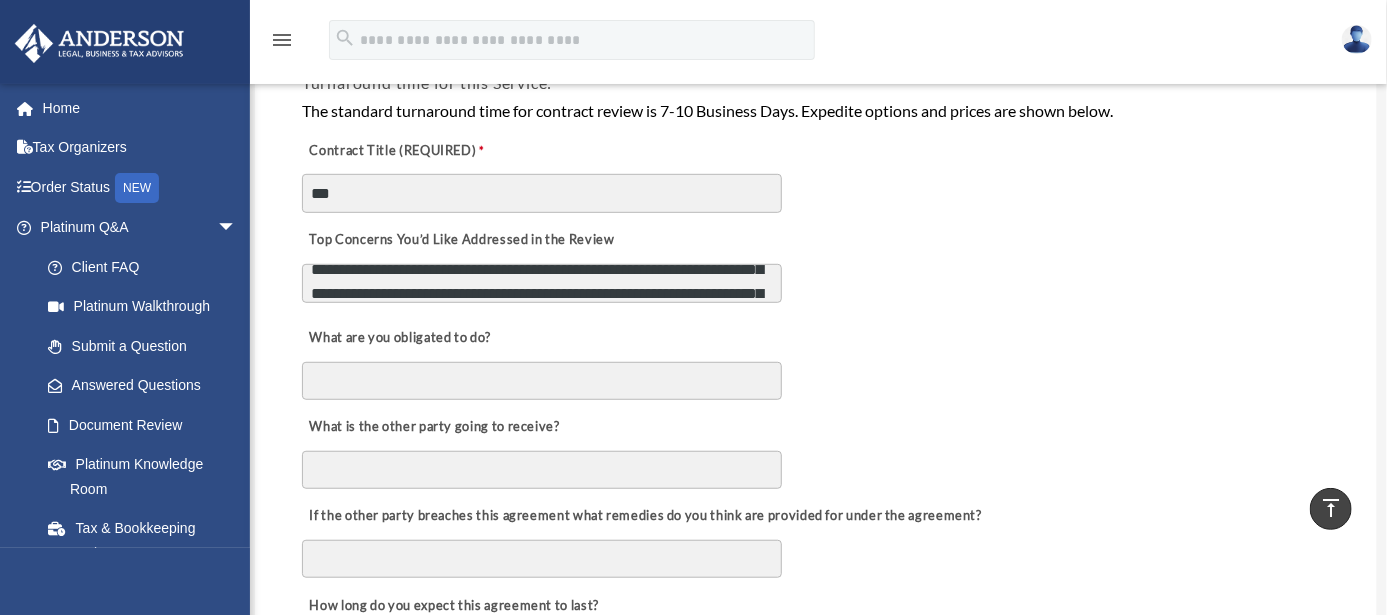 scroll, scrollTop: 444, scrollLeft: 0, axis: vertical 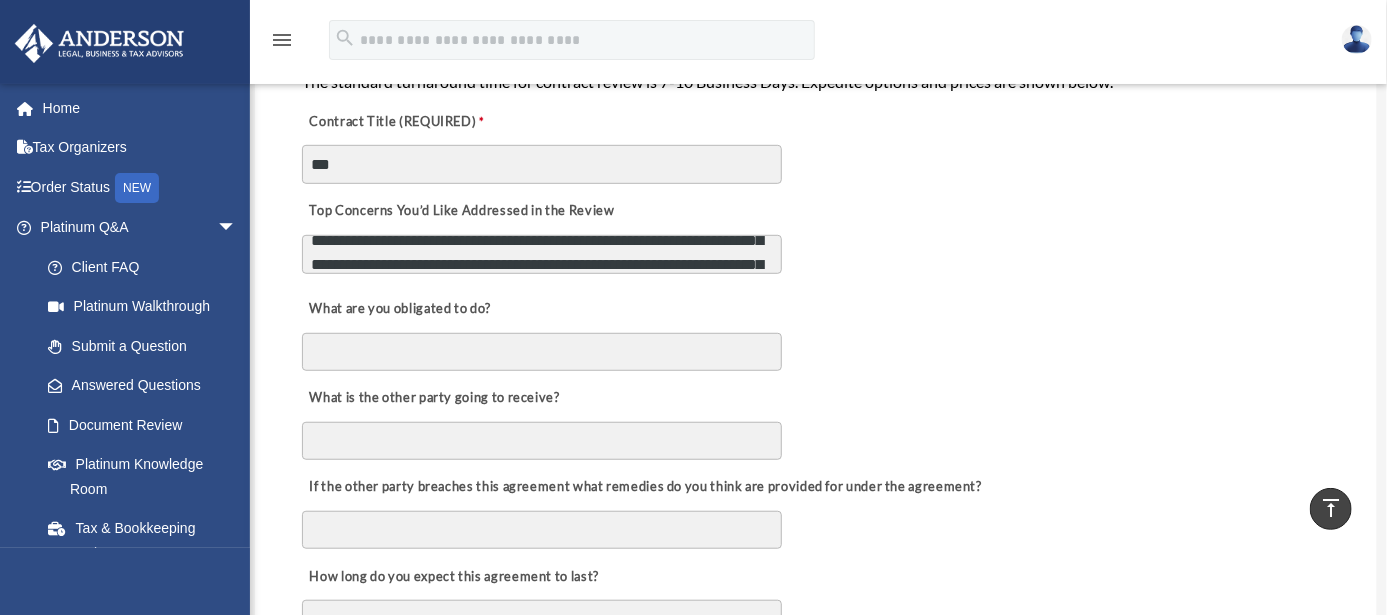 click on "**********" at bounding box center [542, 254] 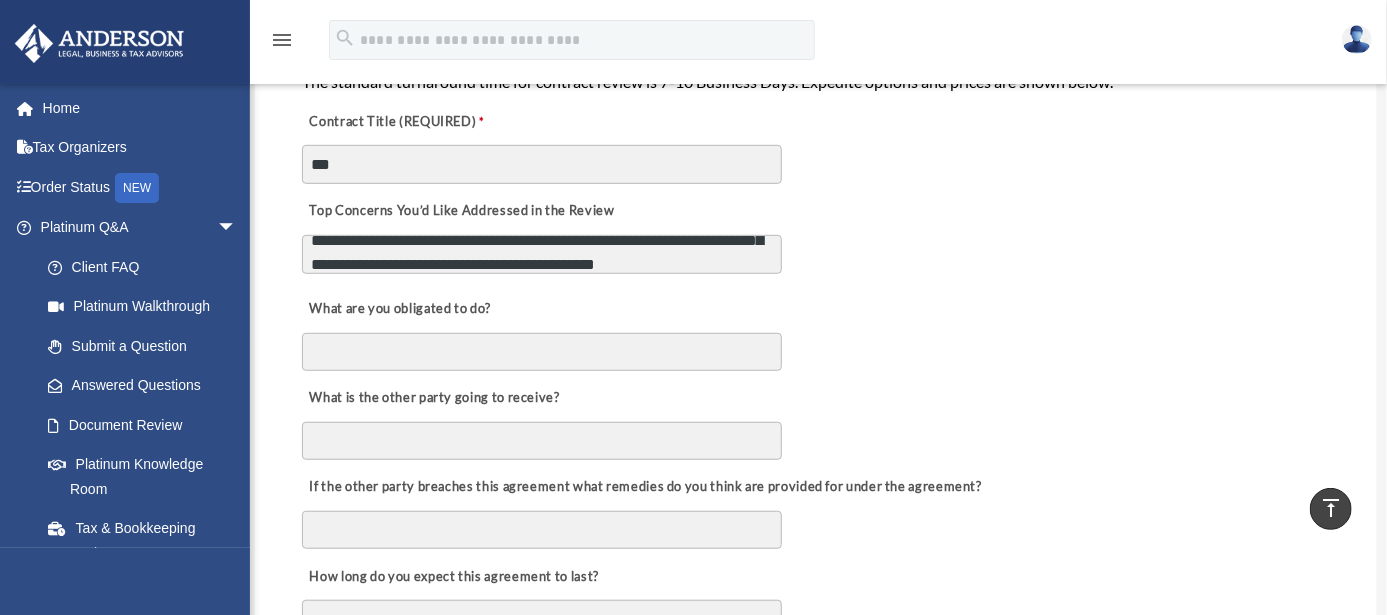 click on "**********" at bounding box center (542, 254) 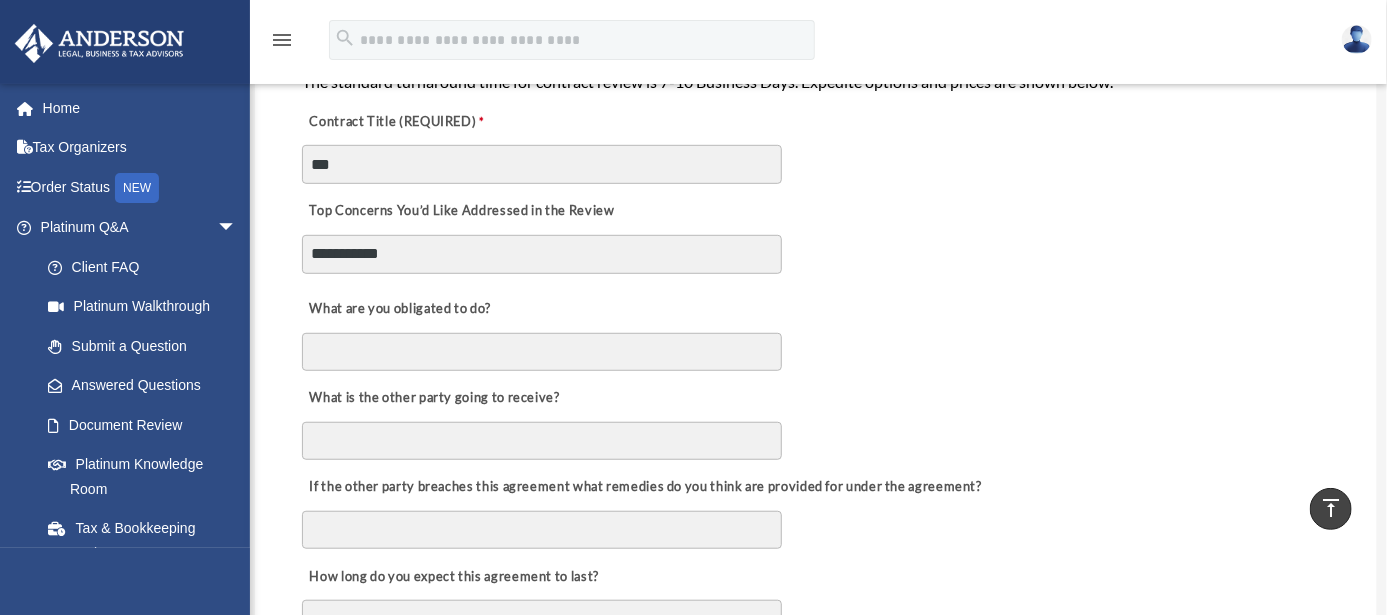 scroll, scrollTop: 183, scrollLeft: 0, axis: vertical 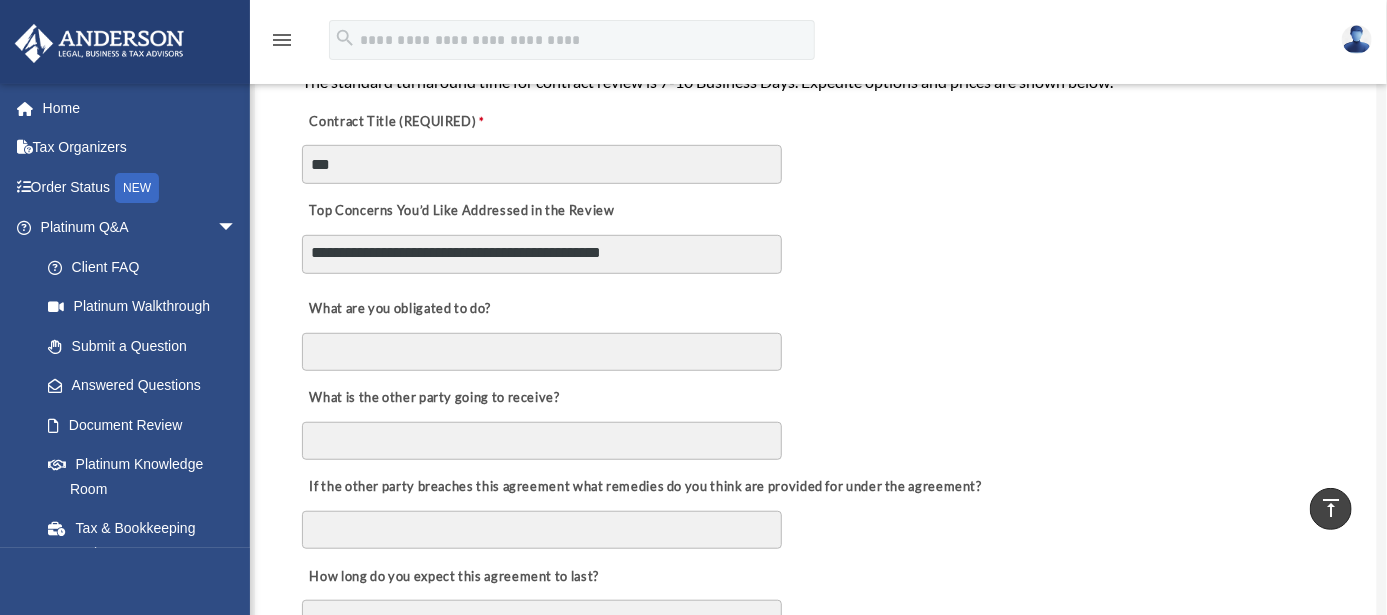 click on "**********" at bounding box center [542, 254] 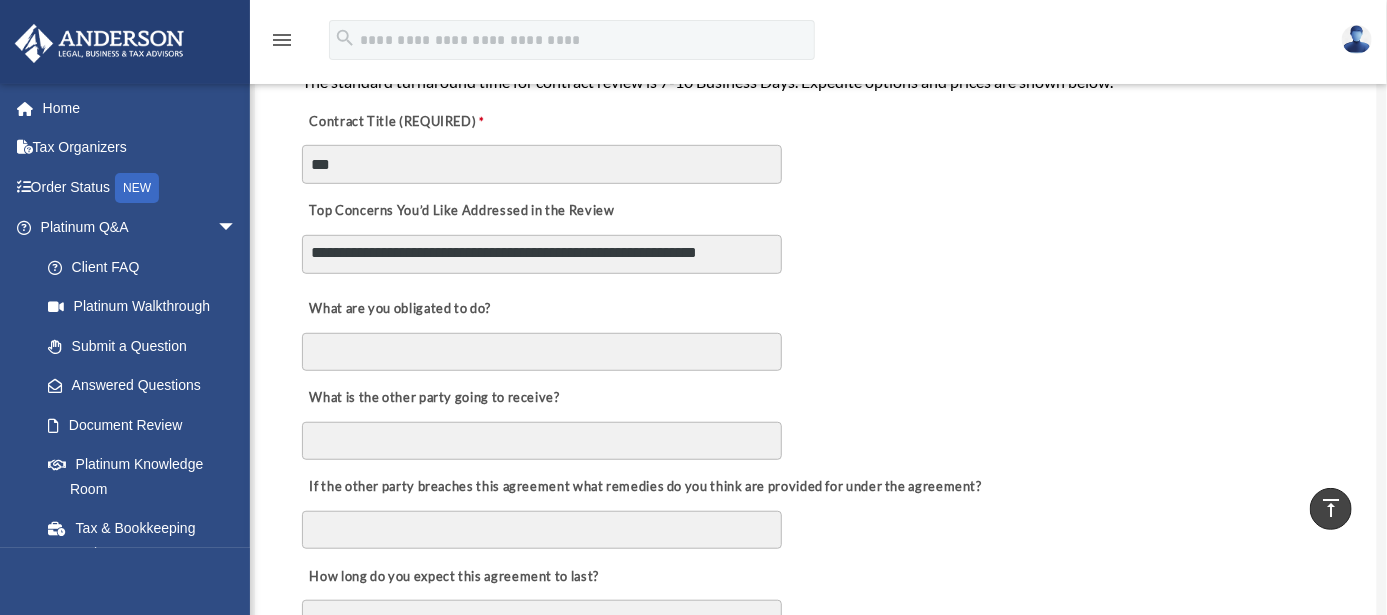 scroll, scrollTop: 255, scrollLeft: 0, axis: vertical 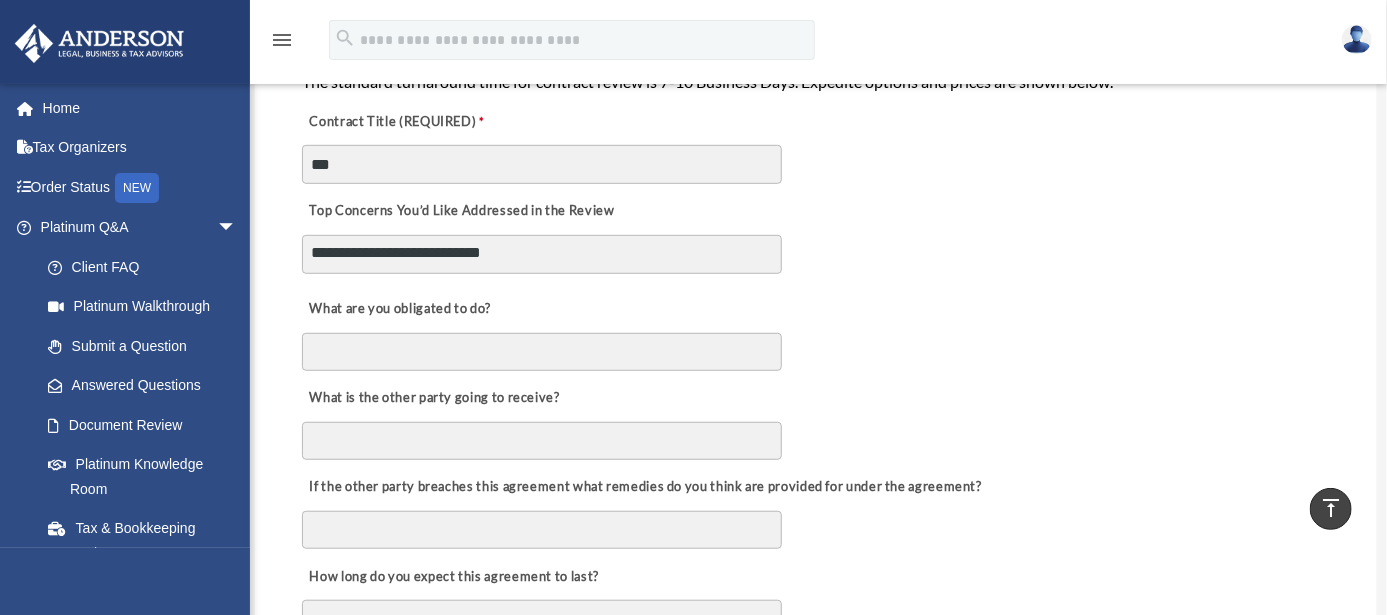 type on "**********" 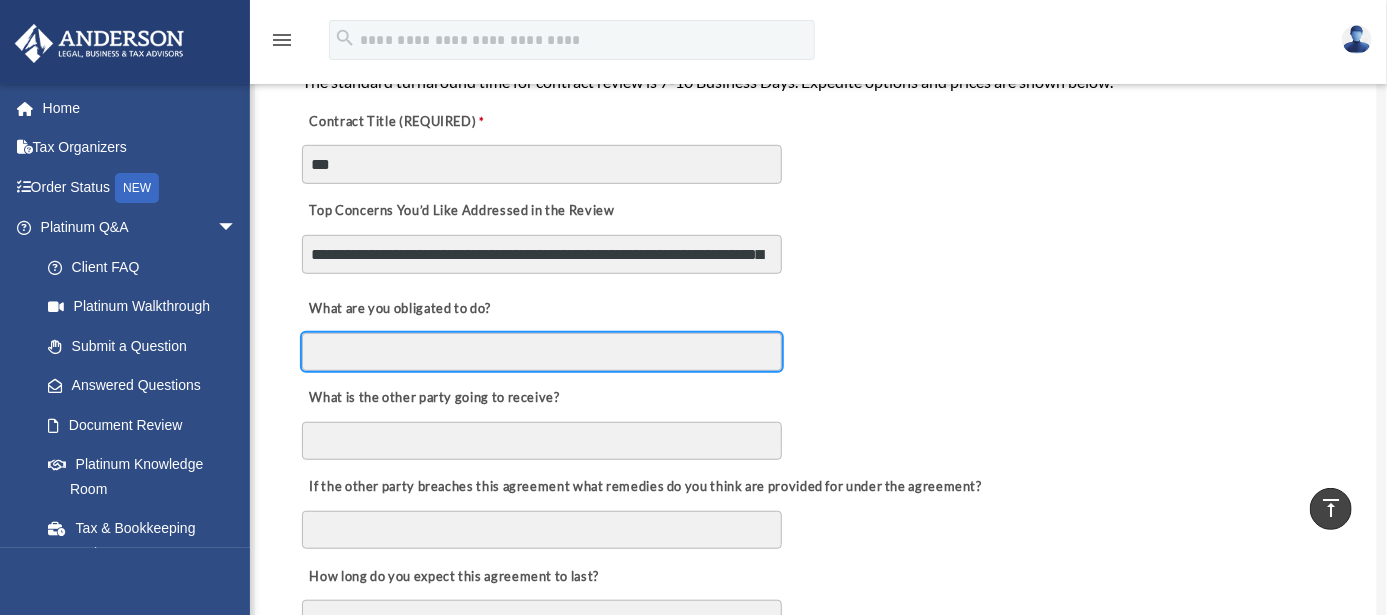 click on "What are you obligated to do?" at bounding box center [542, 352] 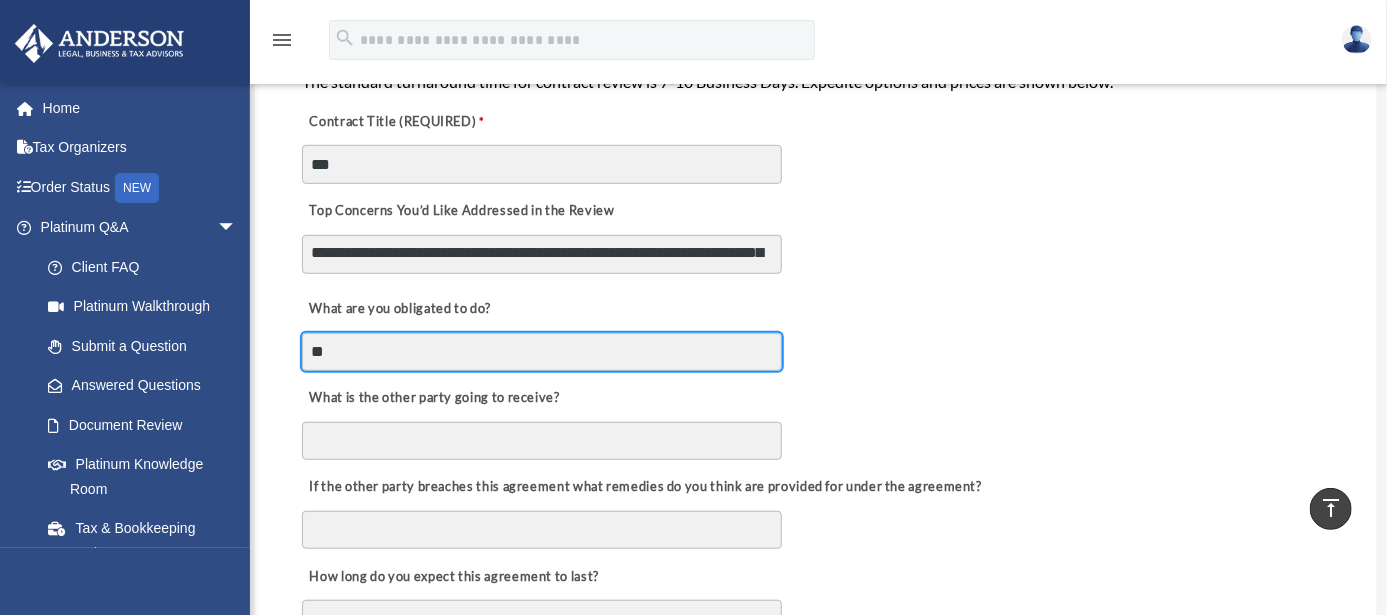 type on "*" 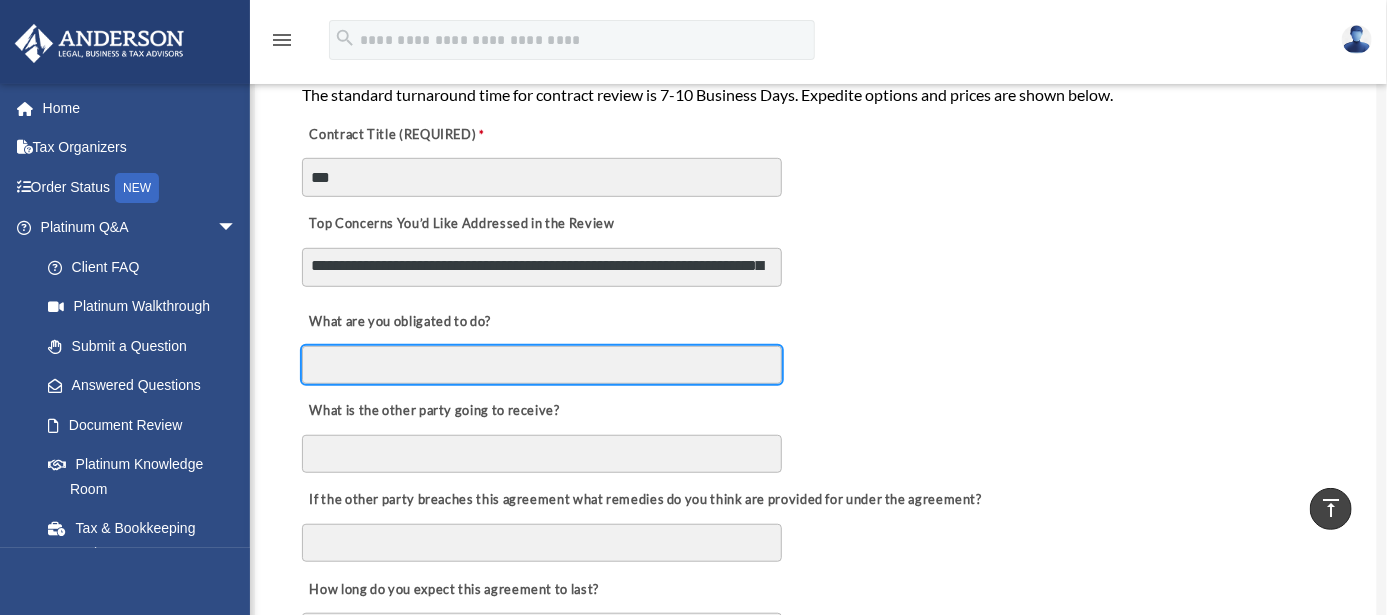 scroll, scrollTop: 444, scrollLeft: 0, axis: vertical 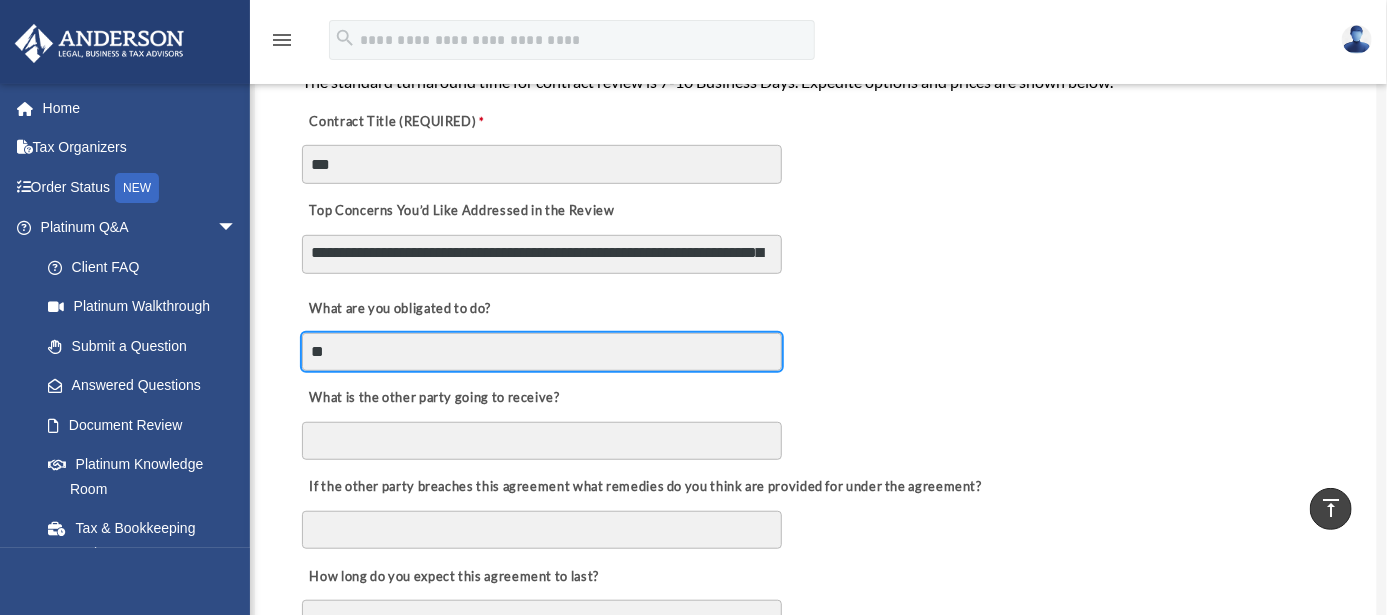 type on "*" 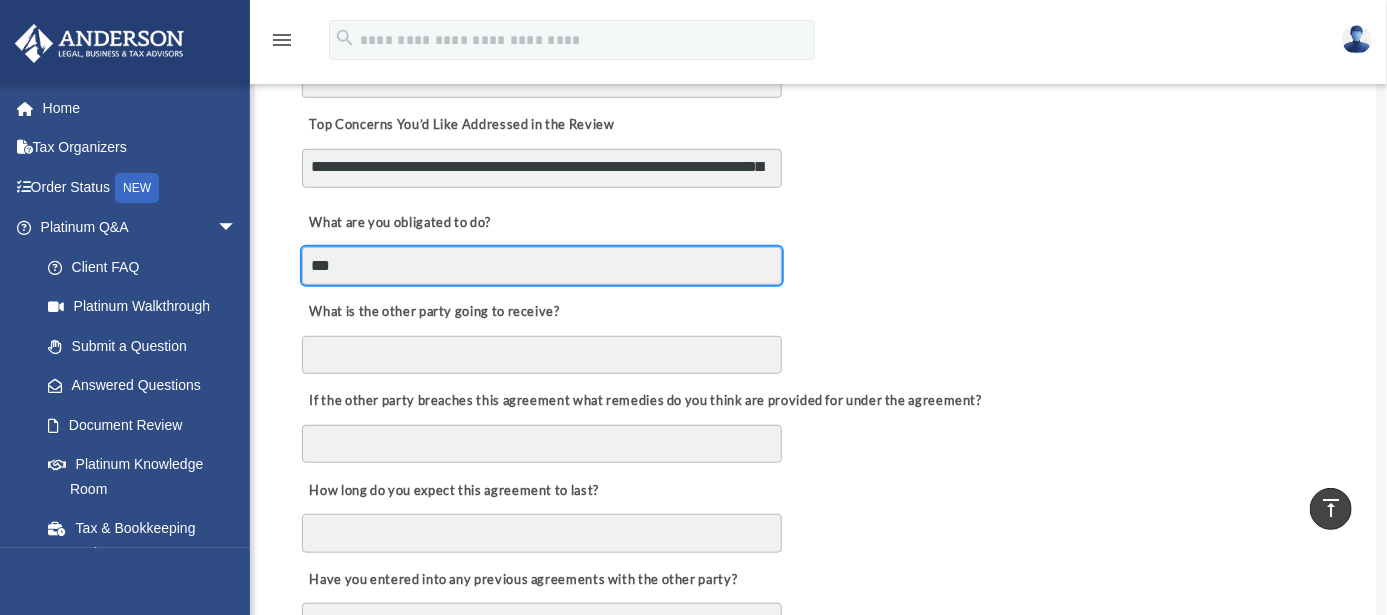 scroll, scrollTop: 555, scrollLeft: 0, axis: vertical 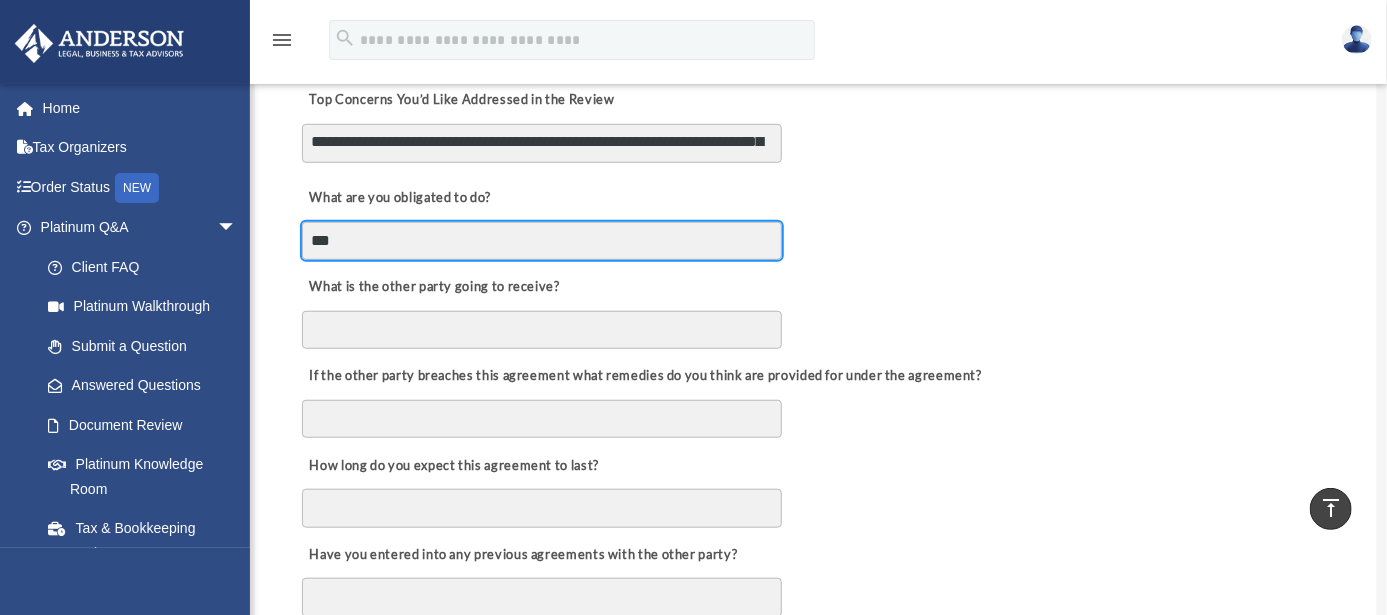 type on "***" 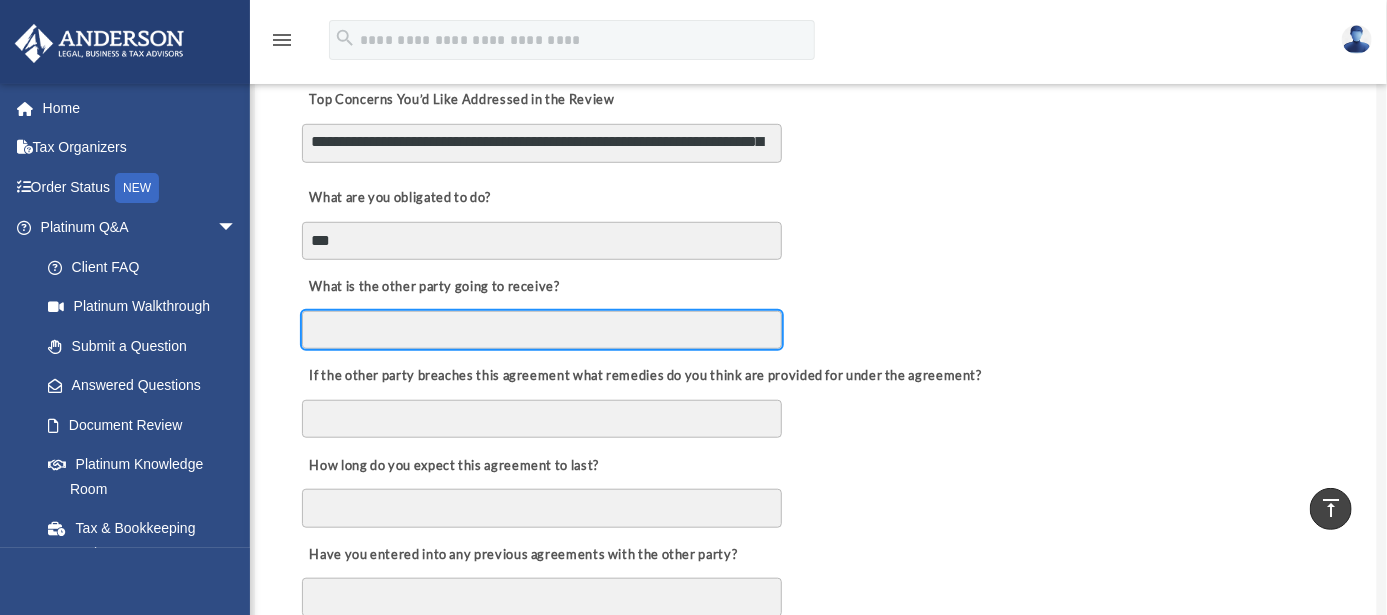 click on "What is the other party going to receive?" at bounding box center [542, 330] 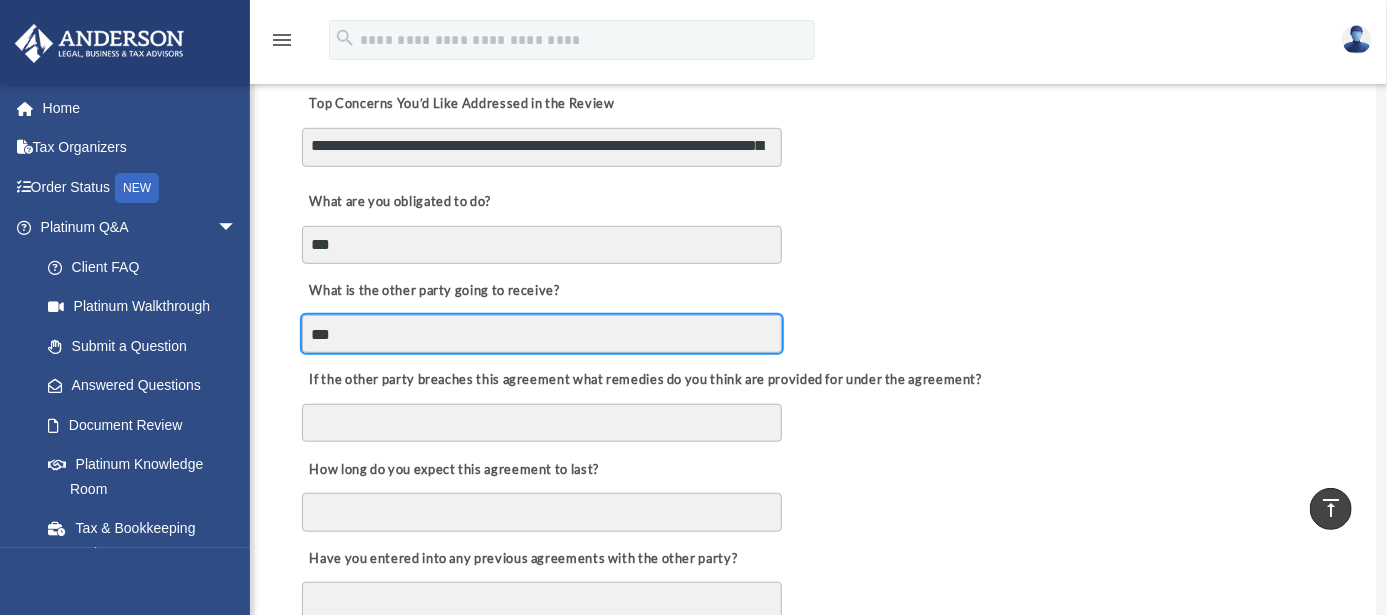 scroll, scrollTop: 444, scrollLeft: 0, axis: vertical 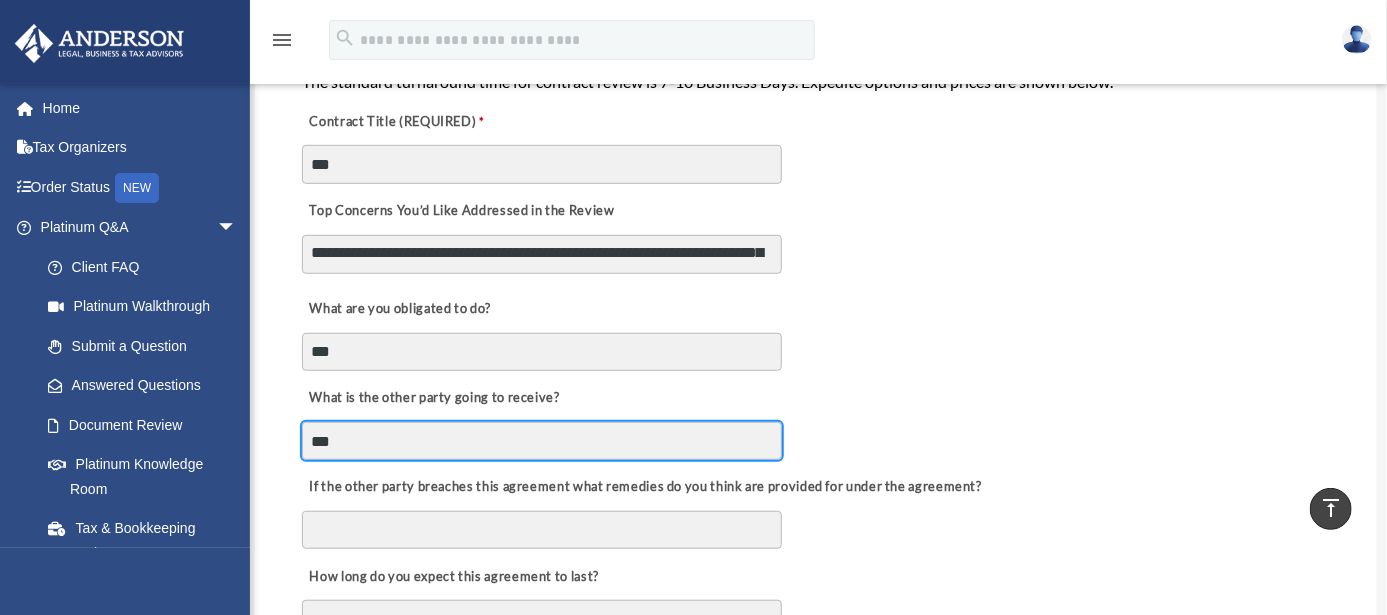 type on "***" 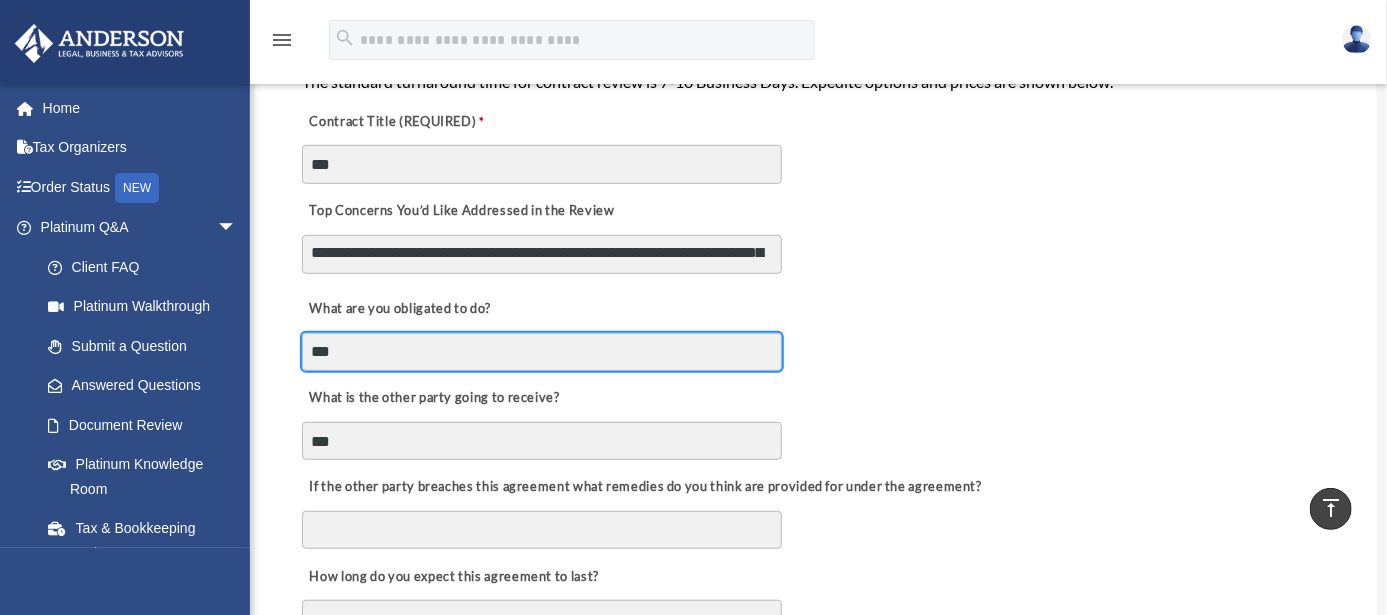 click on "***" at bounding box center (542, 352) 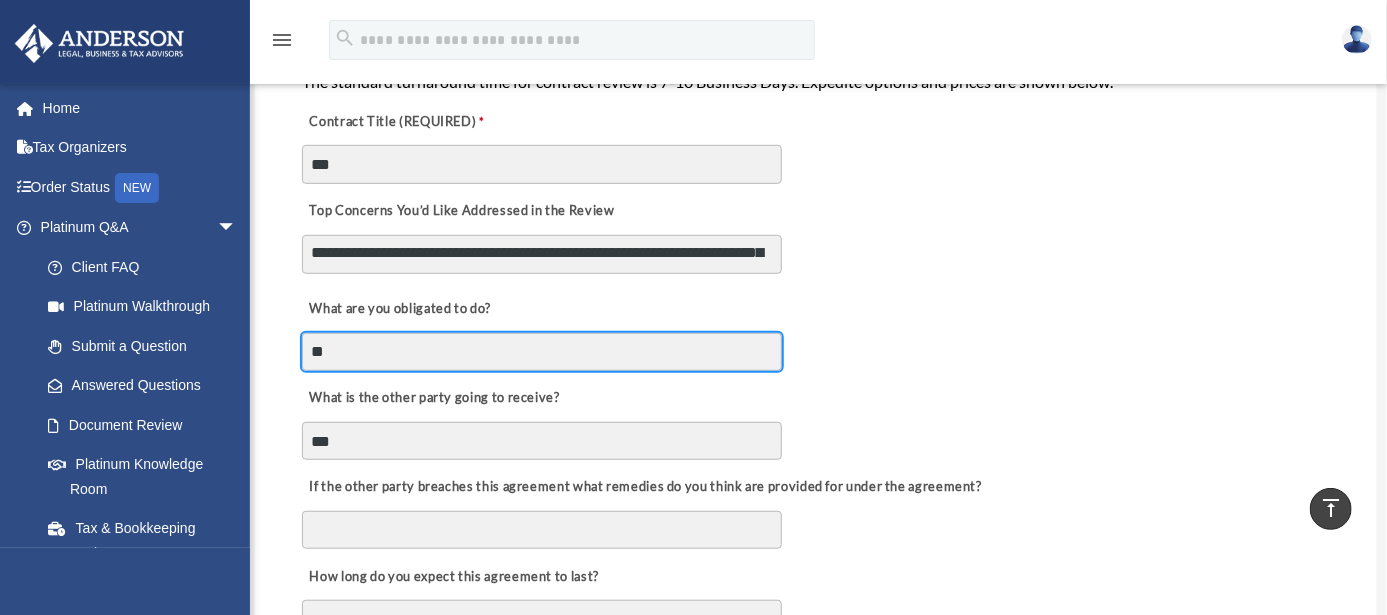 type on "*" 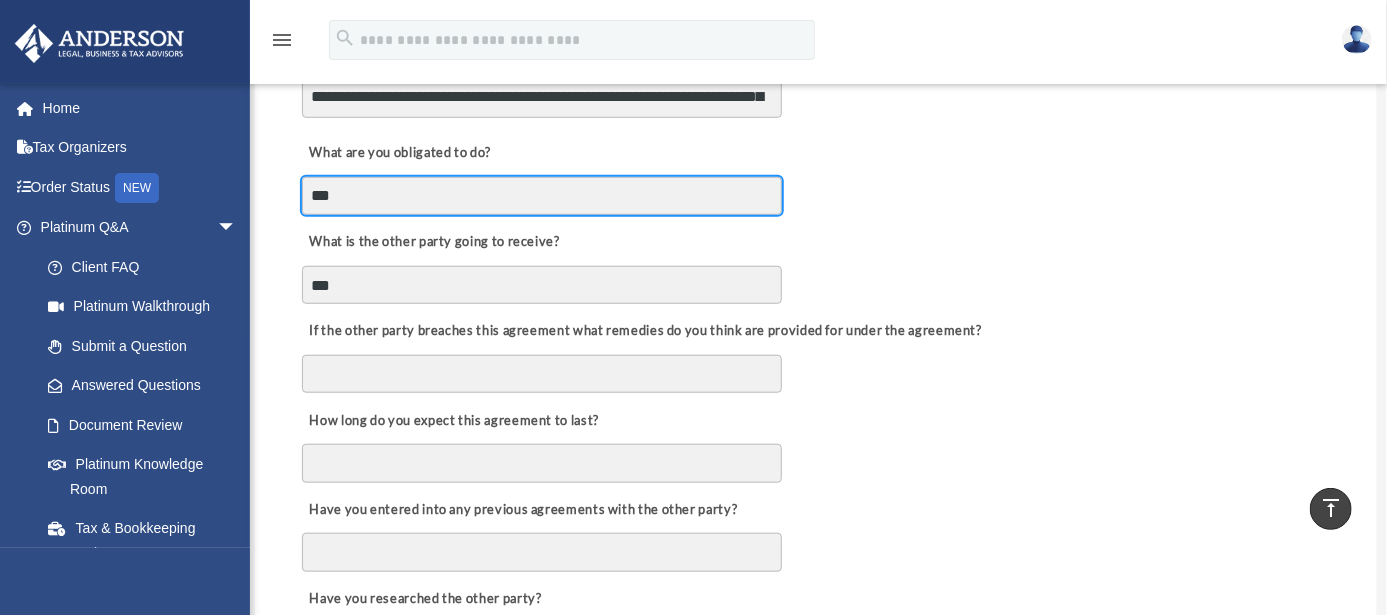 scroll, scrollTop: 666, scrollLeft: 0, axis: vertical 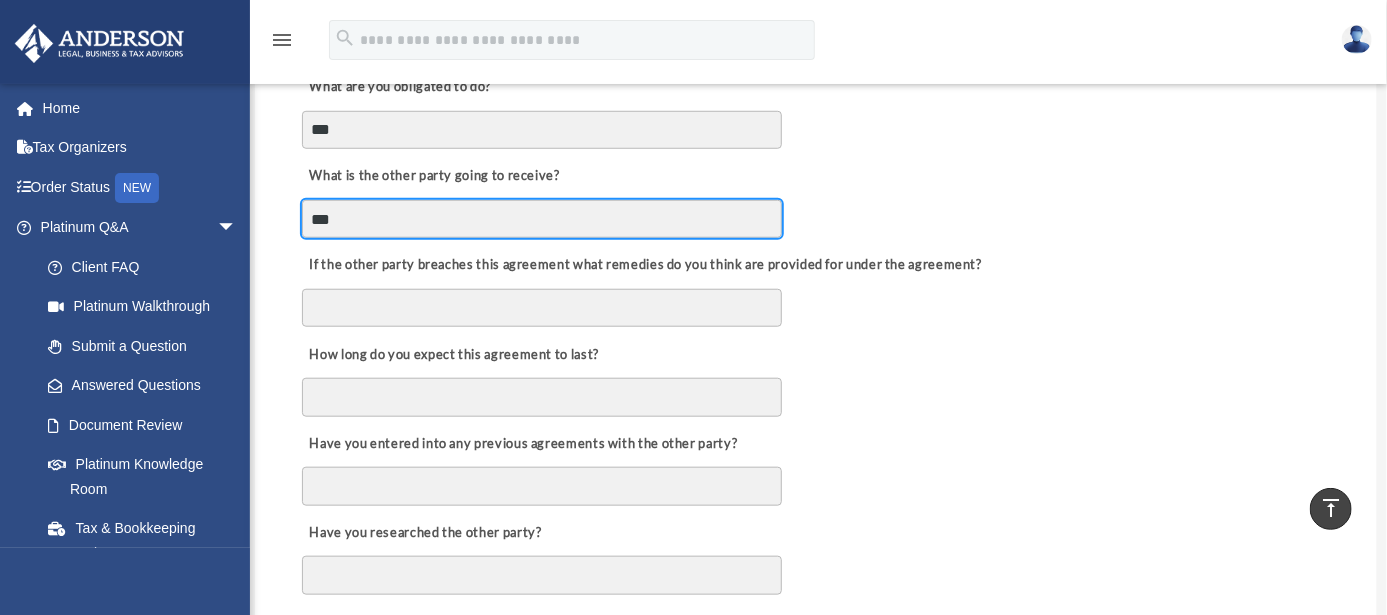 click on "***" at bounding box center (542, 219) 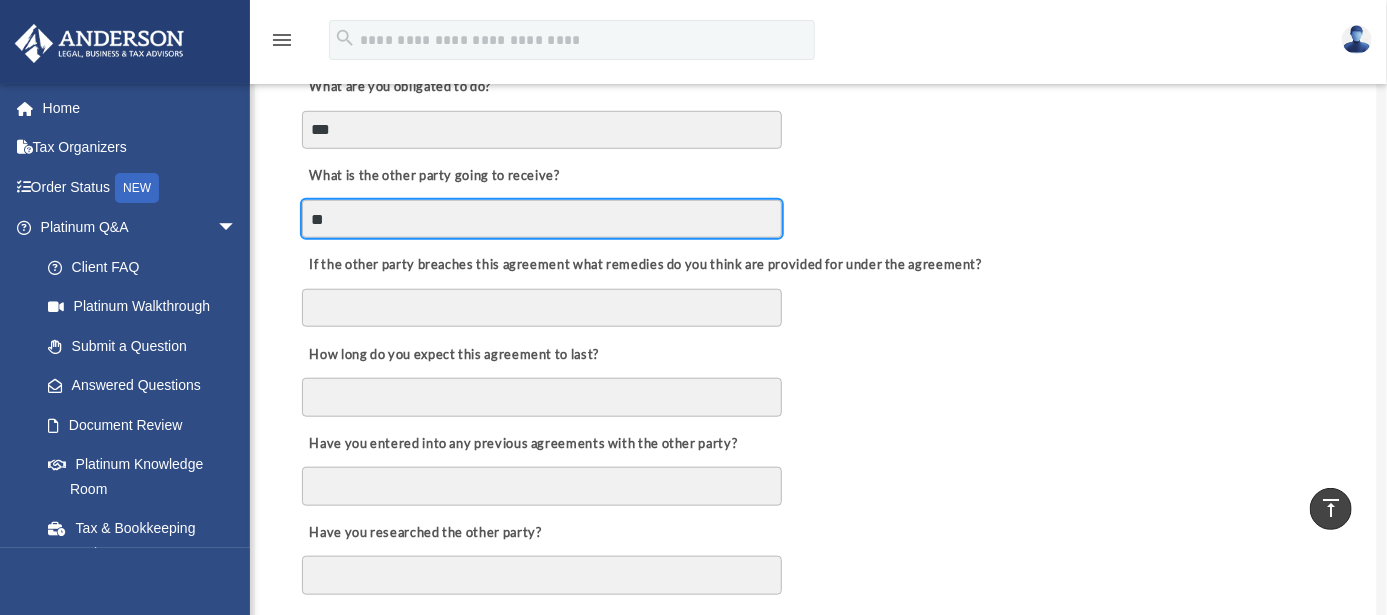 type on "*" 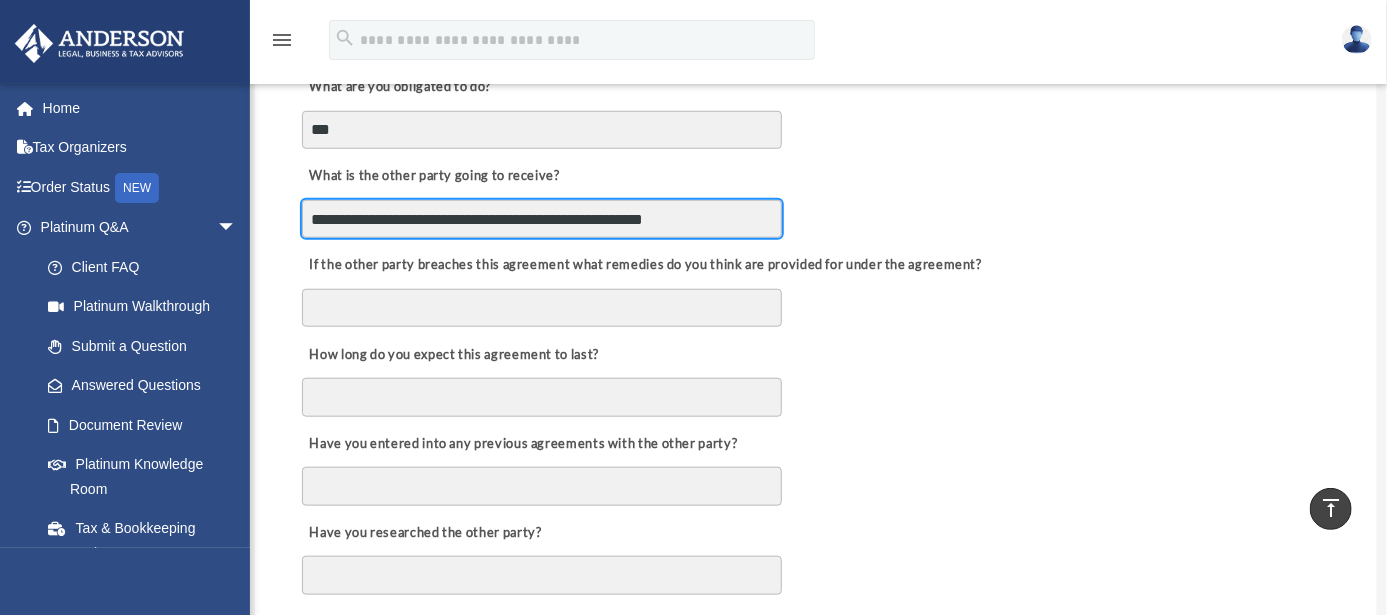 type on "**********" 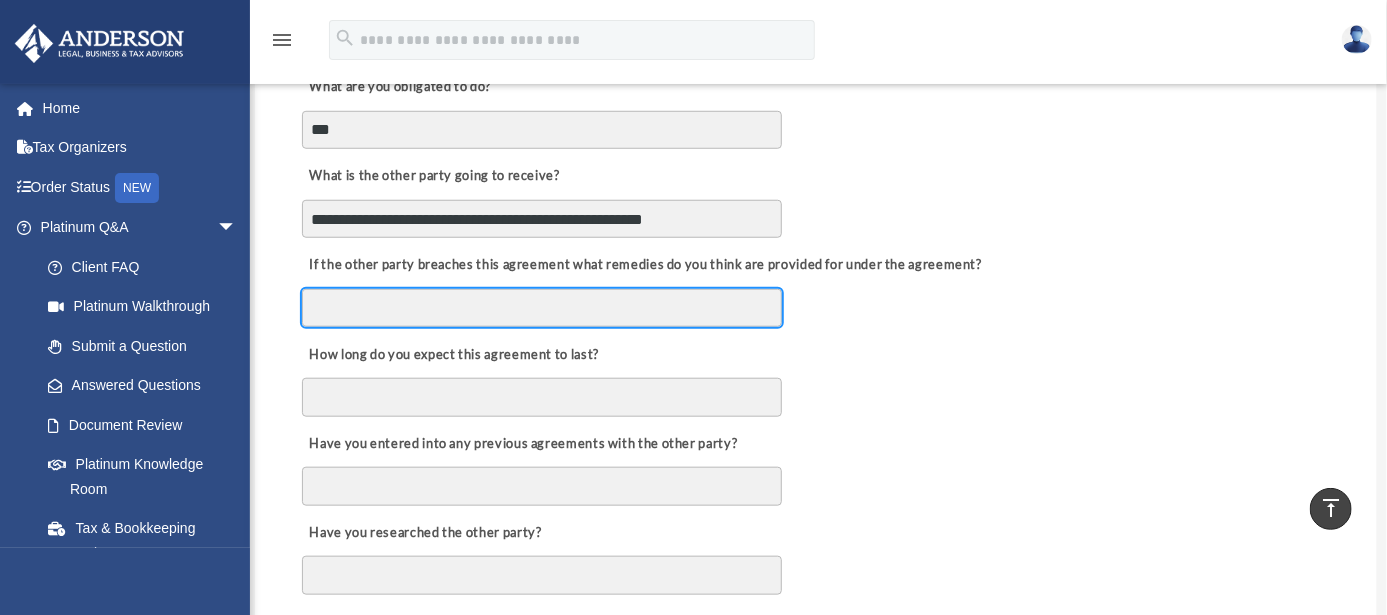 click on "If the other party breaches this agreement what remedies do you think are provided for under the agreement?" at bounding box center [542, 308] 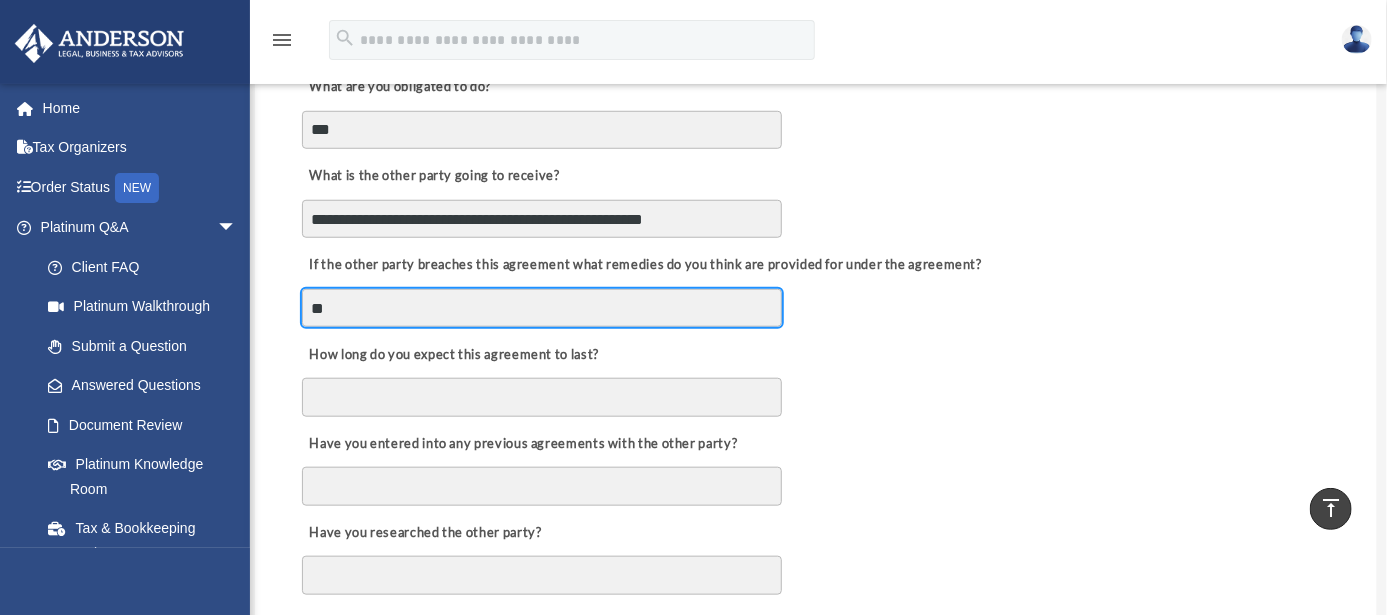 type on "*" 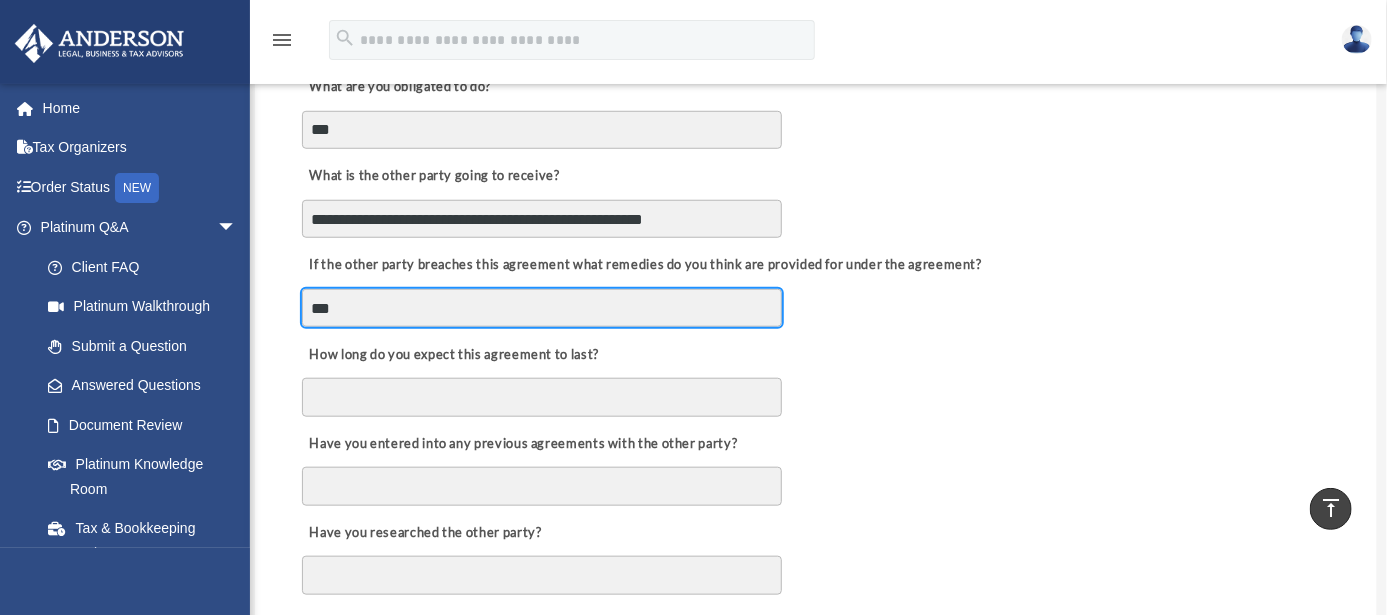 type on "***" 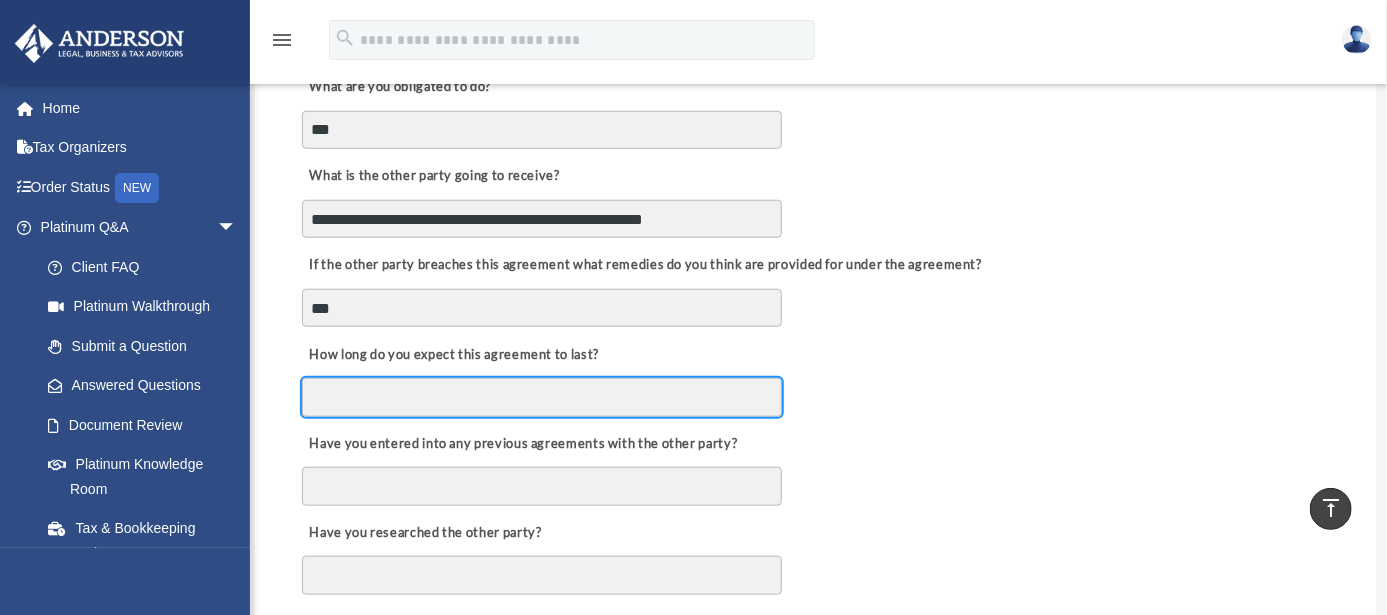 click on "How long do you expect this agreement to last?" at bounding box center (542, 397) 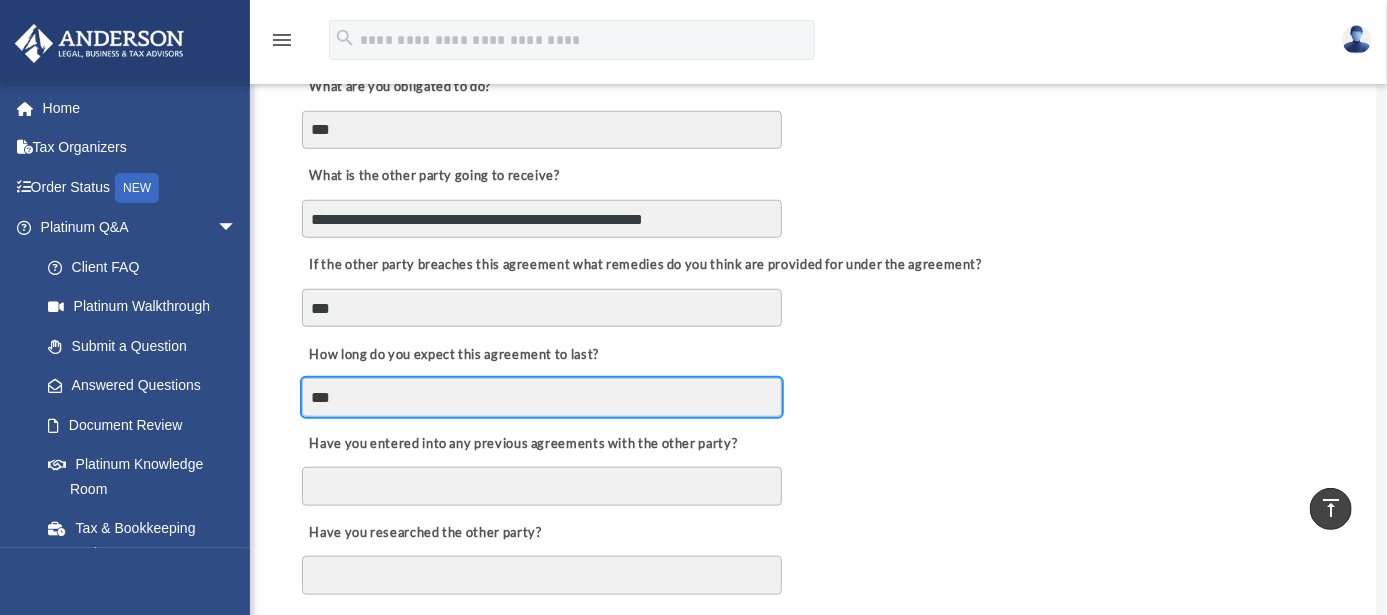 type on "***" 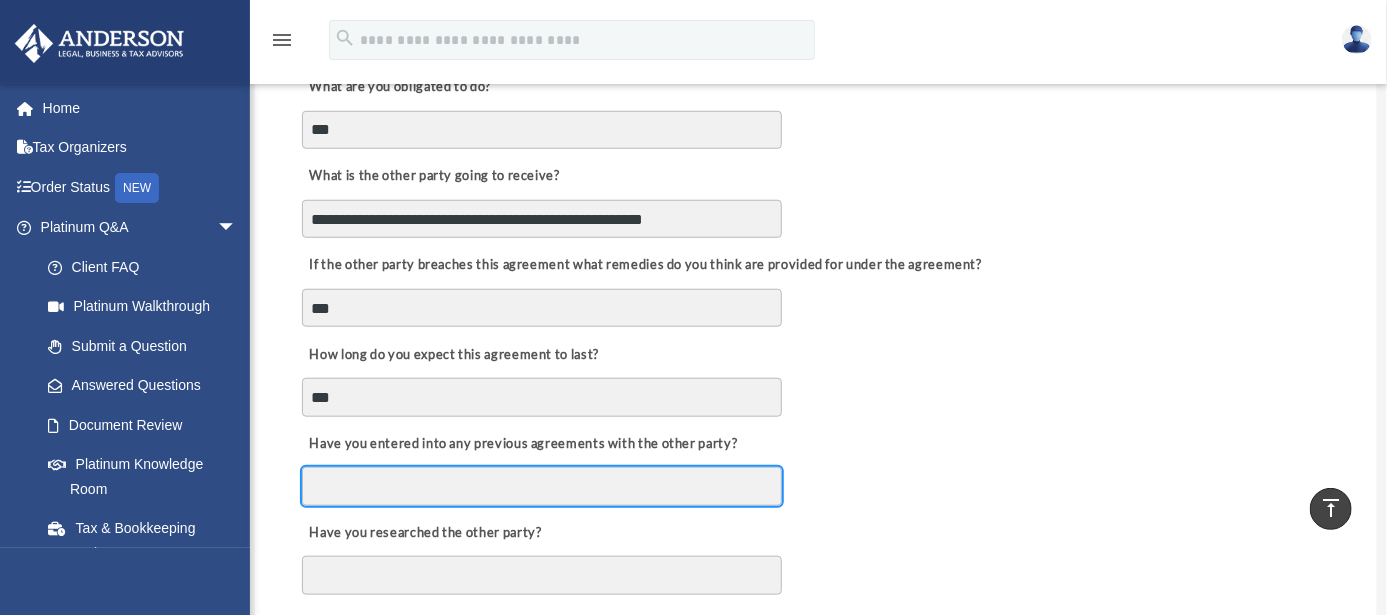 click on "Have you entered into any previous agreements with the other party?" at bounding box center (542, 486) 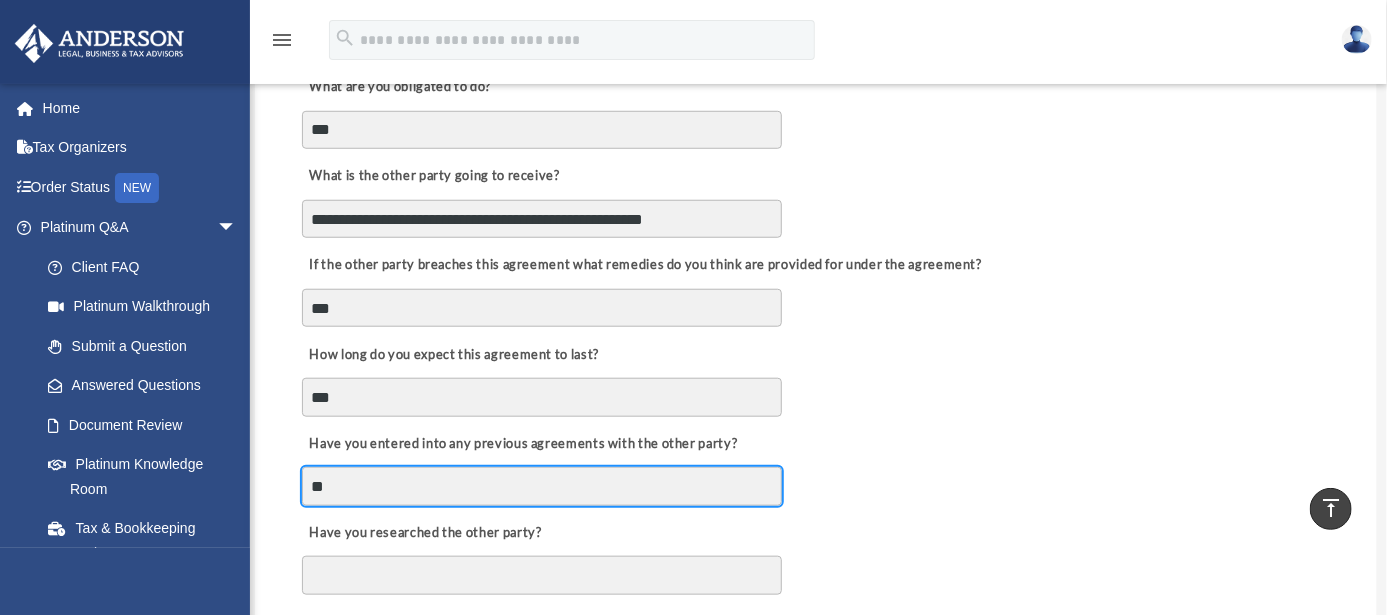 type on "*" 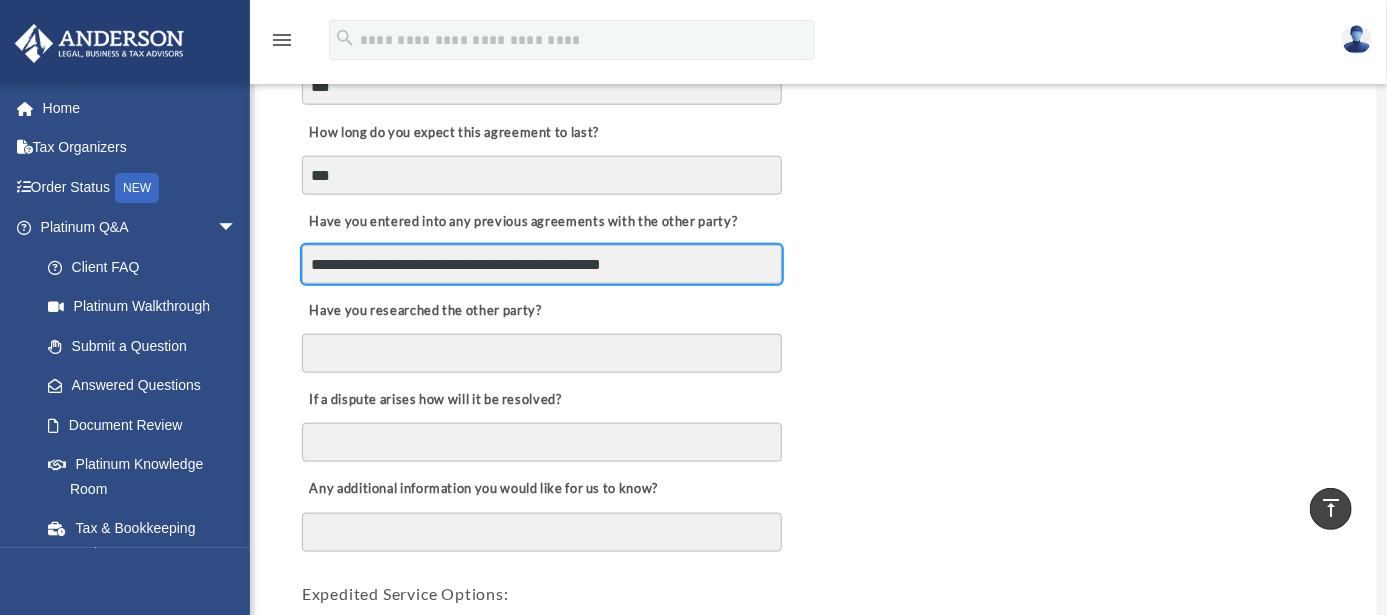 scroll, scrollTop: 888, scrollLeft: 0, axis: vertical 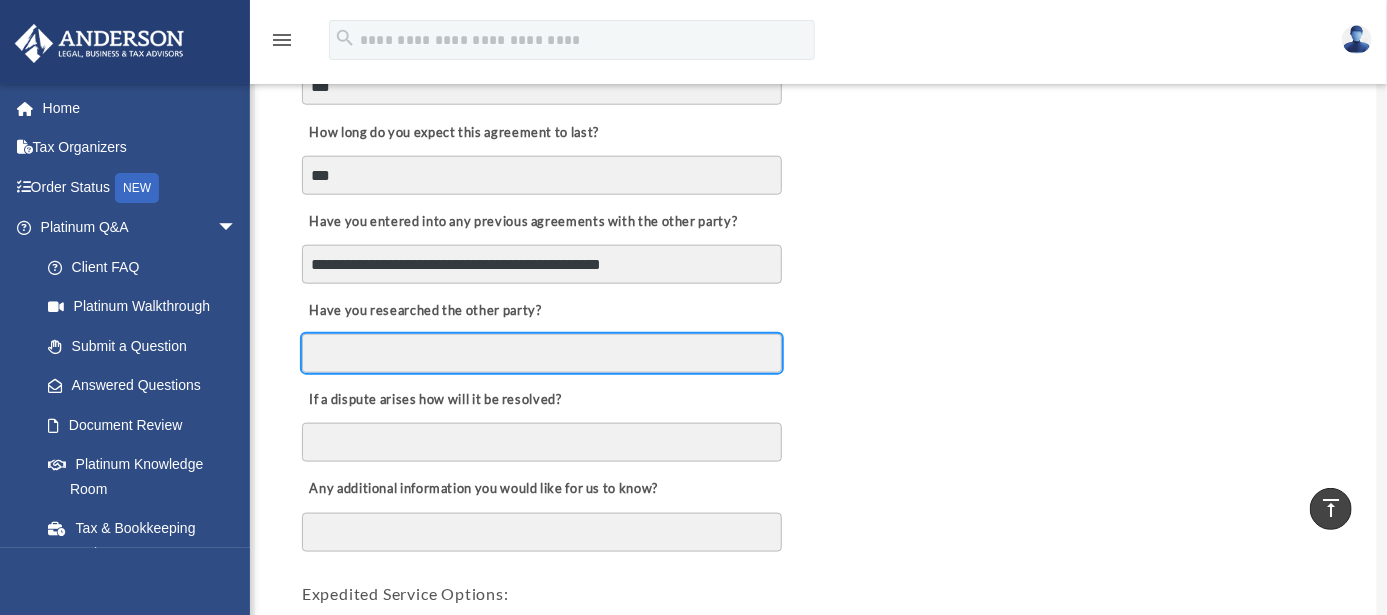 click on "Have you researched the other party?" at bounding box center (542, 353) 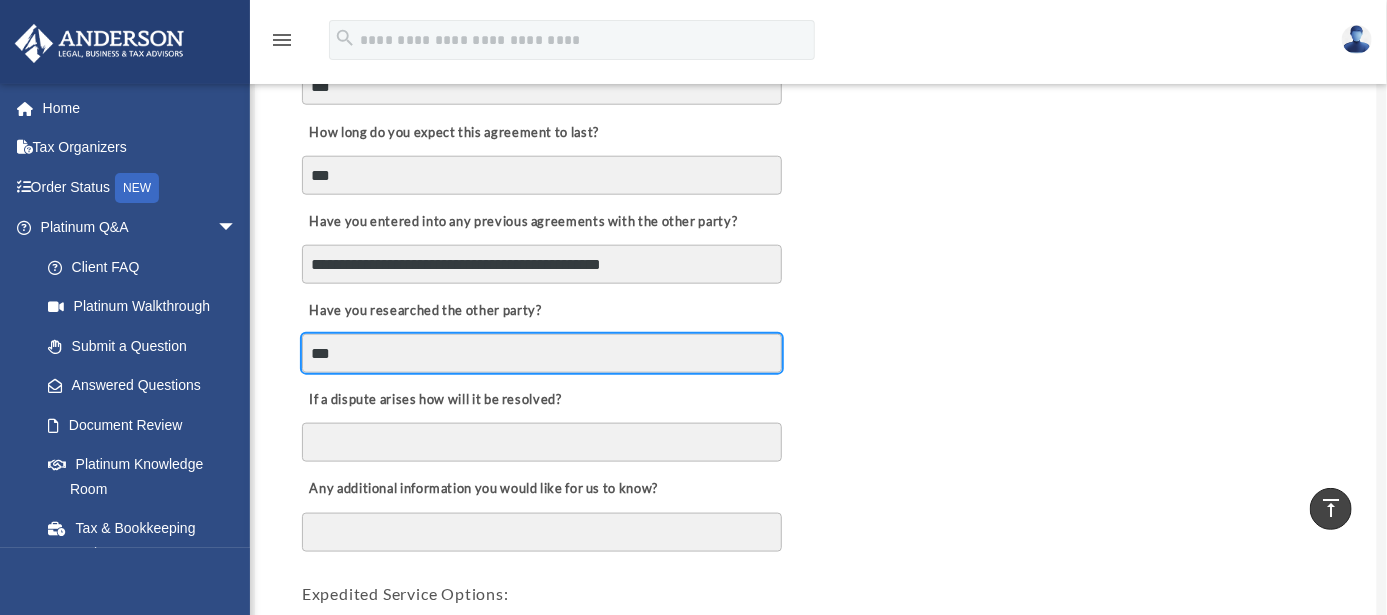 type on "***" 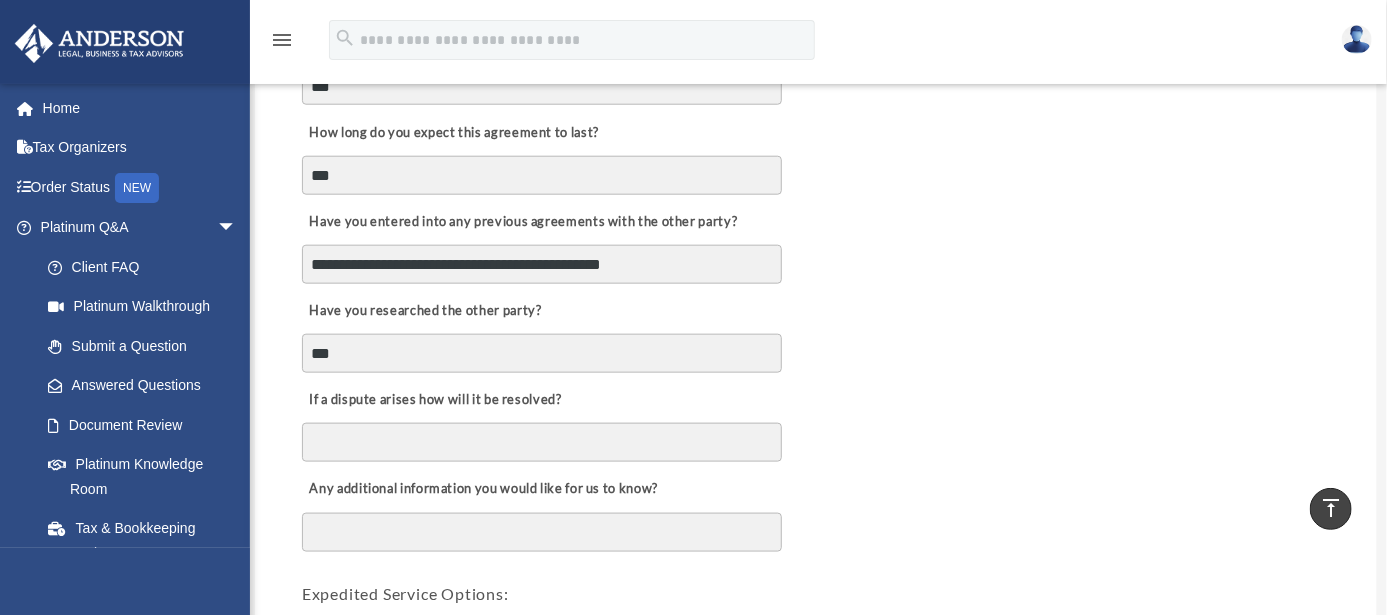 click on "If a dispute arises how will it be resolved?" at bounding box center (816, 419) 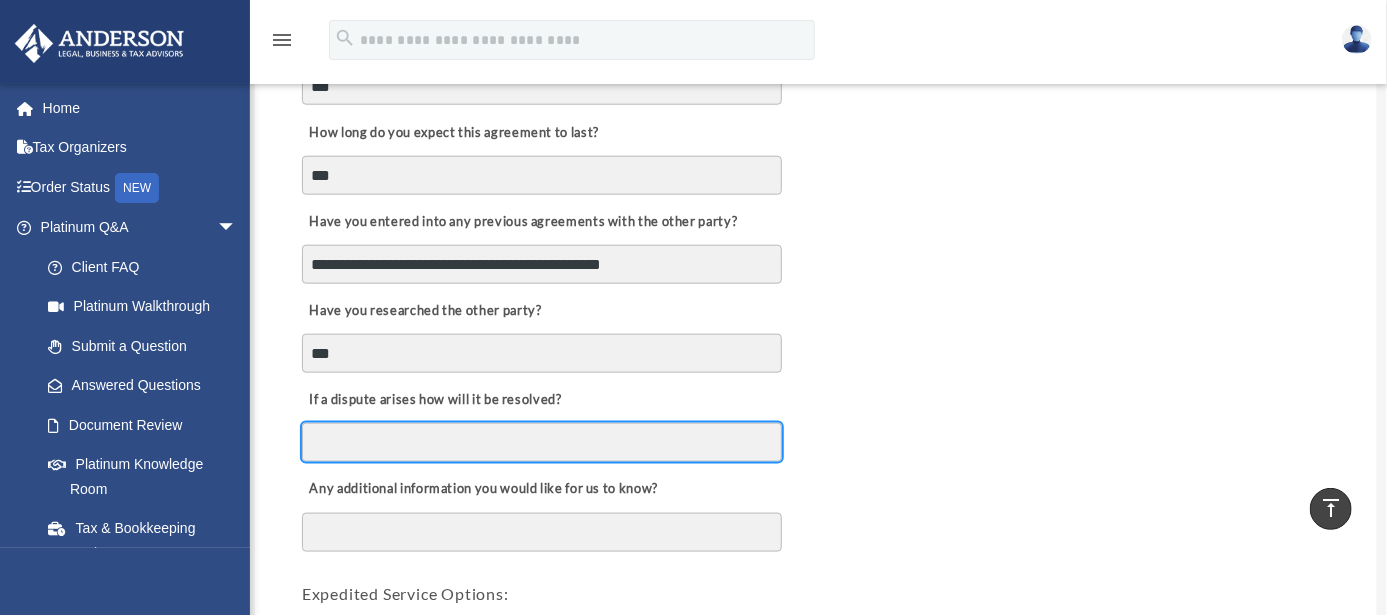 click on "If a dispute arises how will it be resolved?" at bounding box center (542, 442) 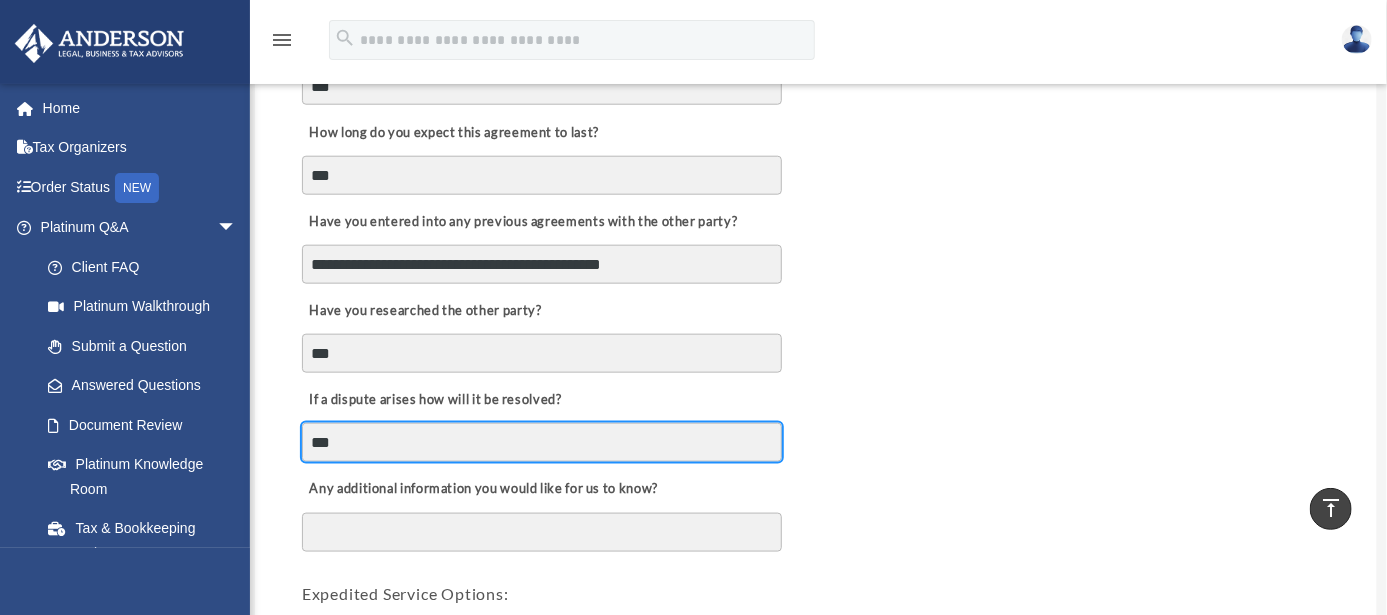 scroll, scrollTop: 1000, scrollLeft: 0, axis: vertical 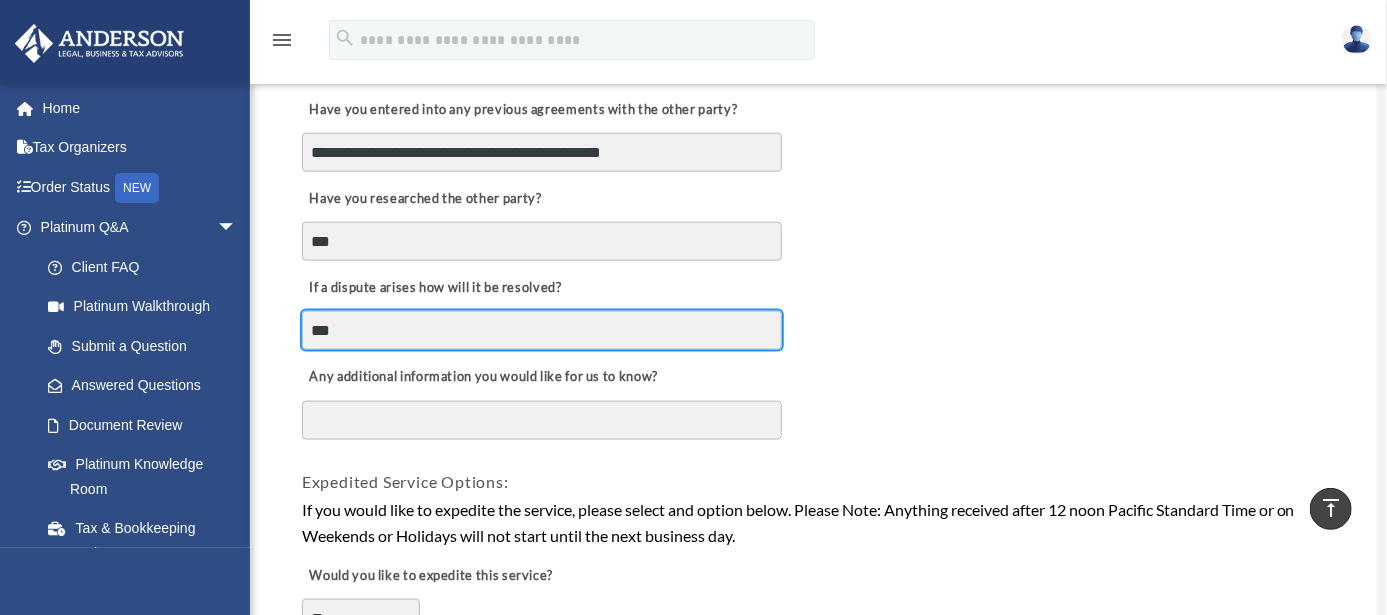 type on "***" 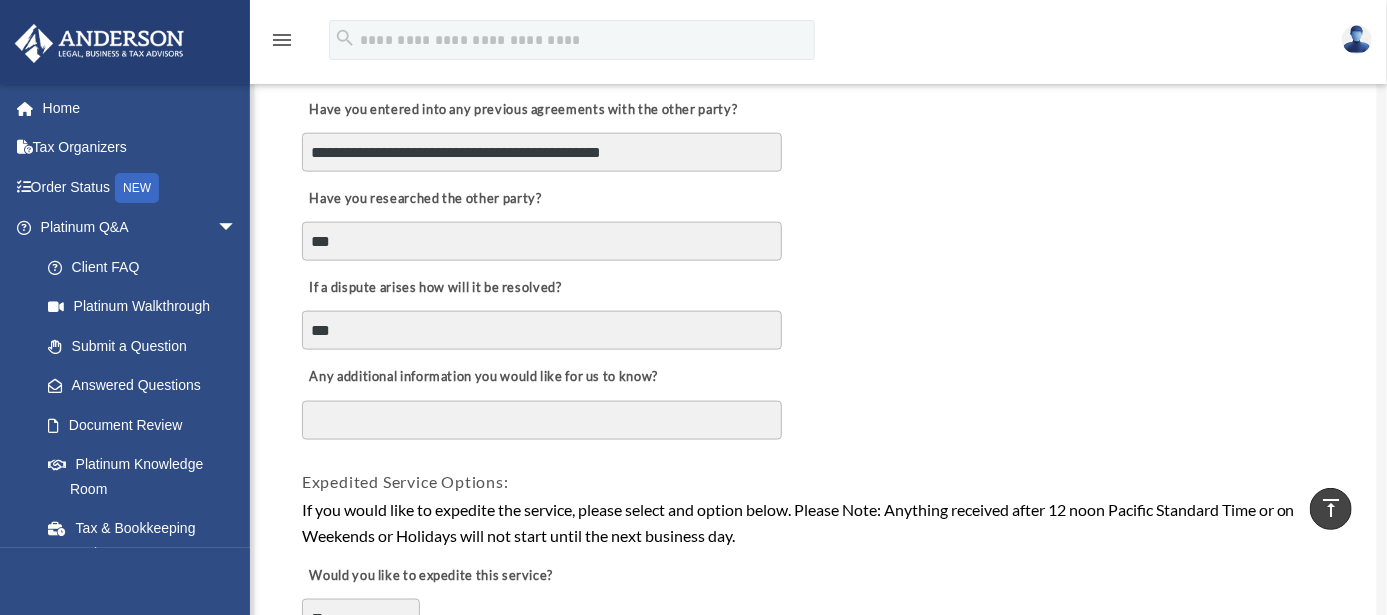 click on "Any additional information you would like for us to know?" at bounding box center [542, 420] 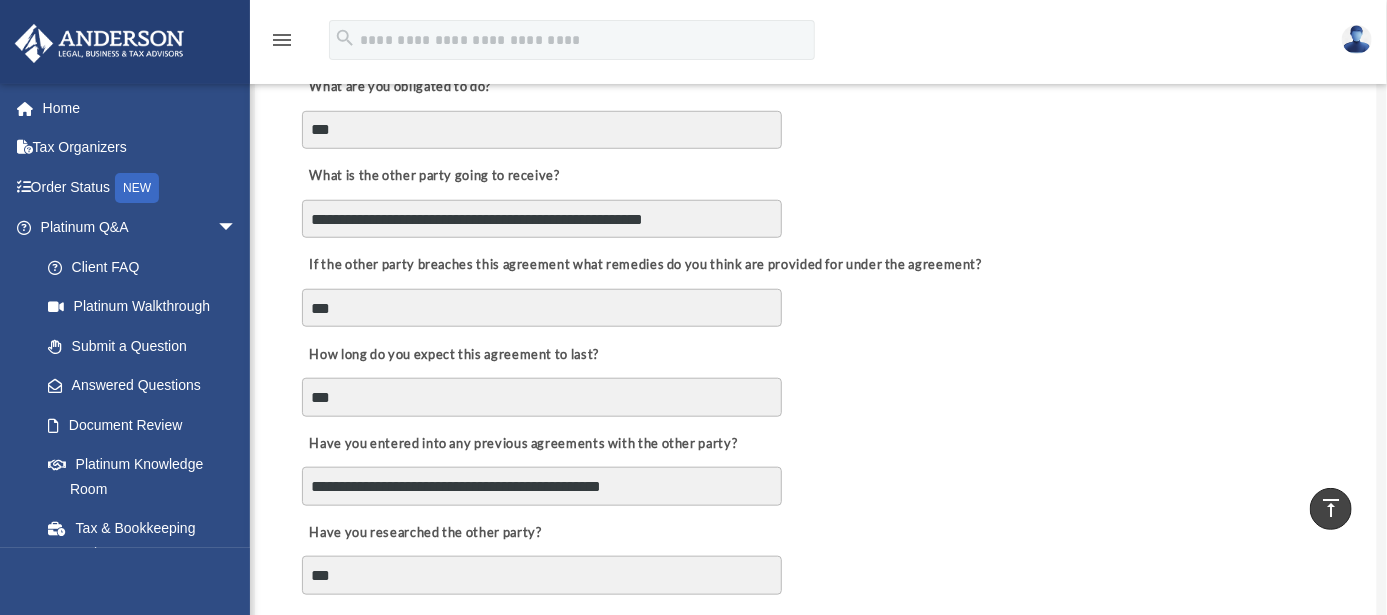 scroll, scrollTop: 555, scrollLeft: 0, axis: vertical 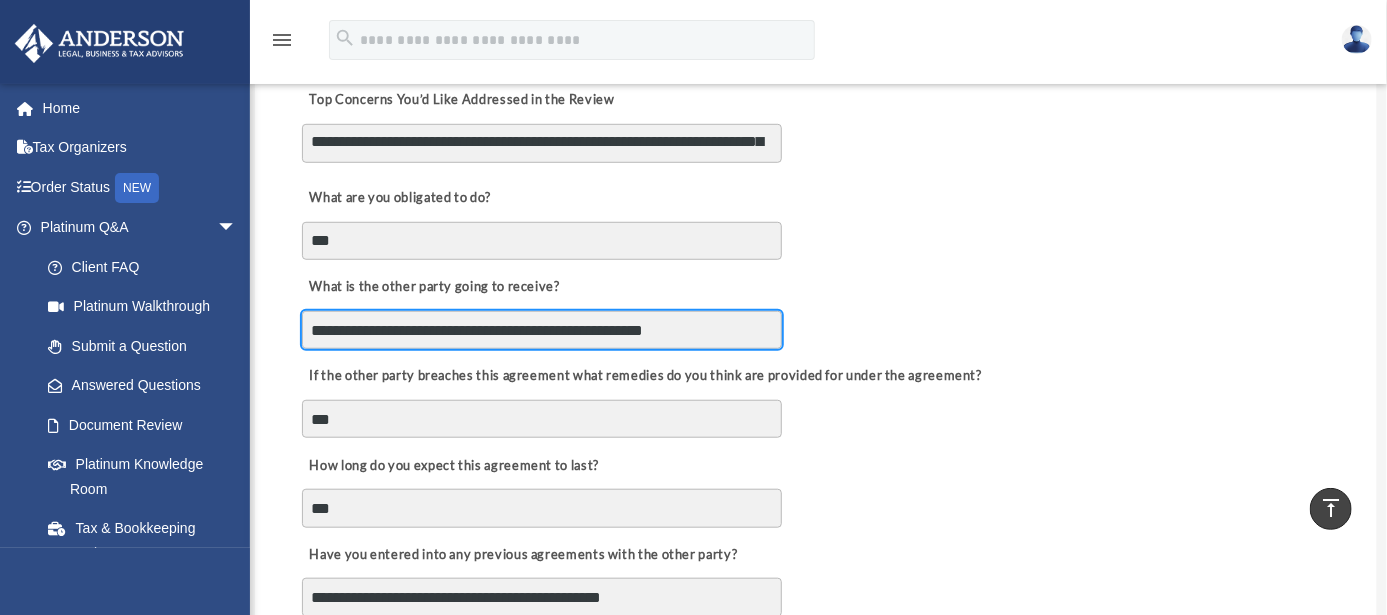 click on "**********" at bounding box center (542, 330) 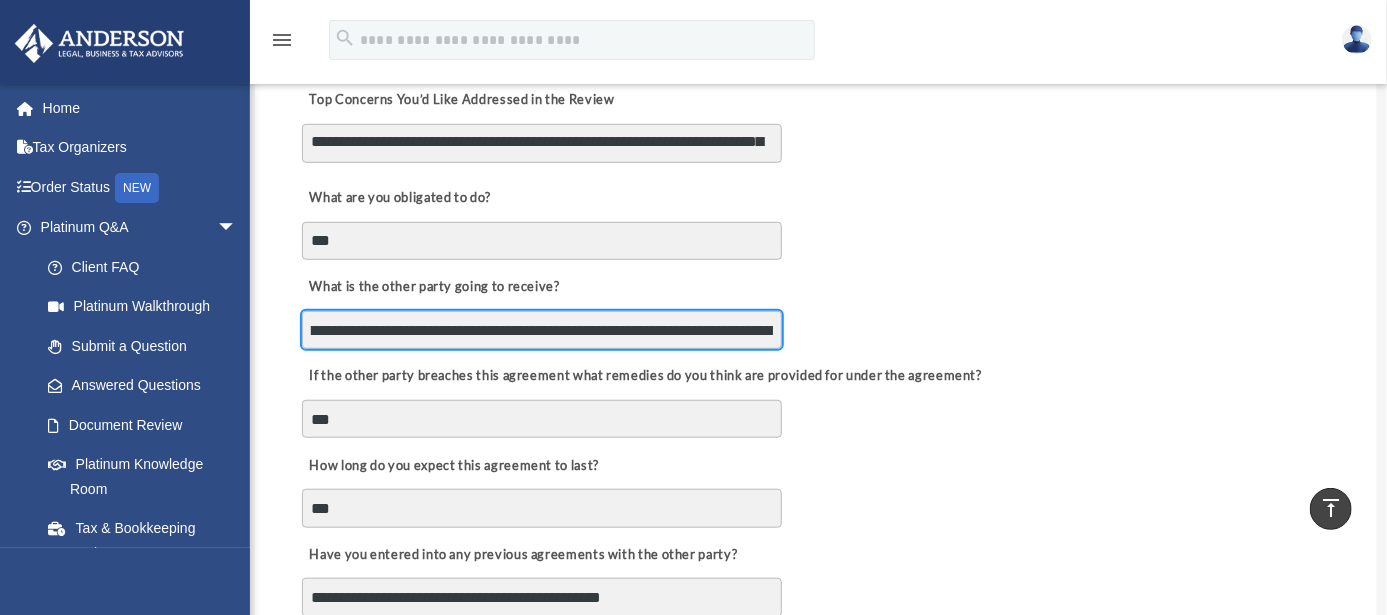 scroll, scrollTop: 0, scrollLeft: 540, axis: horizontal 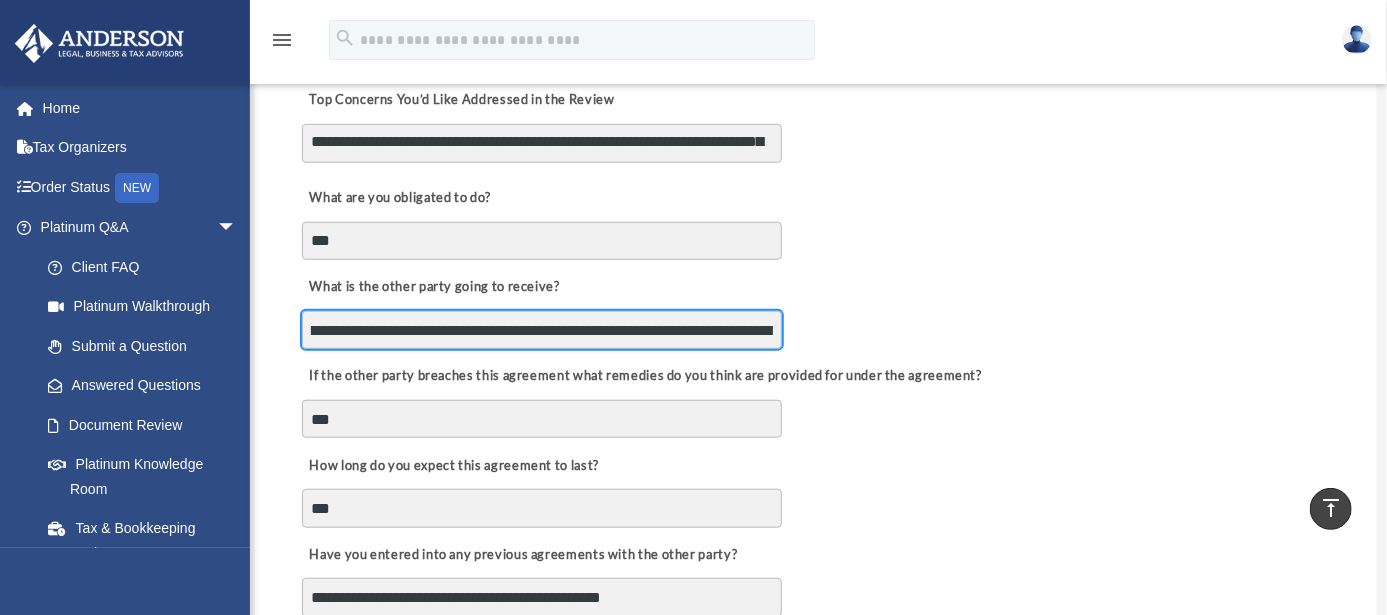 click on "**********" at bounding box center (542, 330) 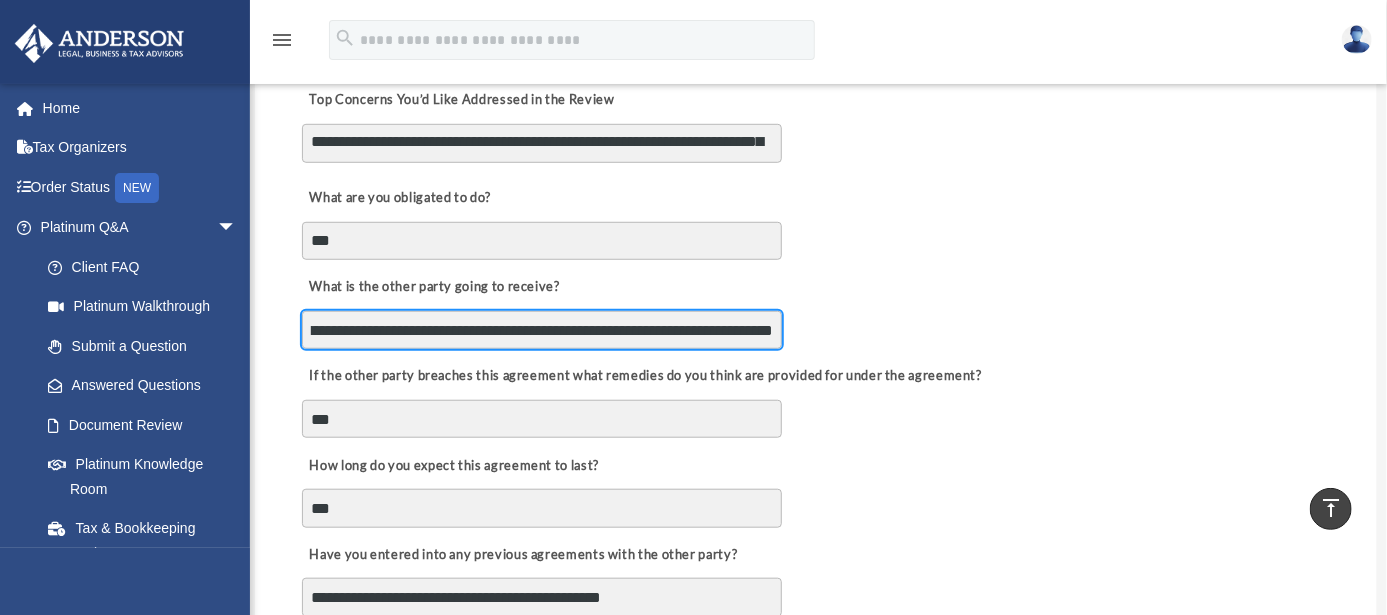 scroll, scrollTop: 0, scrollLeft: 1611, axis: horizontal 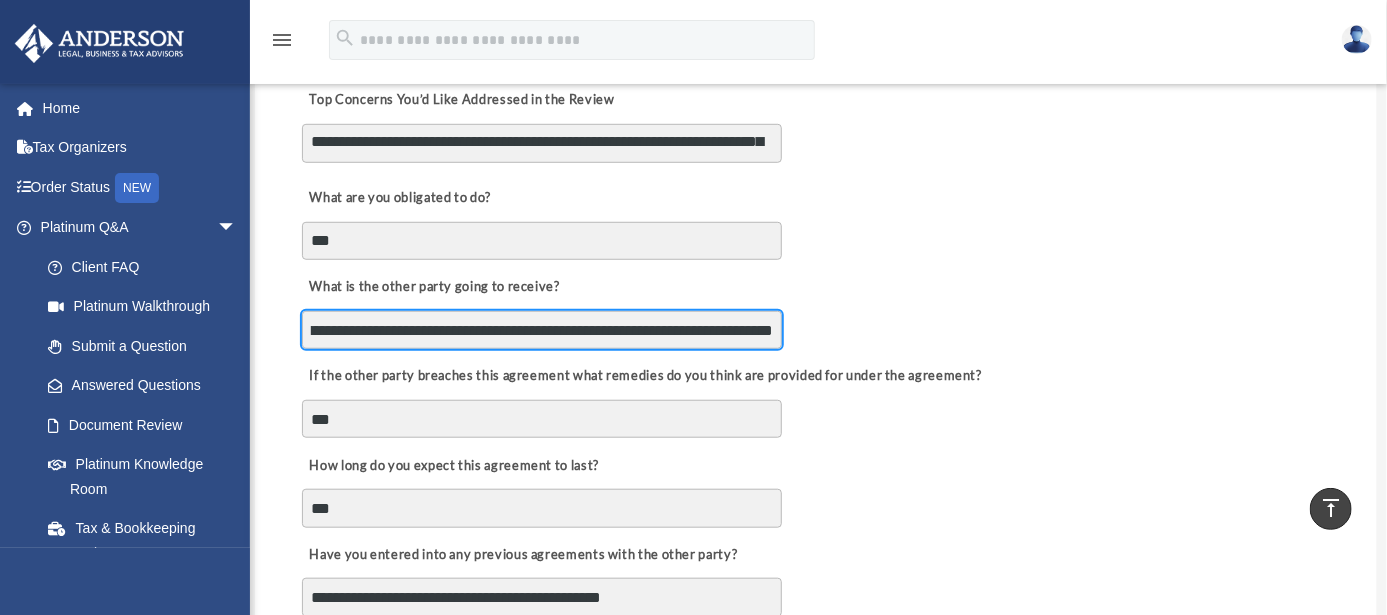 click on "**********" at bounding box center [542, 330] 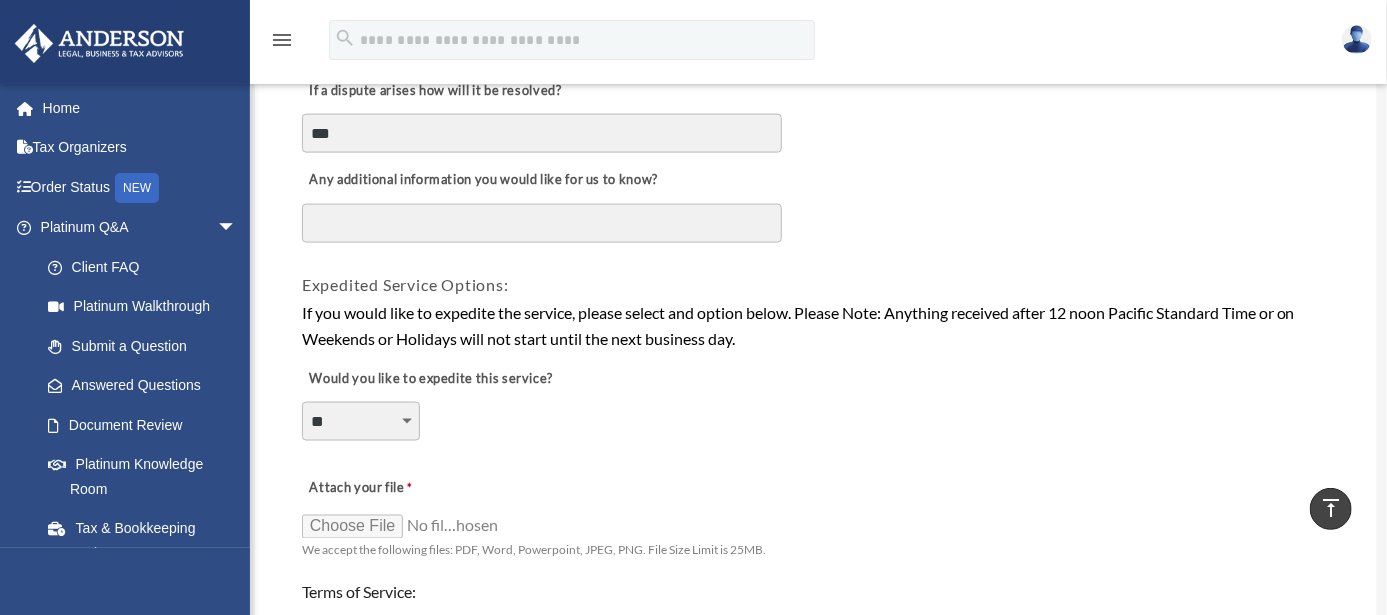 scroll, scrollTop: 1222, scrollLeft: 0, axis: vertical 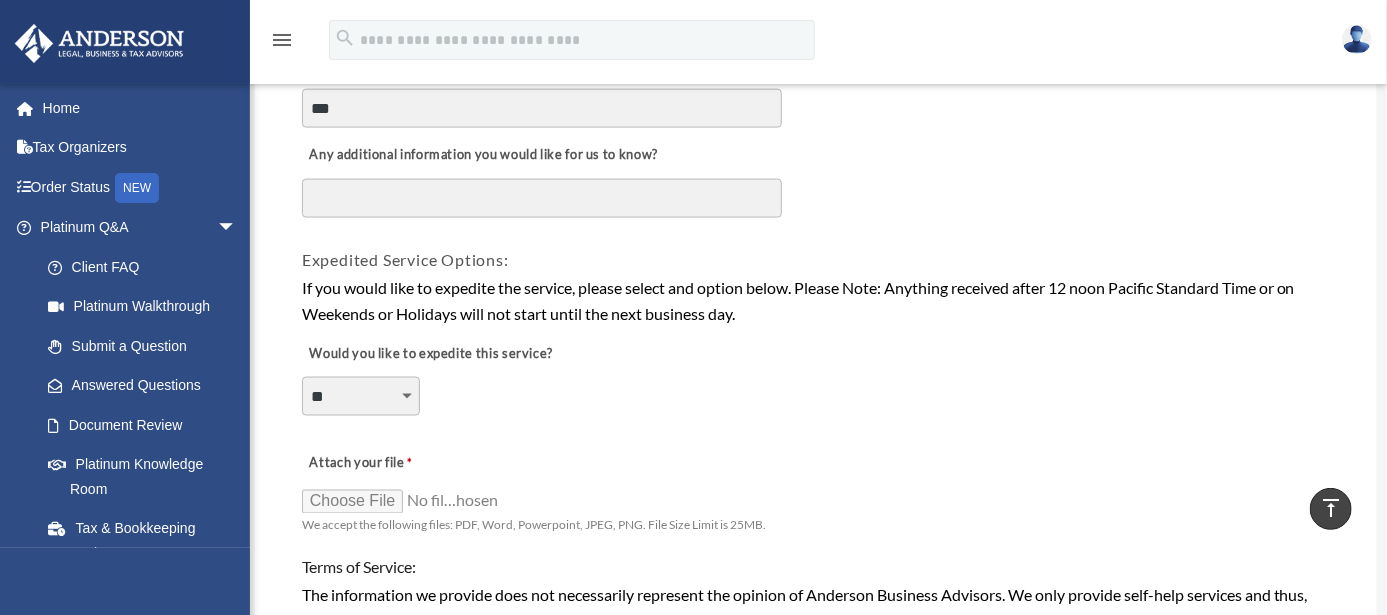type on "**********" 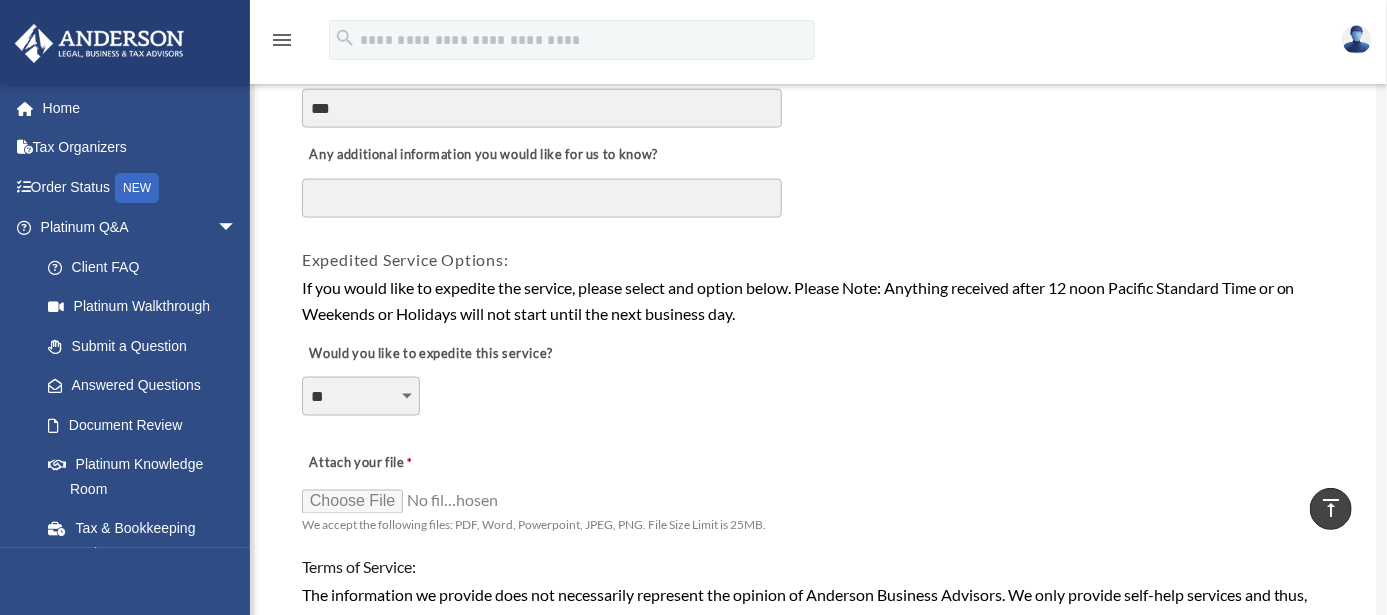 click on "Any additional information you would like for us to know?" at bounding box center [542, 198] 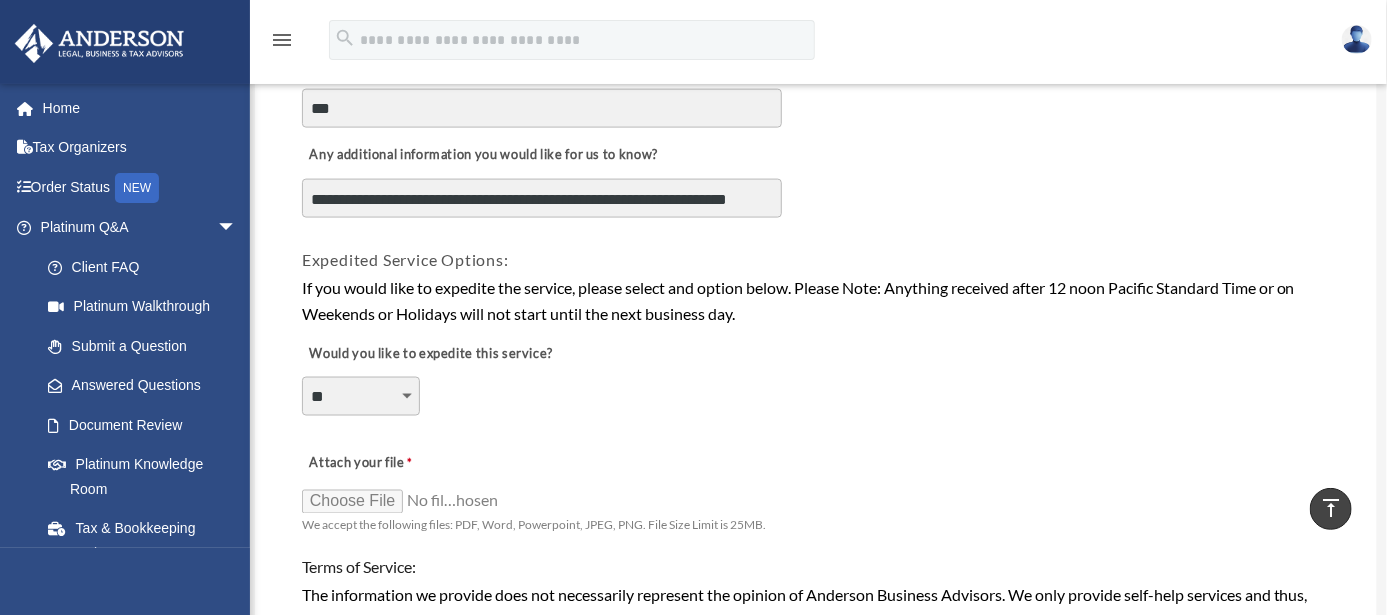 scroll, scrollTop: 15, scrollLeft: 0, axis: vertical 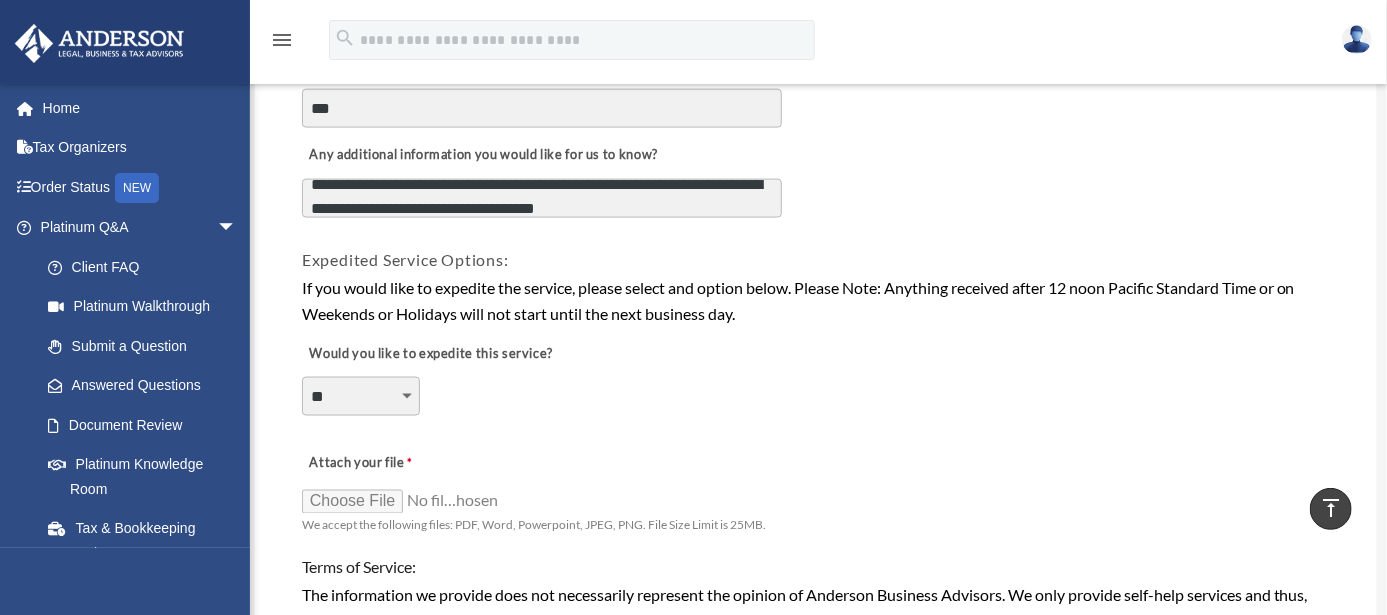 type on "**********" 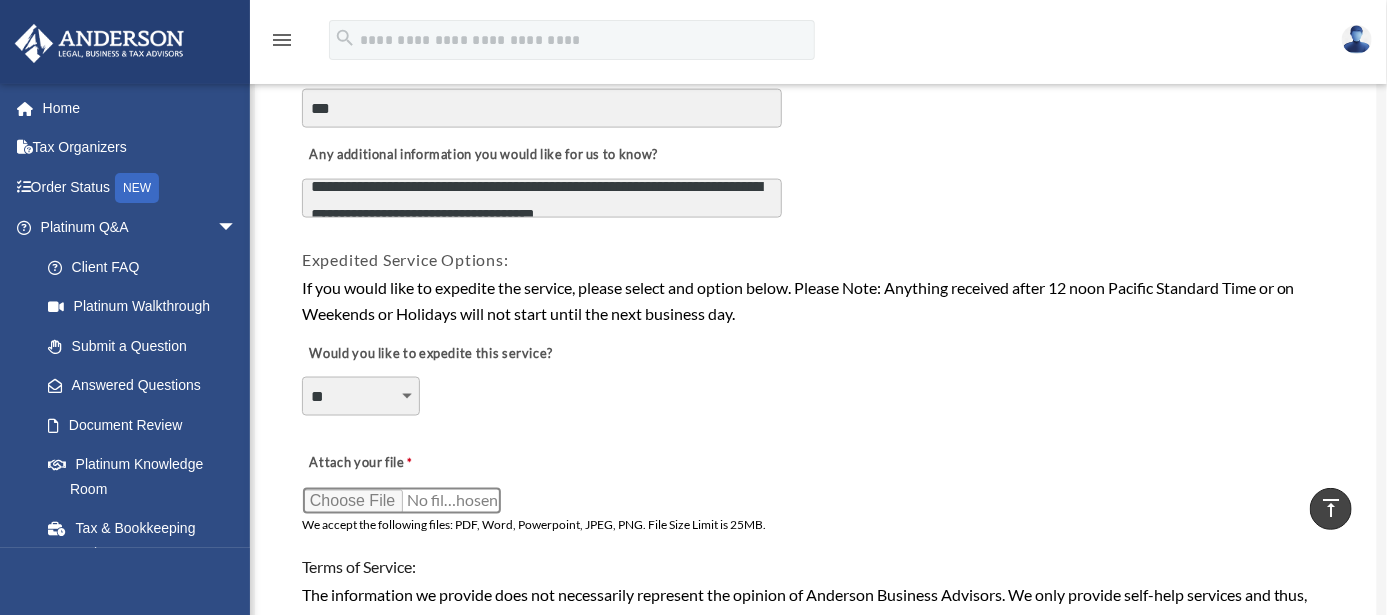 click on "Attach your file" at bounding box center [402, 501] 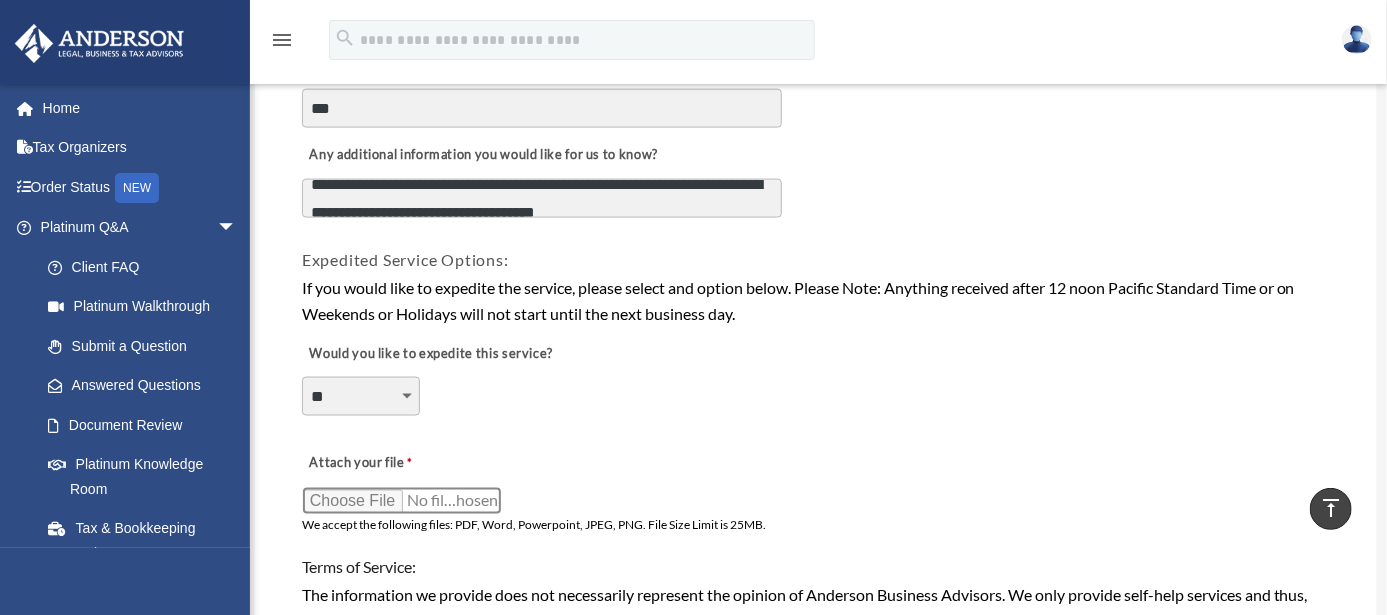 type on "**********" 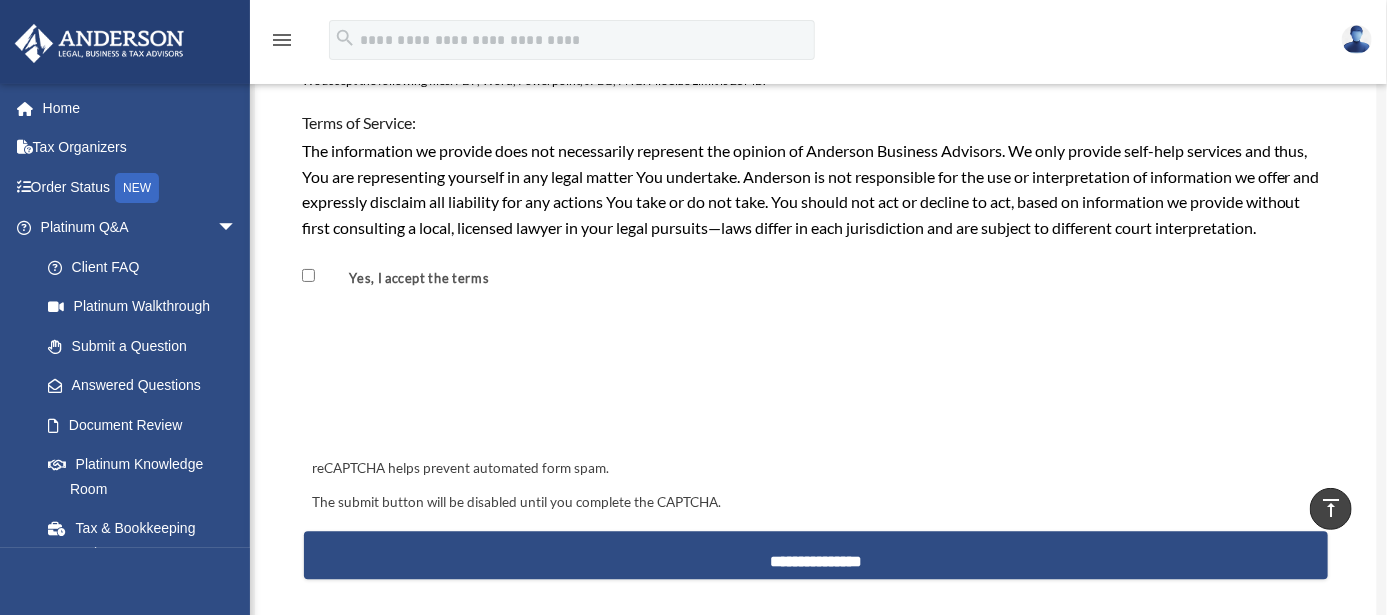 scroll, scrollTop: 1444, scrollLeft: 0, axis: vertical 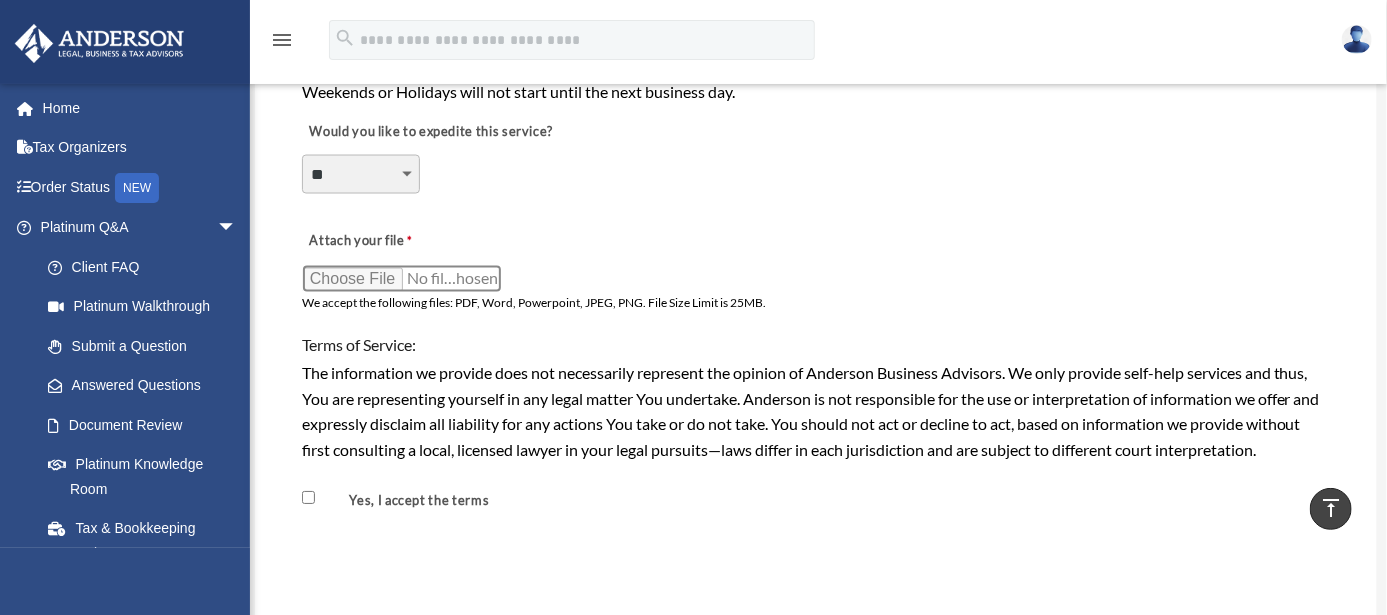 click on "Attach your file" at bounding box center (402, 279) 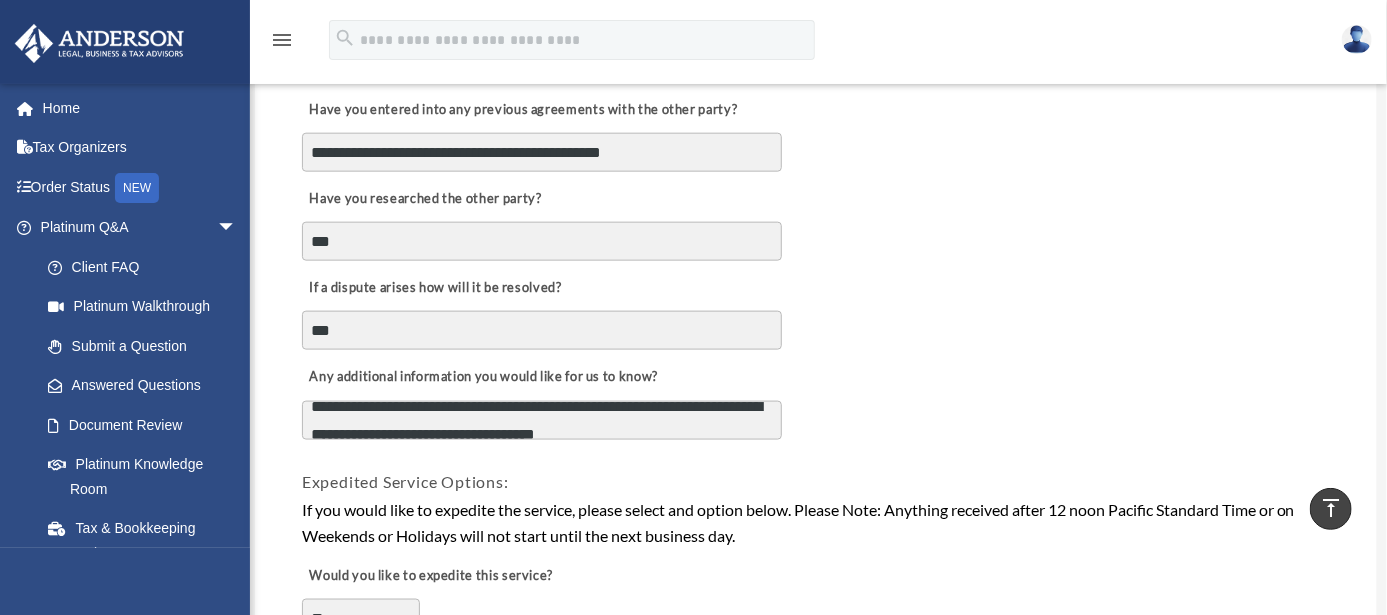 scroll, scrollTop: 1222, scrollLeft: 0, axis: vertical 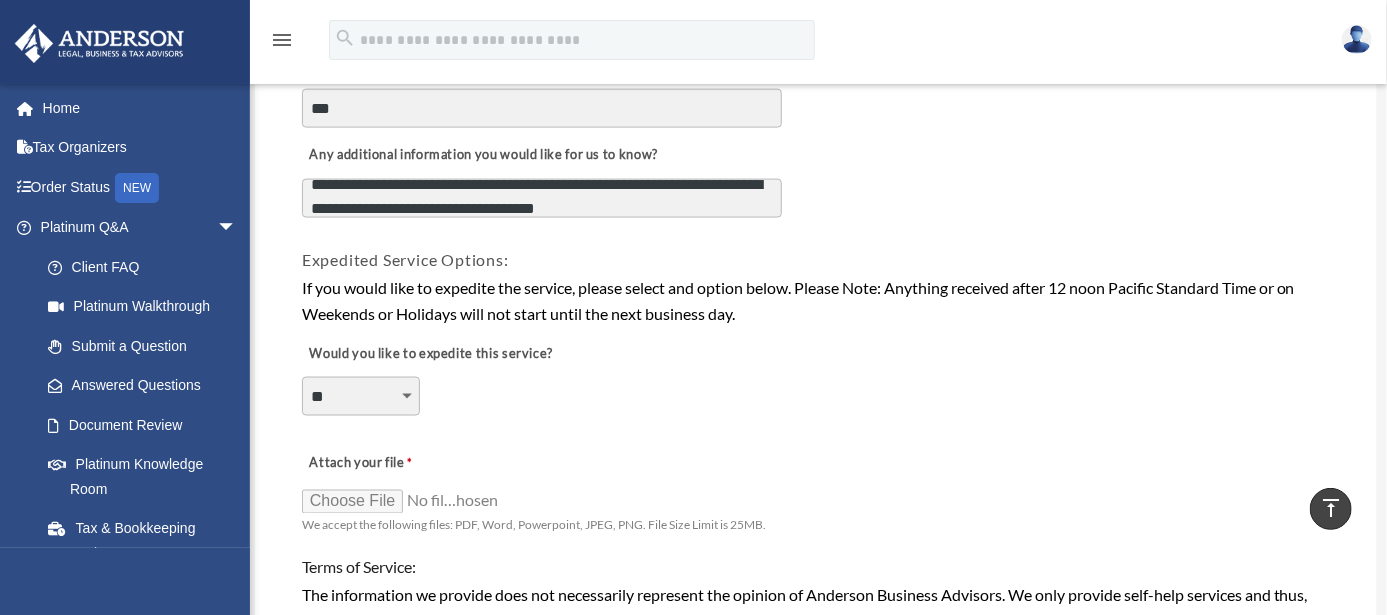 click on "**********" at bounding box center (542, 198) 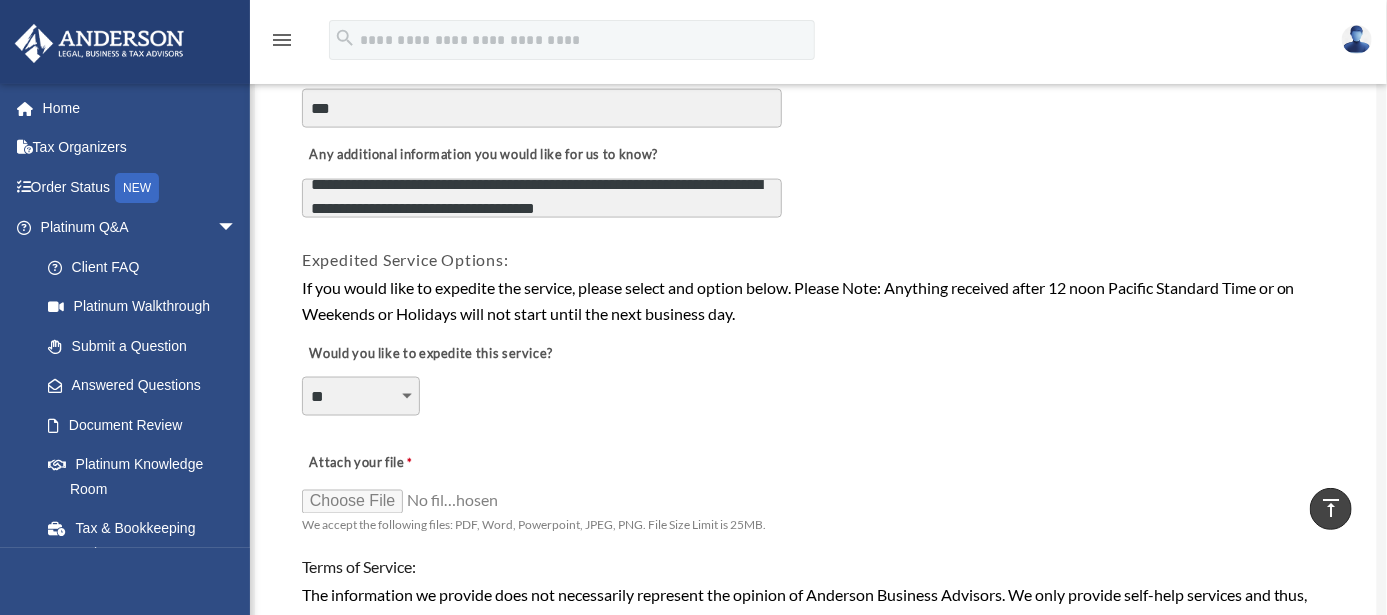 drag, startPoint x: 605, startPoint y: 190, endPoint x: 419, endPoint y: 188, distance: 186.01076 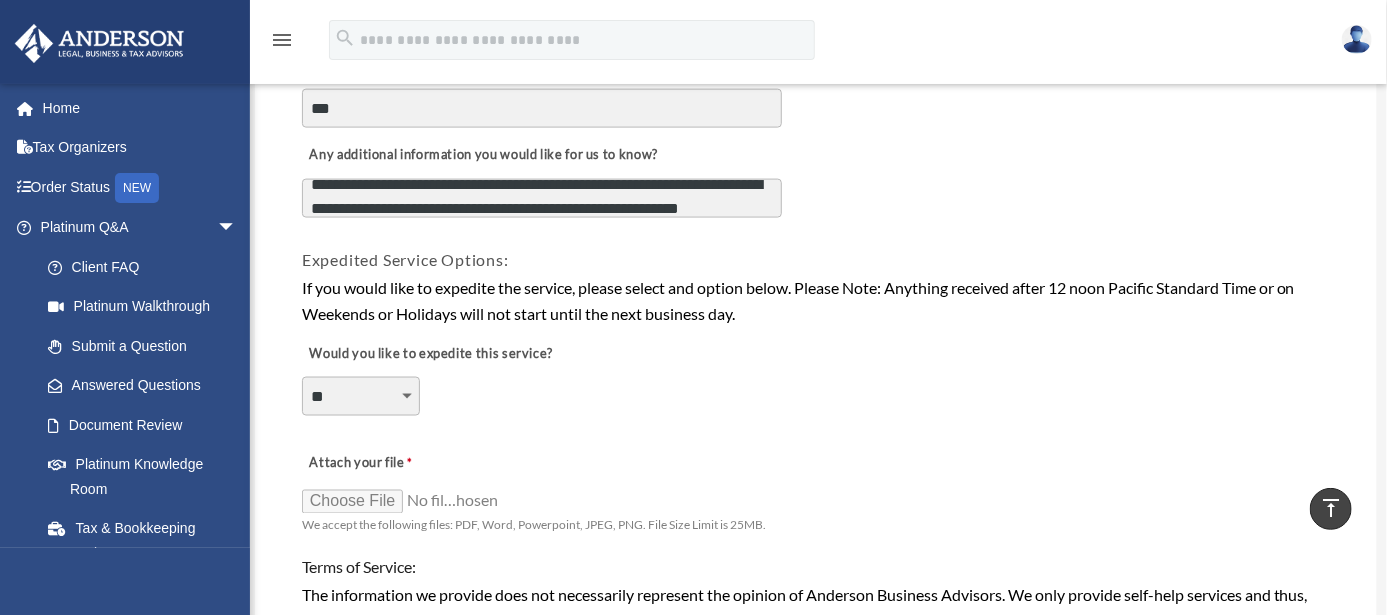 scroll, scrollTop: 39, scrollLeft: 0, axis: vertical 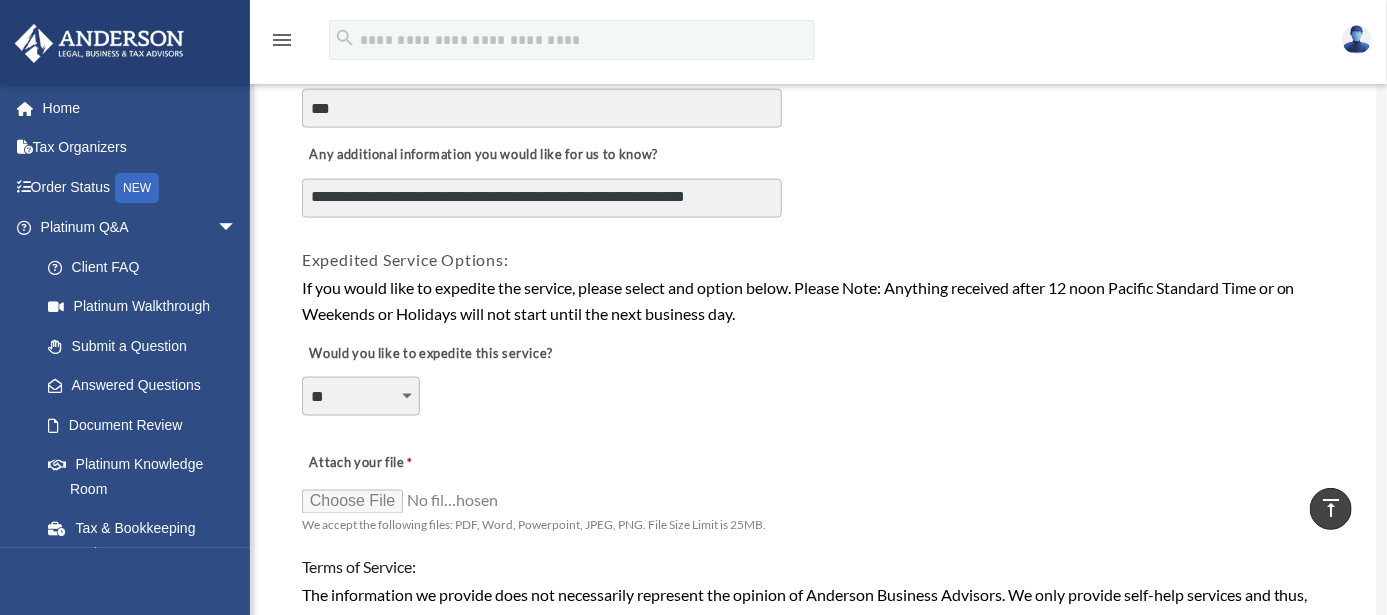 click on "**********" at bounding box center [542, 198] 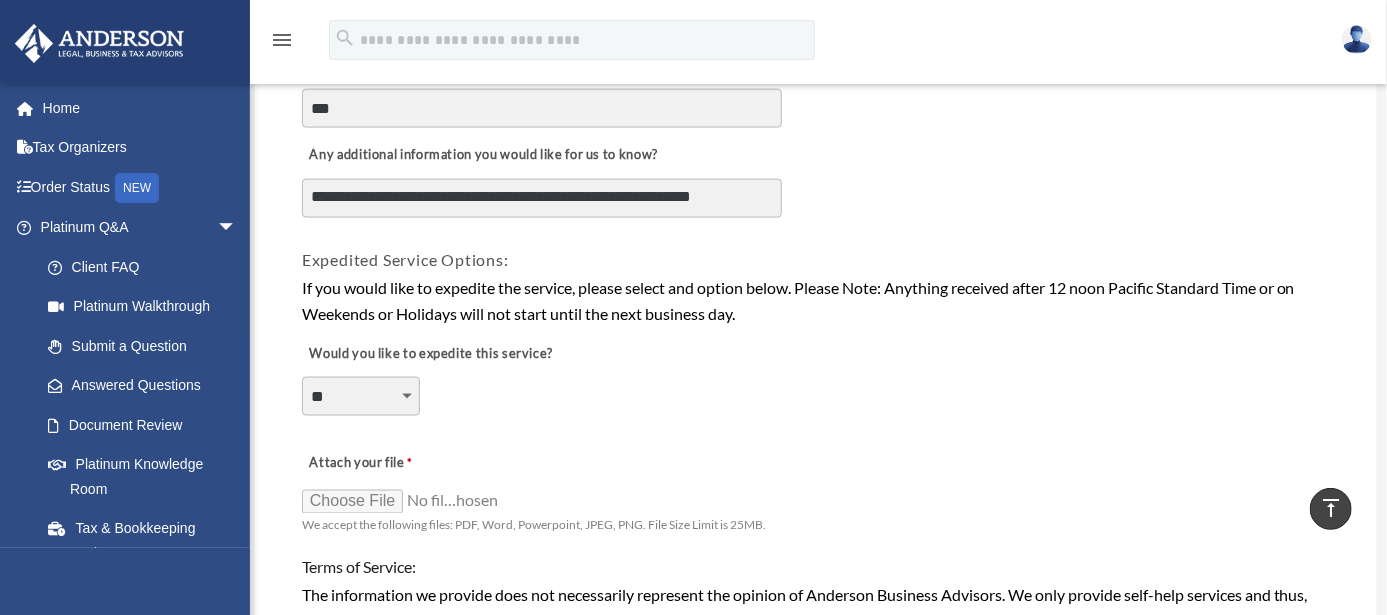 scroll, scrollTop: 34, scrollLeft: 0, axis: vertical 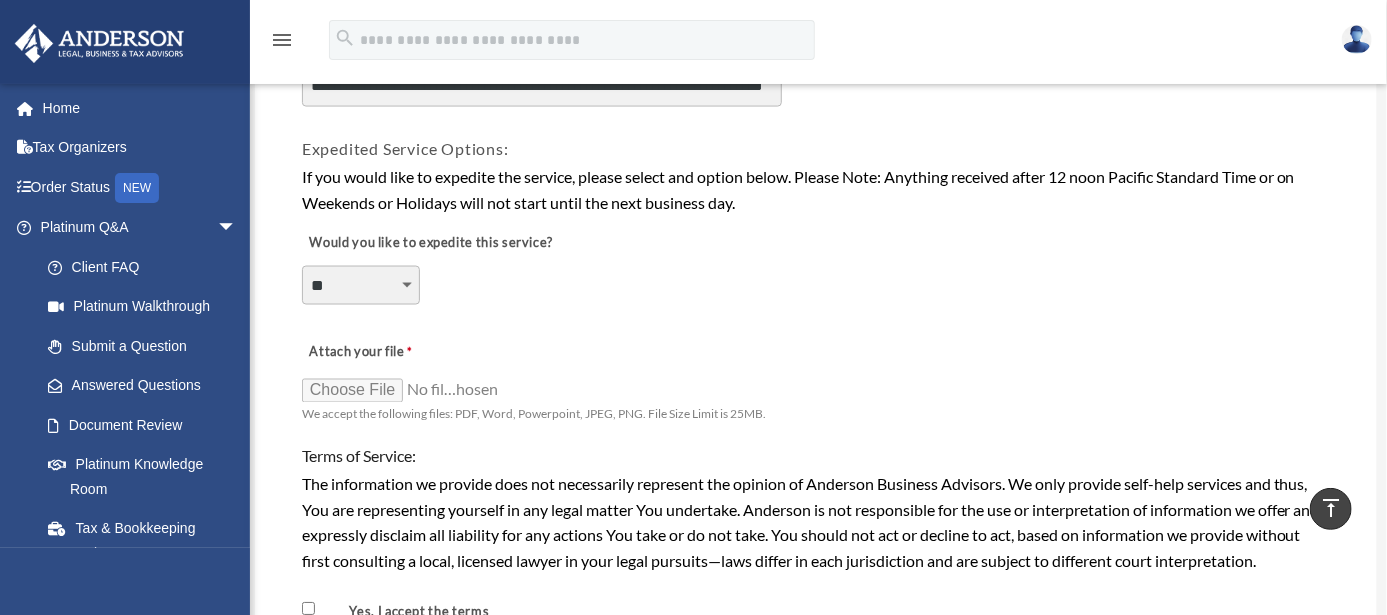 type on "**********" 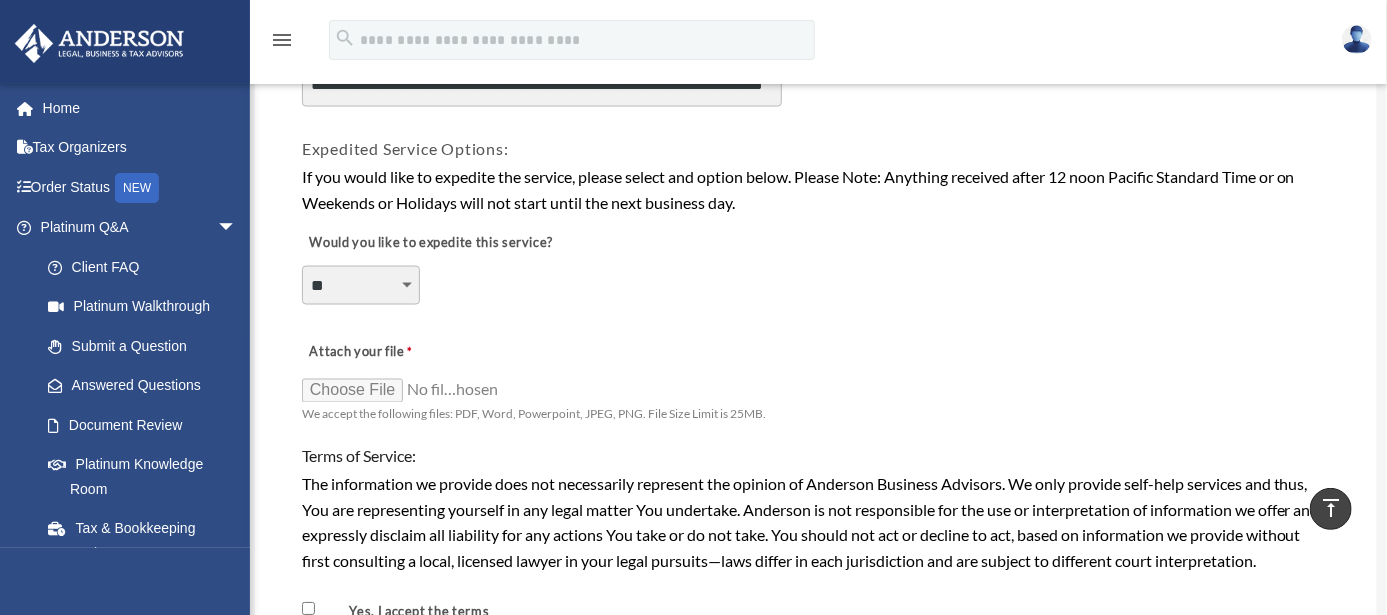 click on "**********" at bounding box center [361, 285] 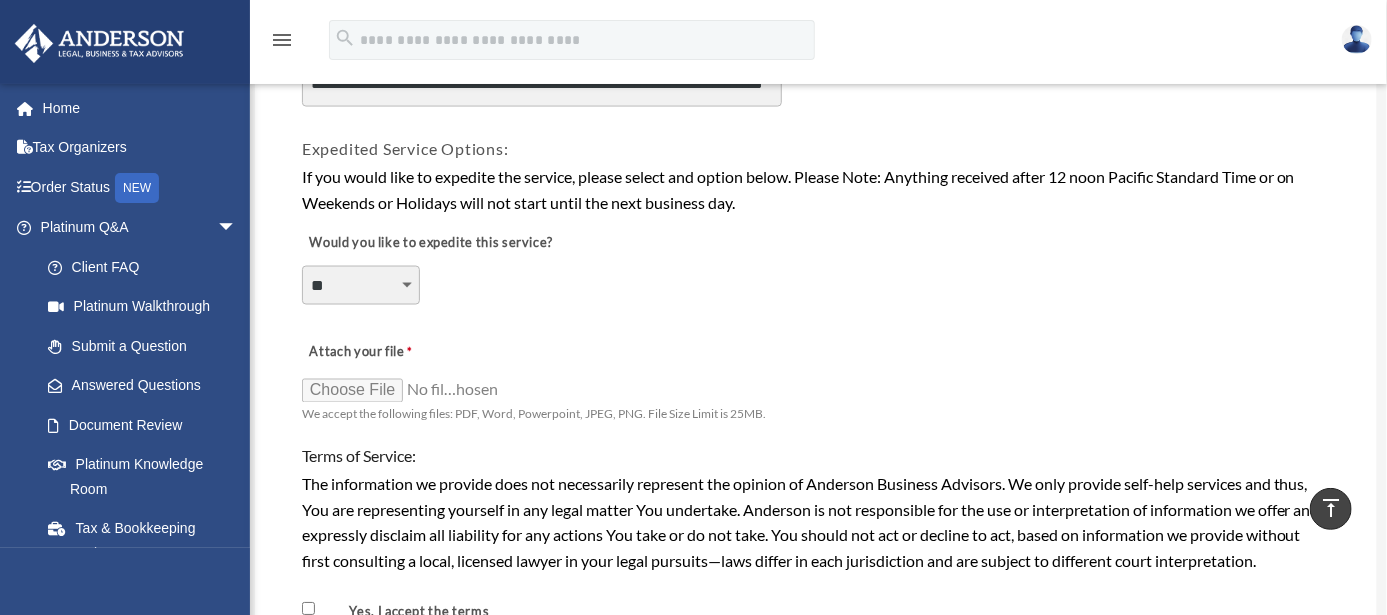 click on "**********" at bounding box center [361, 285] 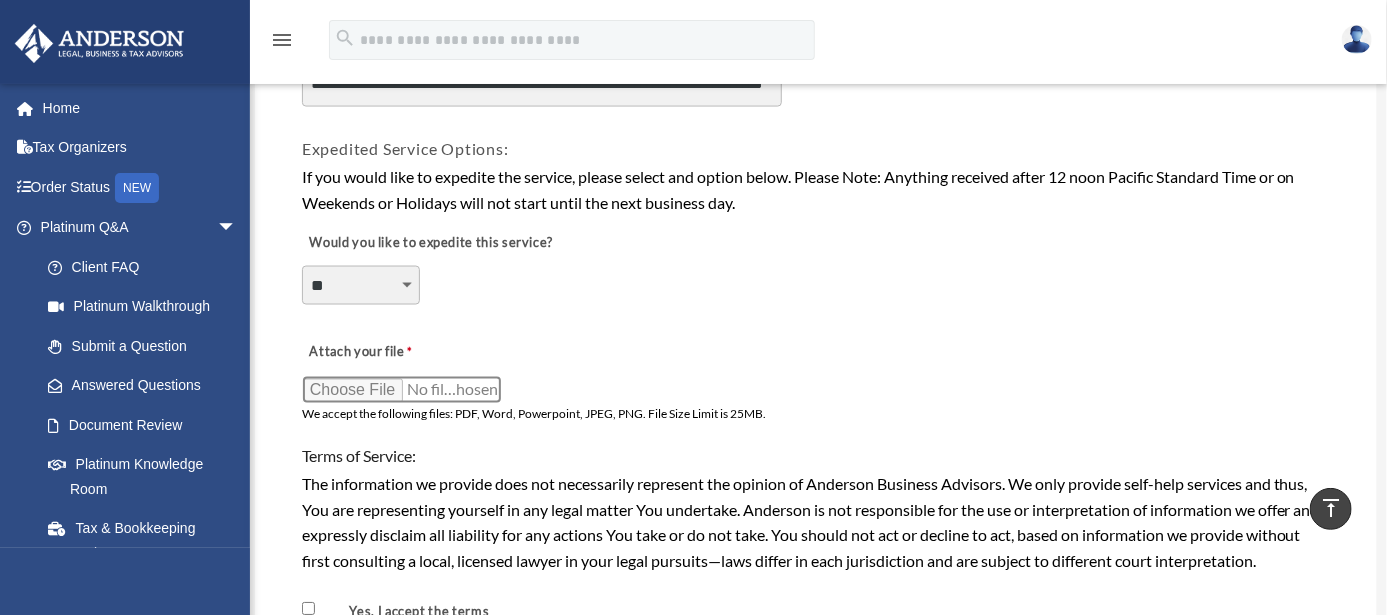click on "Attach your file" at bounding box center [402, 390] 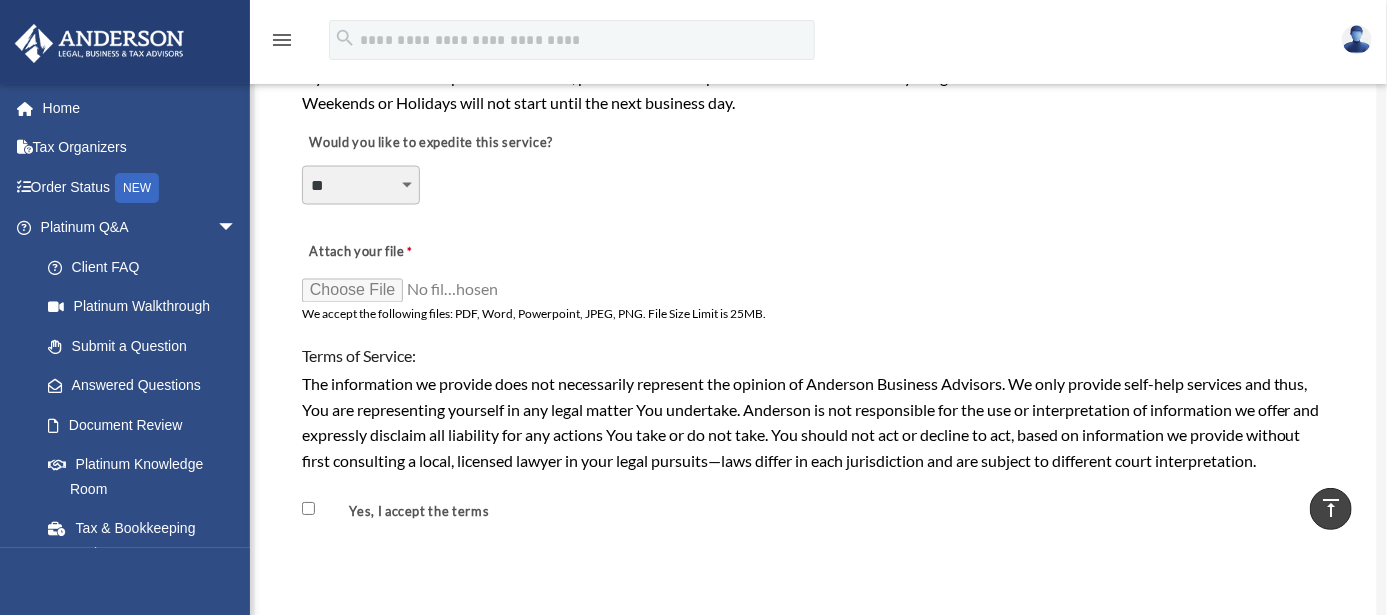scroll, scrollTop: 1444, scrollLeft: 0, axis: vertical 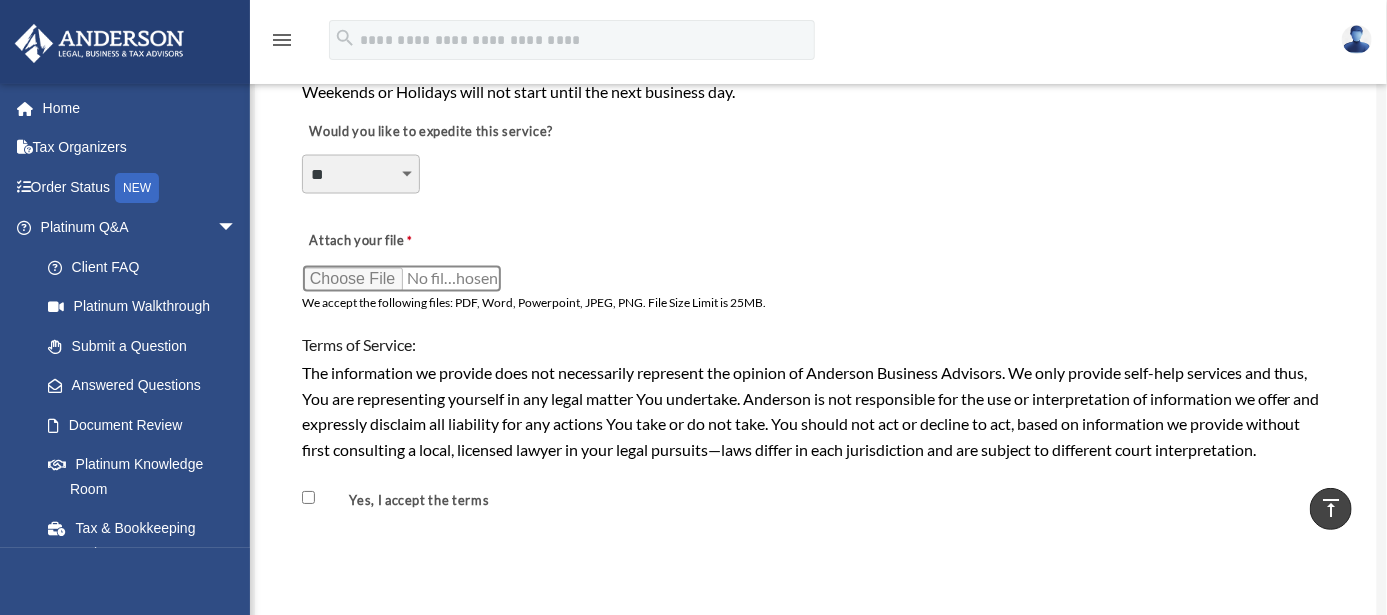 type on "**********" 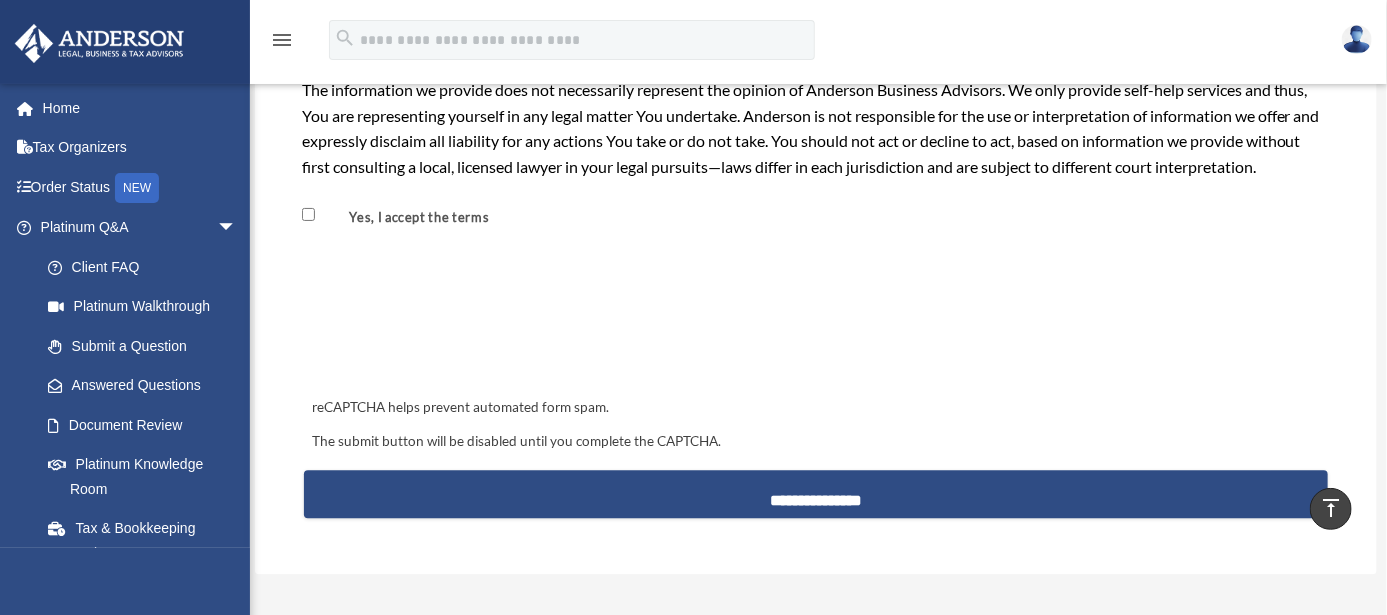 scroll, scrollTop: 1777, scrollLeft: 0, axis: vertical 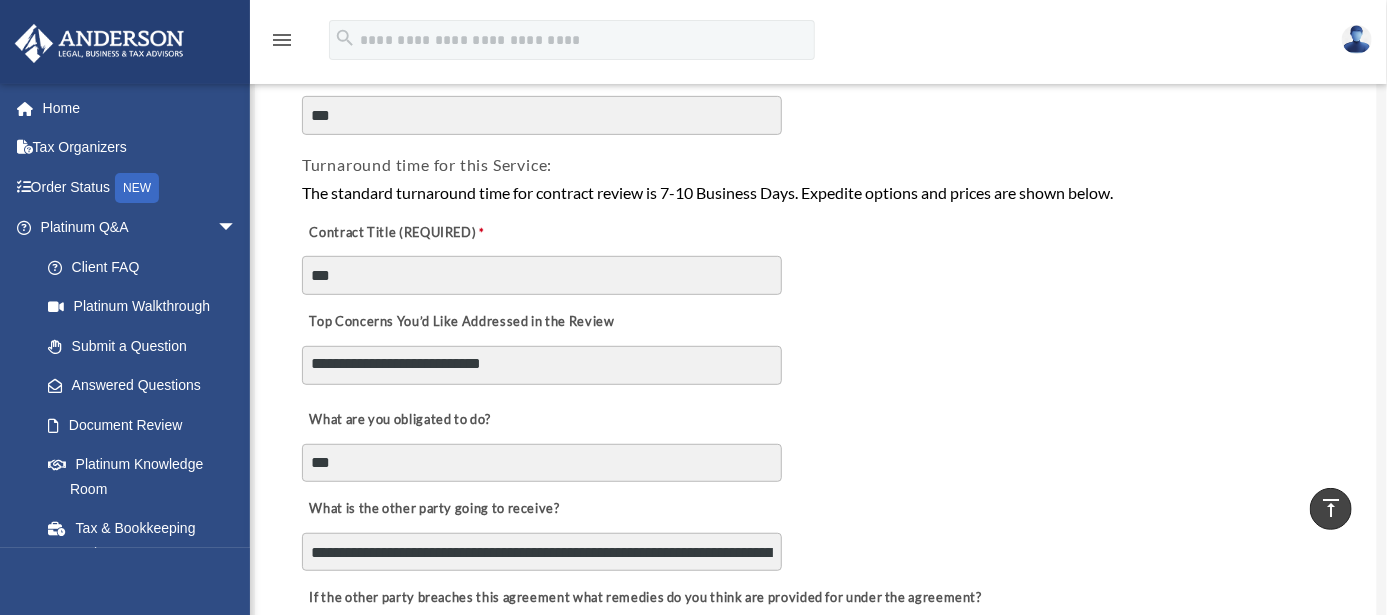 click on "**********" at bounding box center (542, 365) 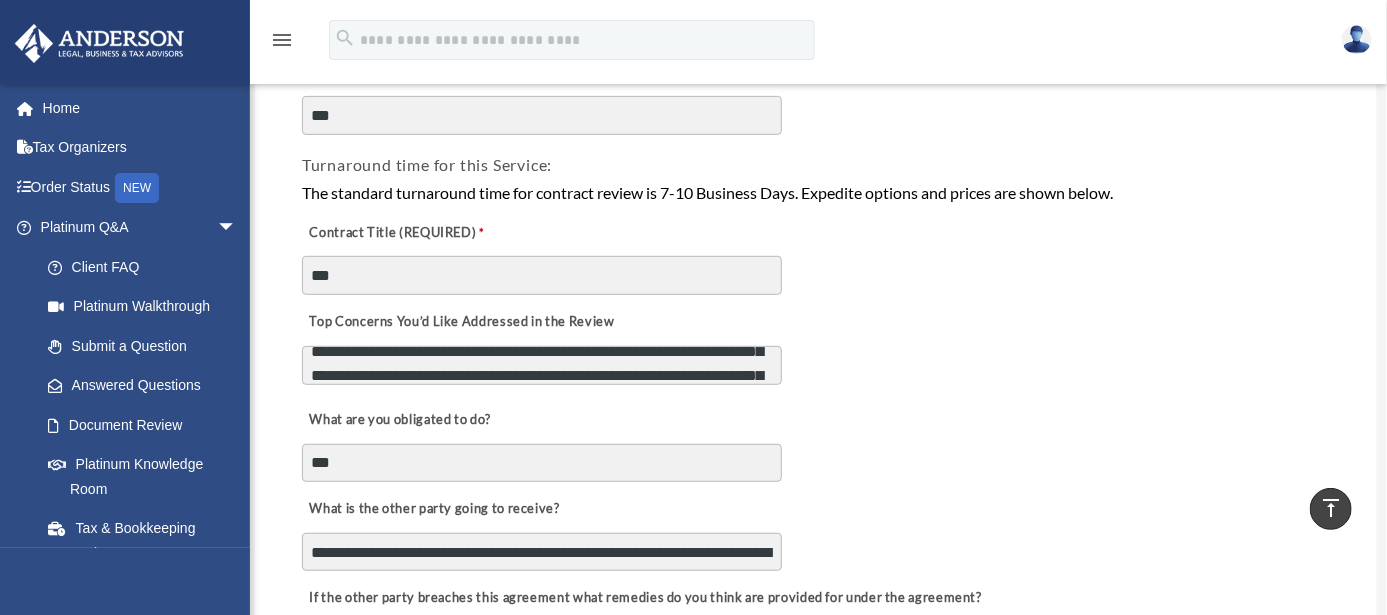 scroll, scrollTop: 135, scrollLeft: 0, axis: vertical 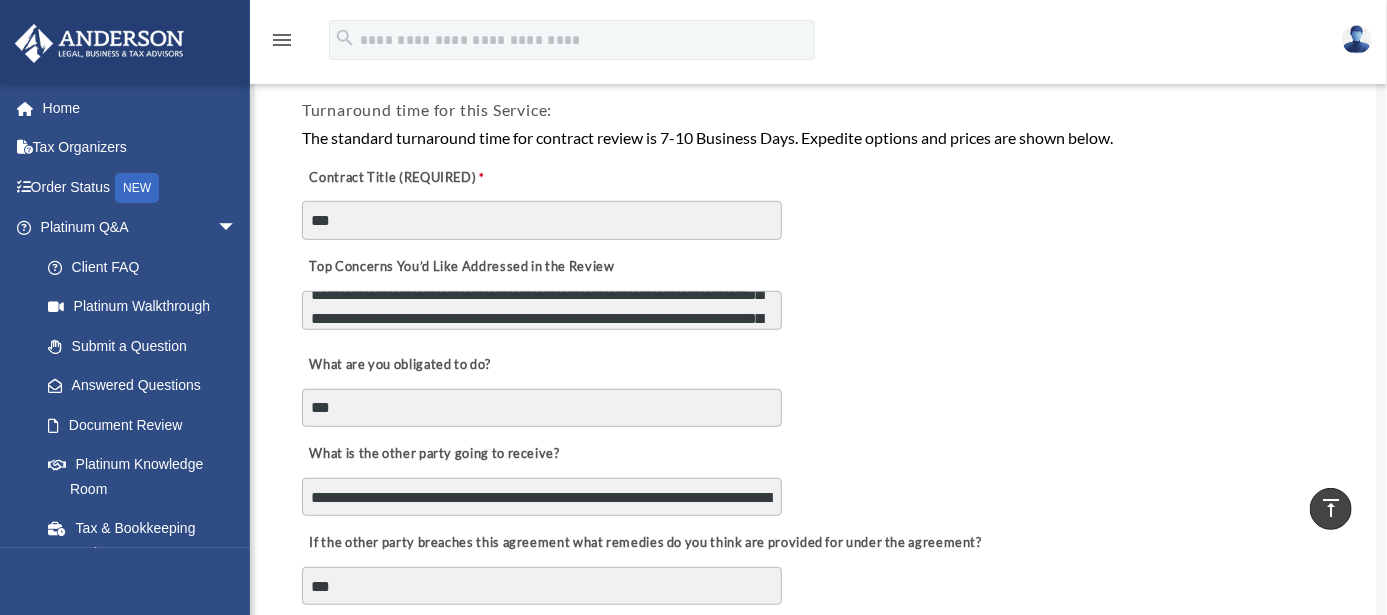 click on "**********" at bounding box center (542, 310) 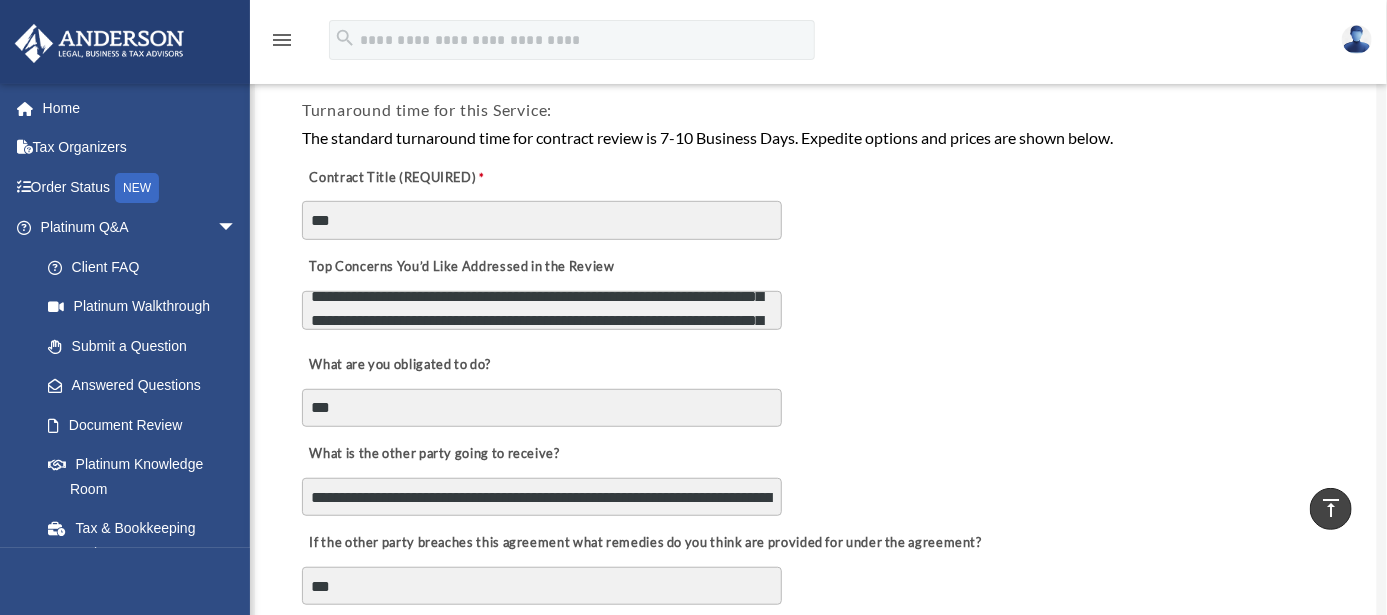 scroll, scrollTop: 207, scrollLeft: 0, axis: vertical 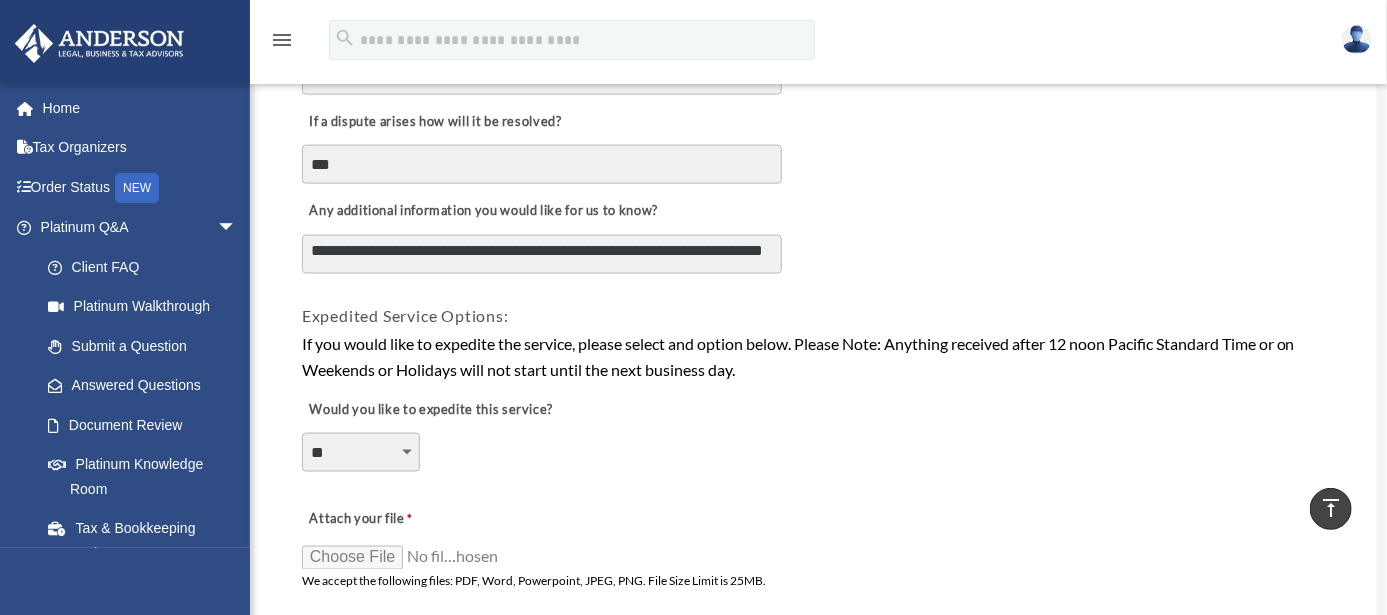 type on "**********" 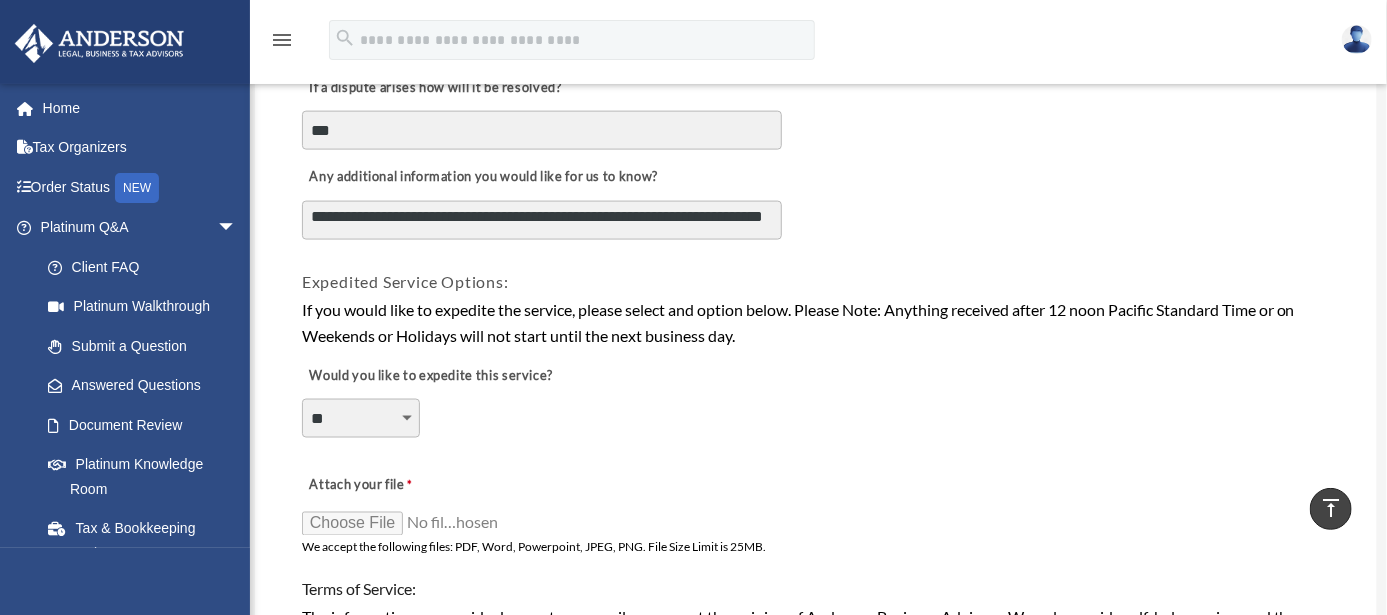 scroll, scrollTop: 1166, scrollLeft: 0, axis: vertical 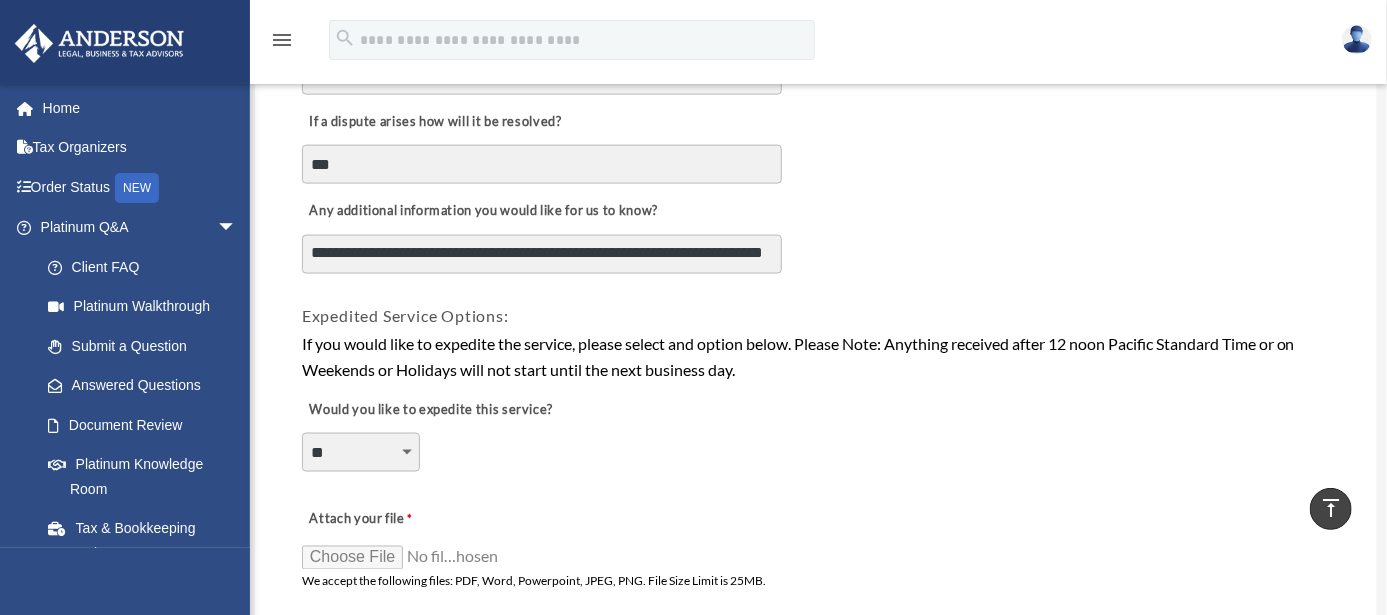 click on "**********" at bounding box center (542, 254) 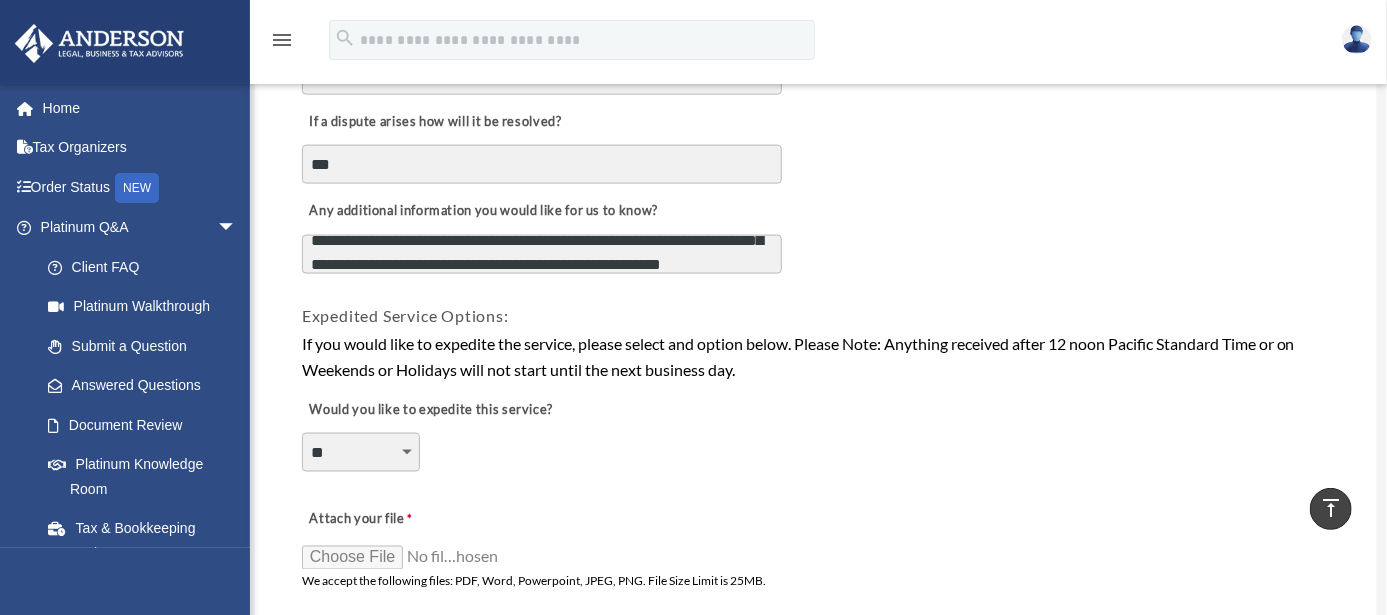 scroll, scrollTop: 63, scrollLeft: 0, axis: vertical 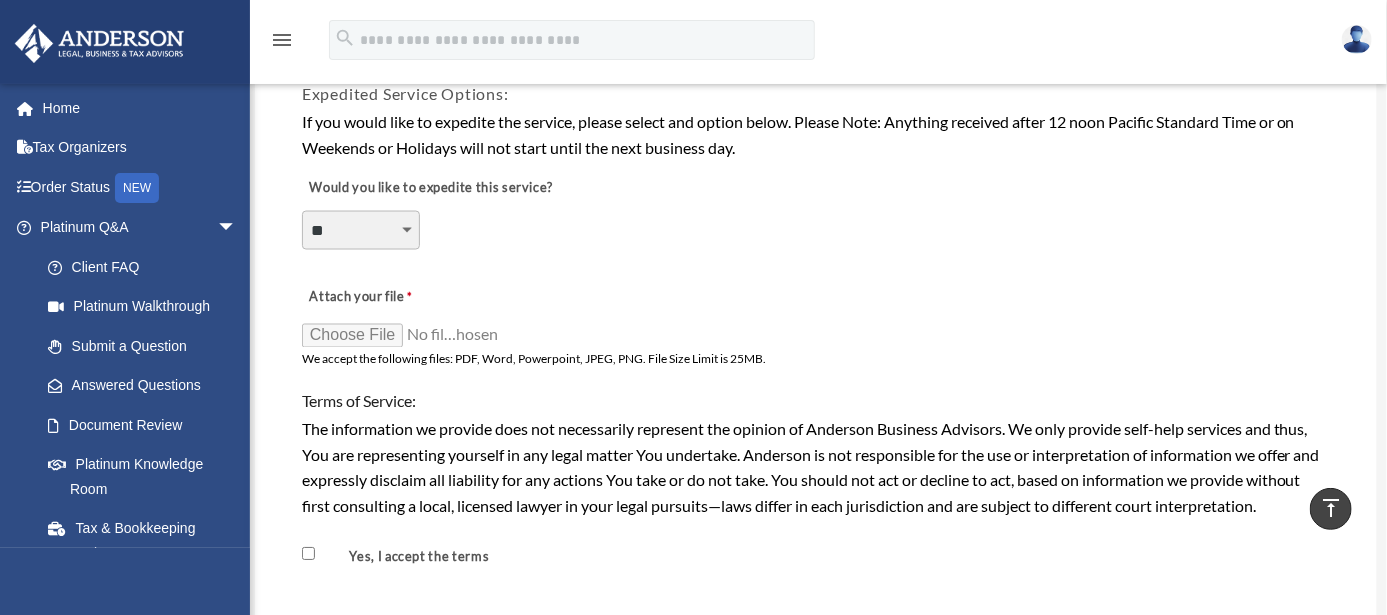 type on "**********" 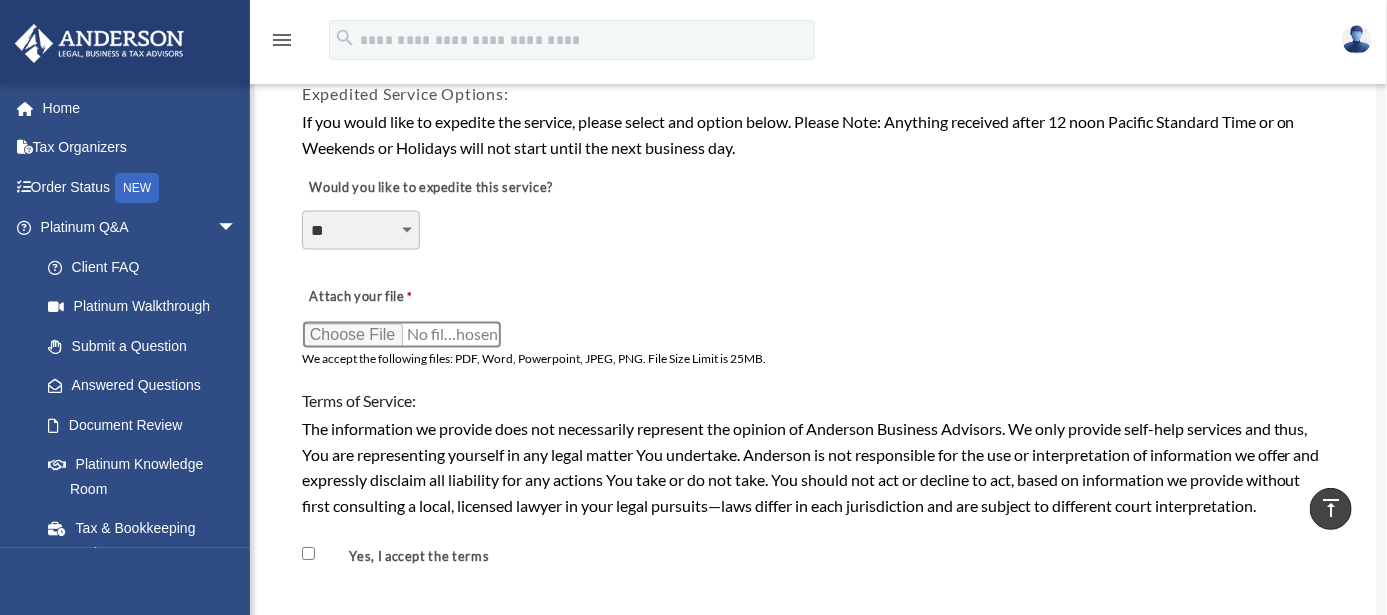 scroll, scrollTop: 1390, scrollLeft: 0, axis: vertical 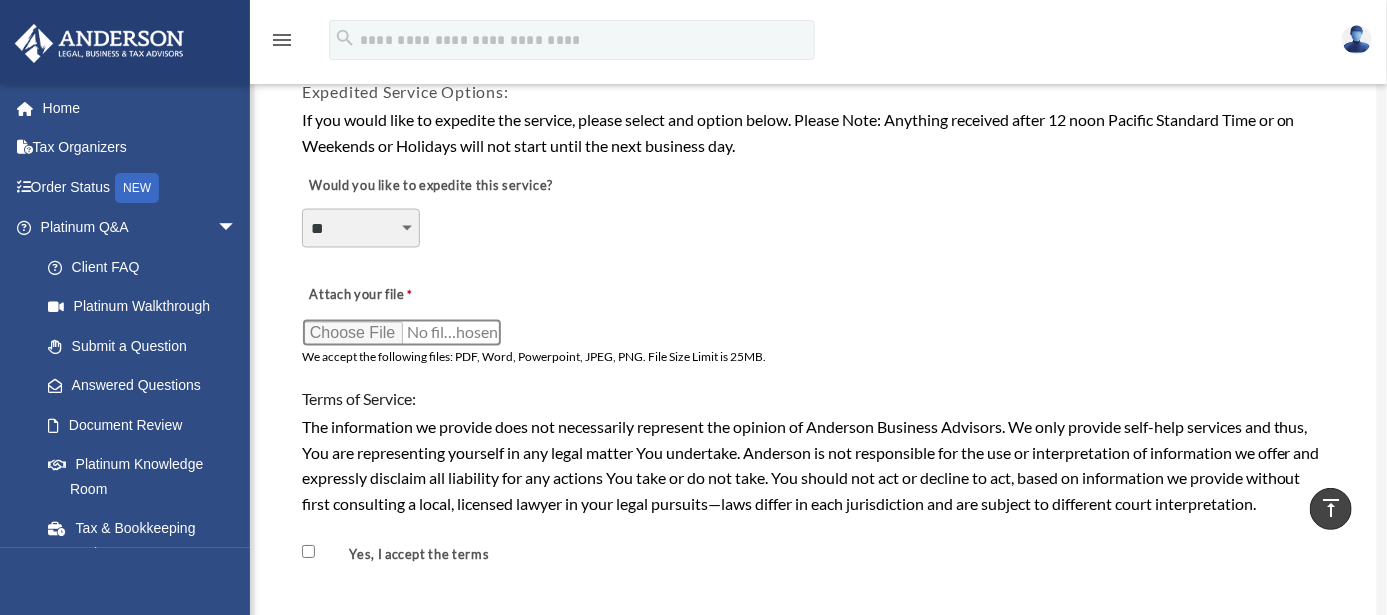 click on "Attach your file" at bounding box center (402, 333) 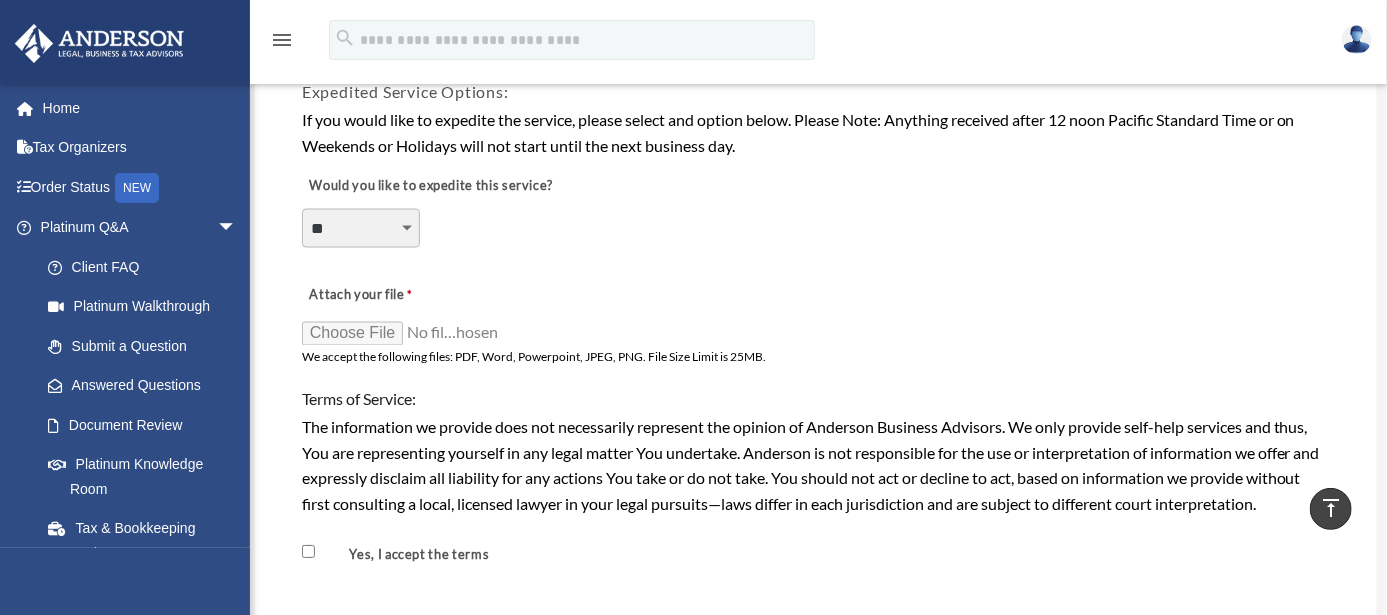 scroll, scrollTop: 1722, scrollLeft: 0, axis: vertical 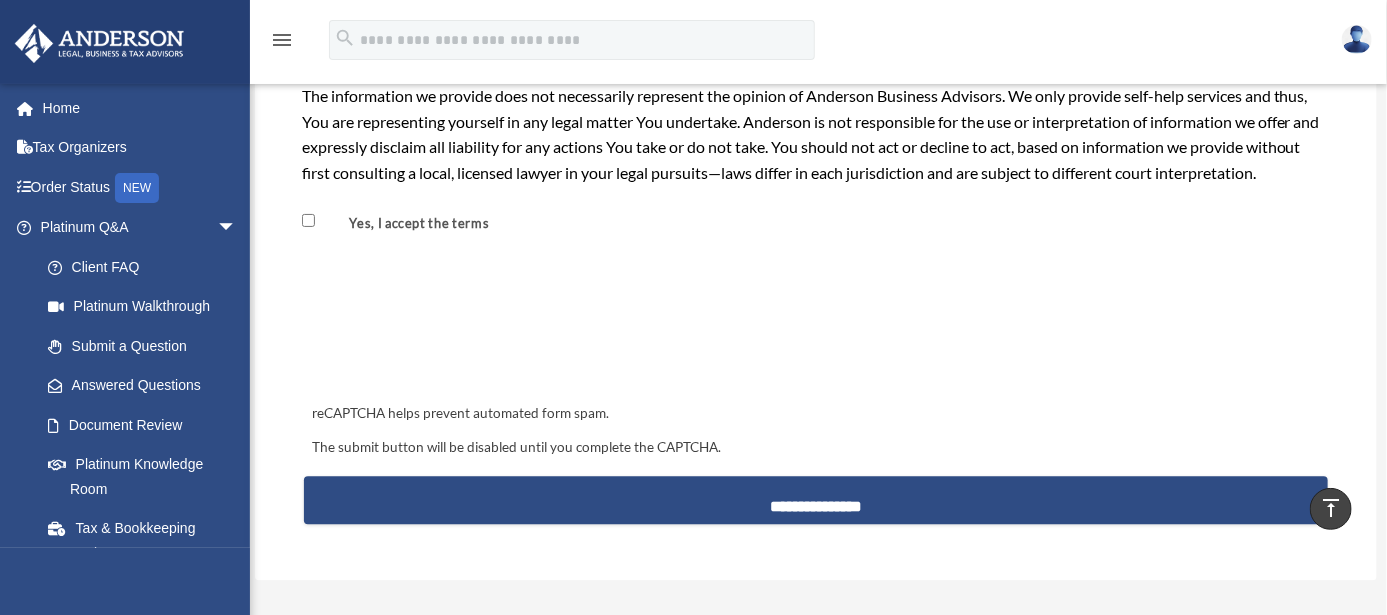 type on "**********" 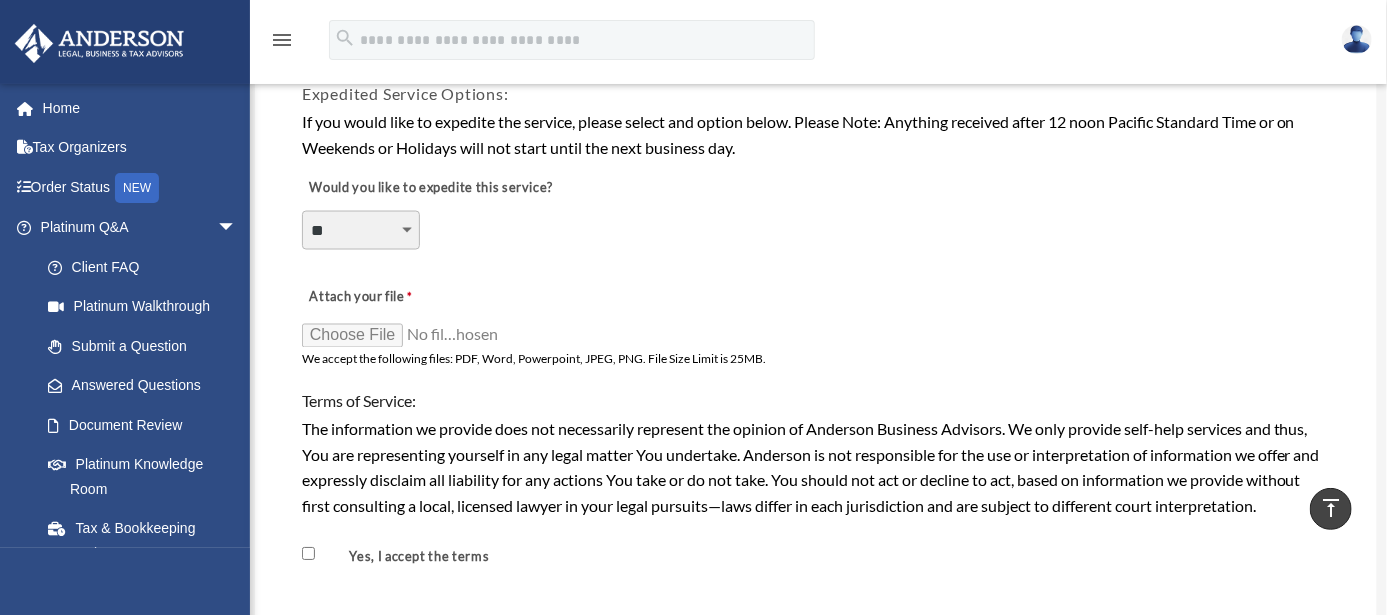 scroll, scrollTop: 1611, scrollLeft: 0, axis: vertical 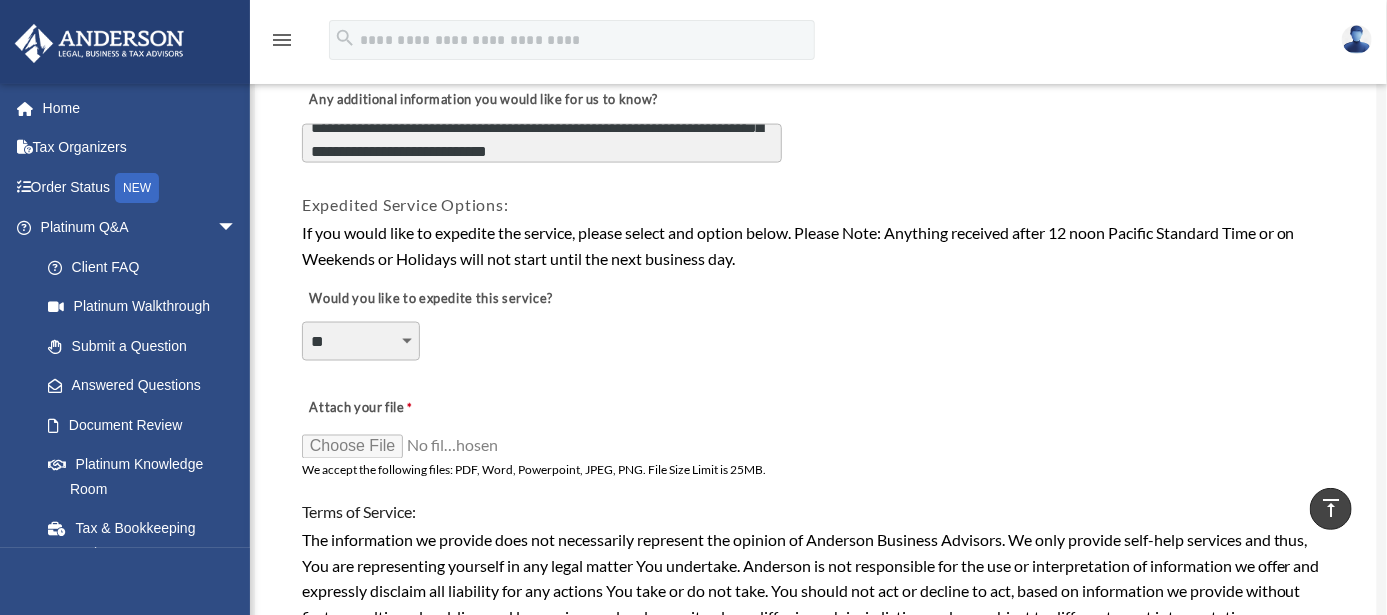 click on "**********" at bounding box center (542, 143) 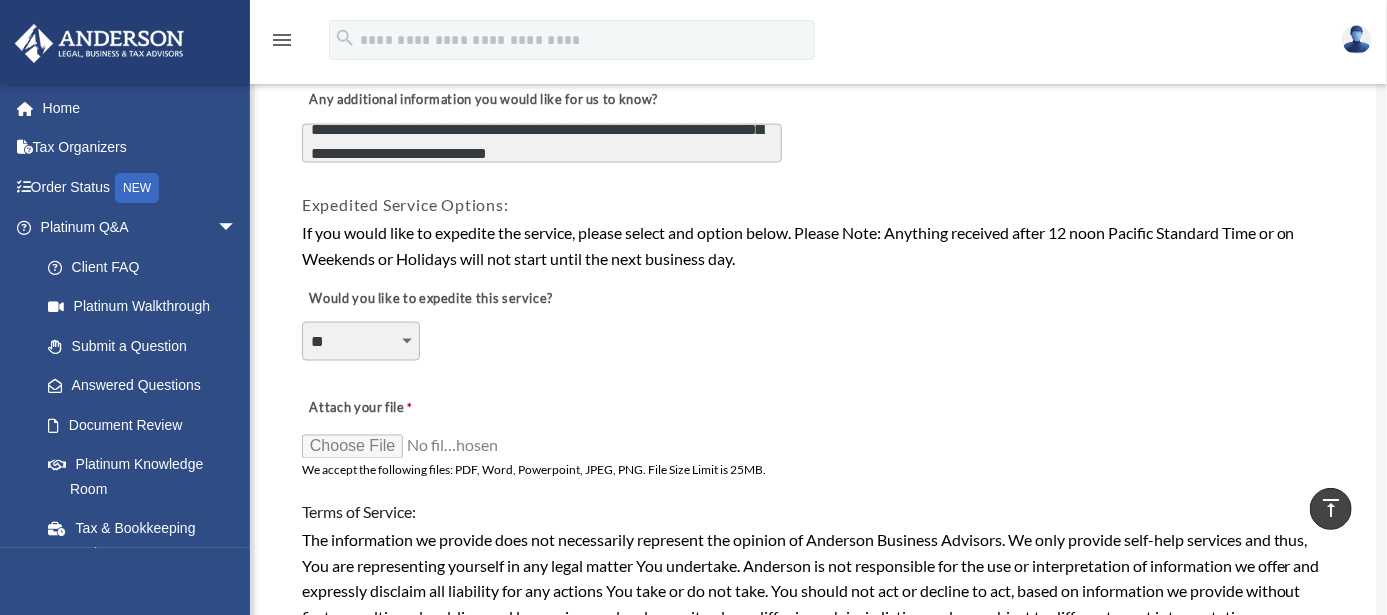 click on "**********" at bounding box center [542, 143] 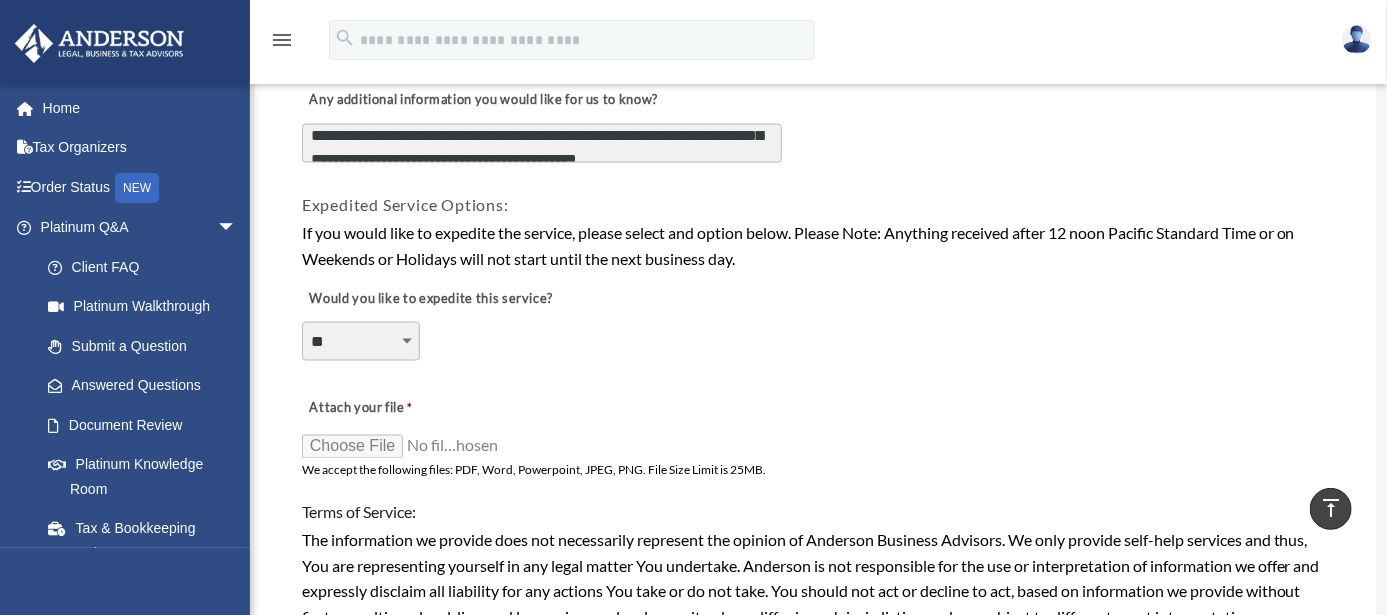 scroll, scrollTop: 63, scrollLeft: 0, axis: vertical 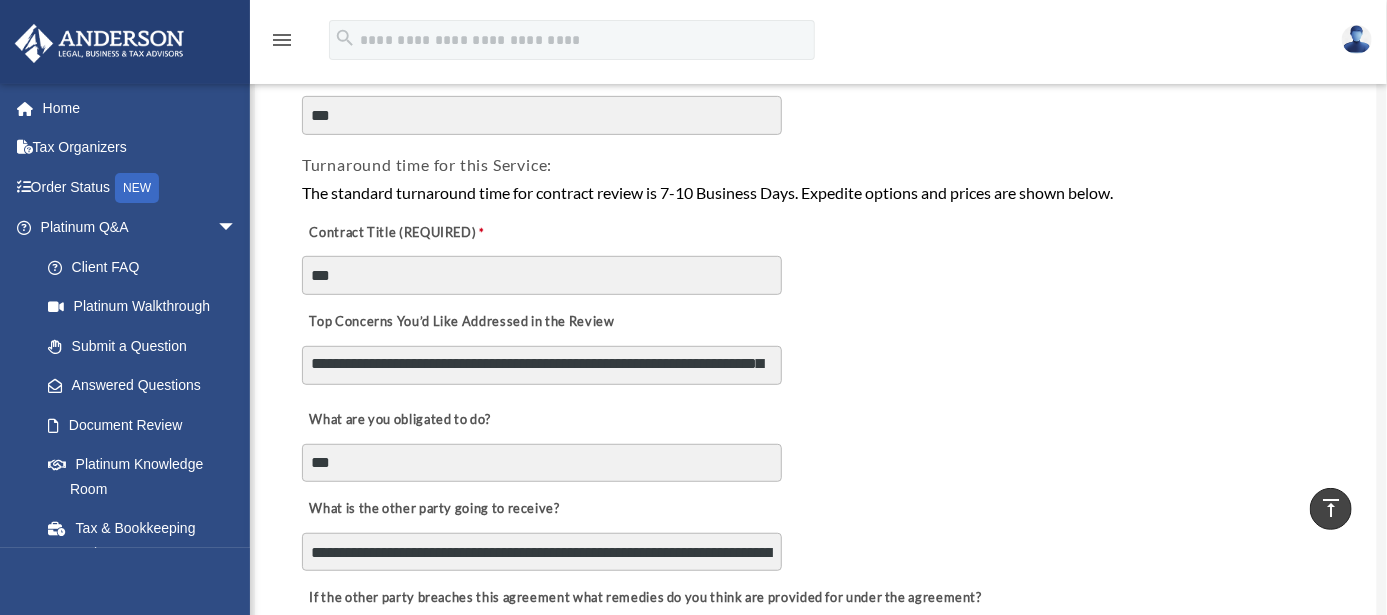 type on "**********" 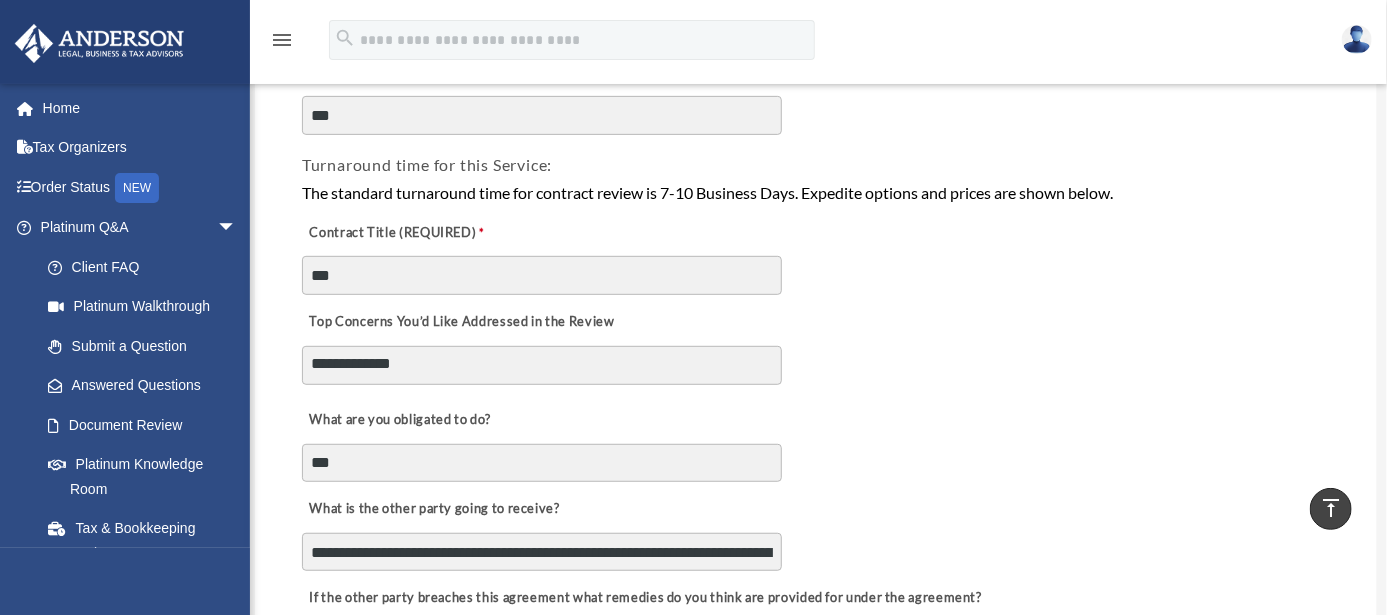 click on "**********" at bounding box center (542, 365) 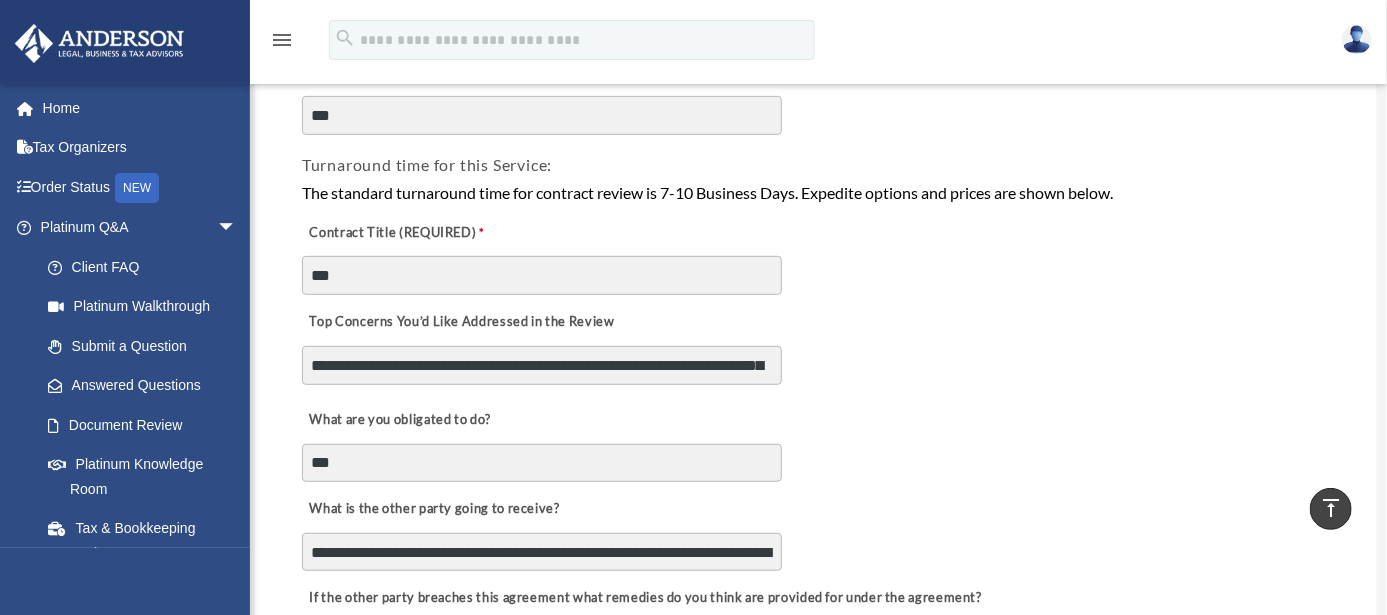 scroll, scrollTop: 1722, scrollLeft: 0, axis: vertical 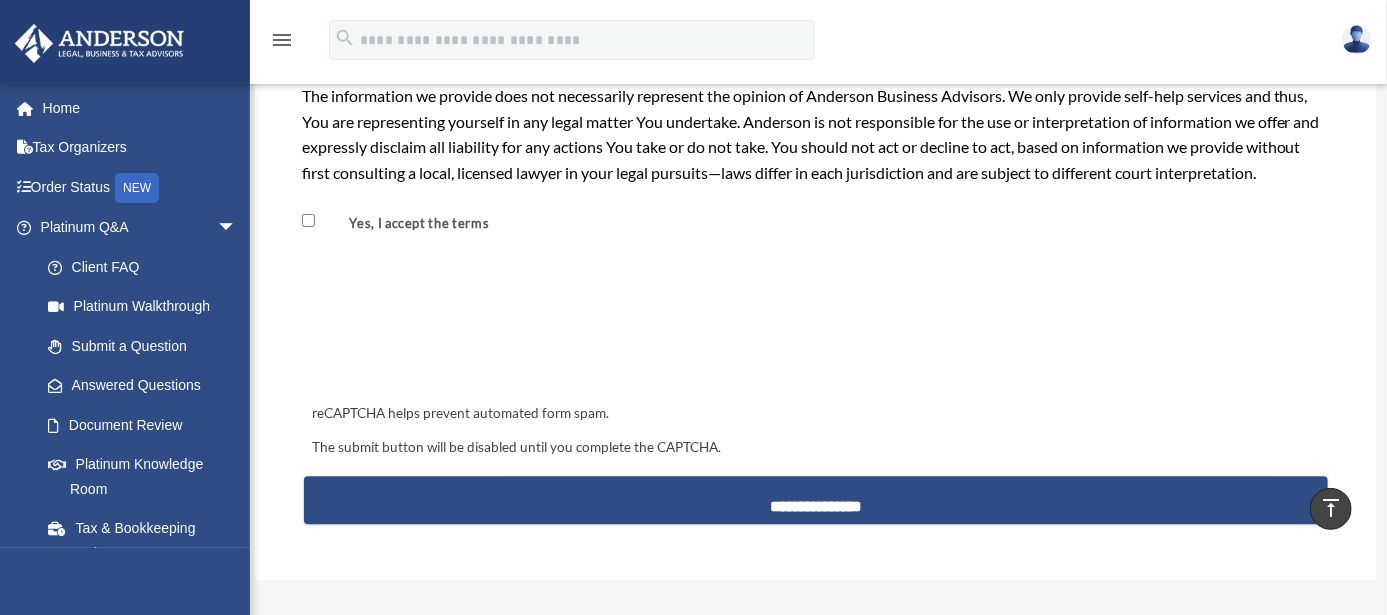 click on "reCAPTCHA helps prevent automated form spam.
The submit button will be disabled until you complete the CAPTCHA." at bounding box center [816, 379] 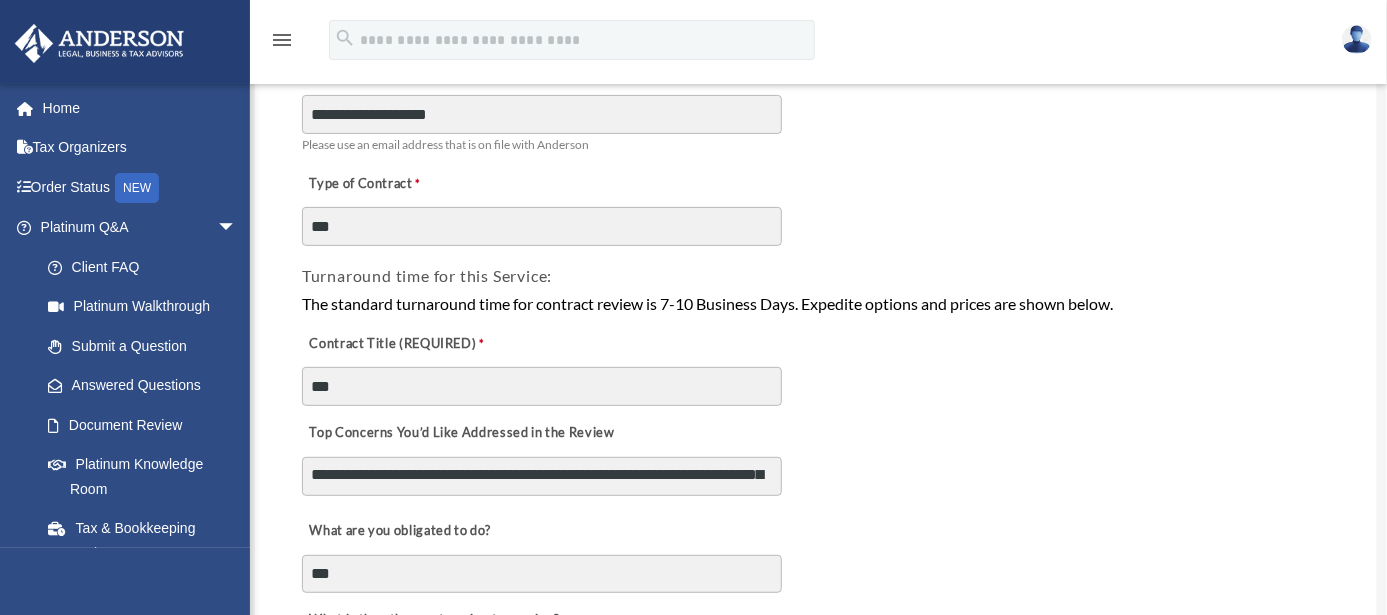 scroll, scrollTop: 333, scrollLeft: 0, axis: vertical 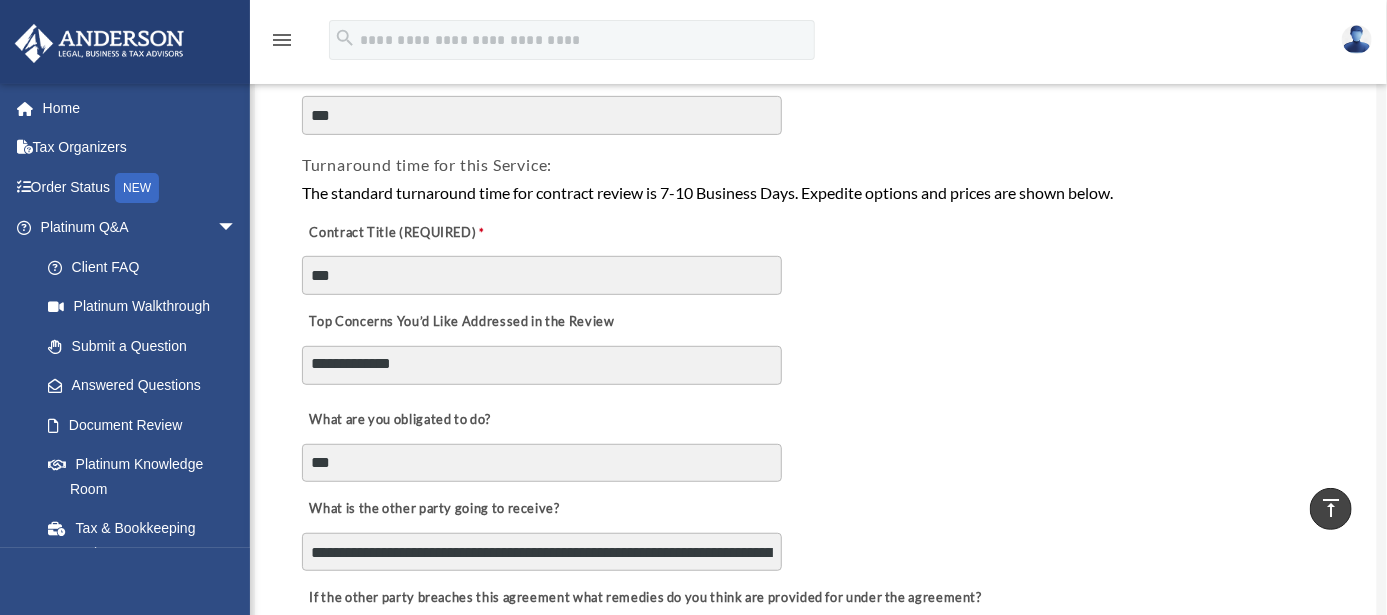 click on "**********" at bounding box center [542, 365] 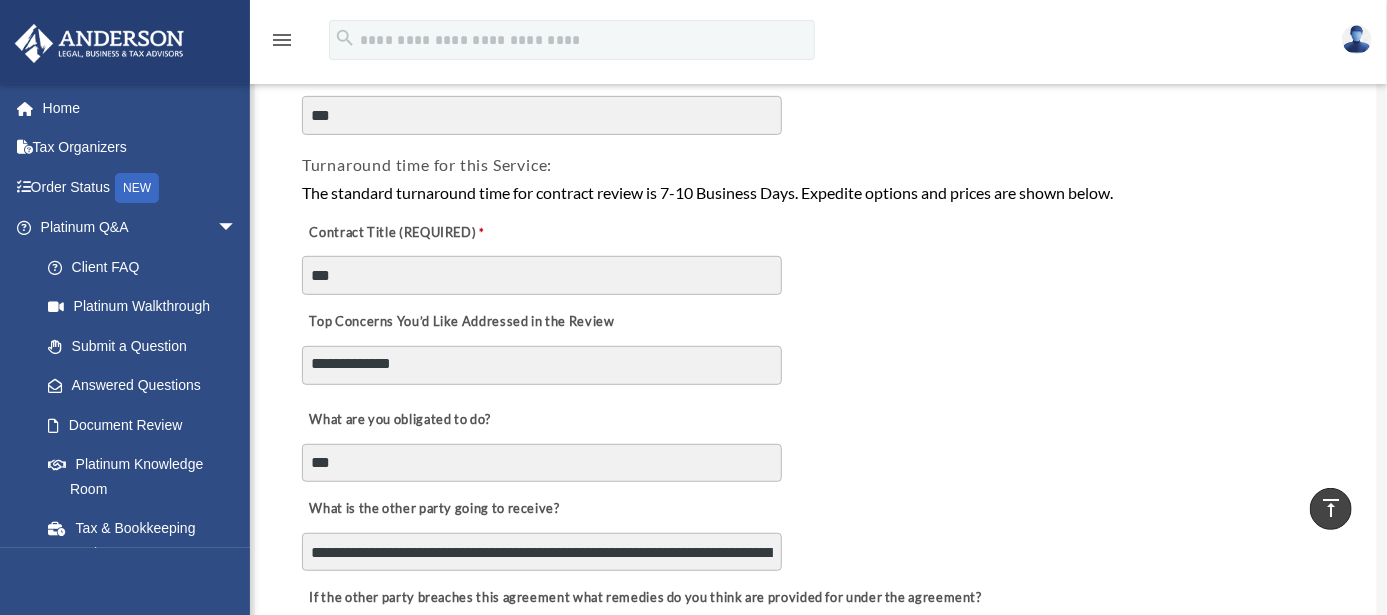 drag, startPoint x: 499, startPoint y: 370, endPoint x: 459, endPoint y: 327, distance: 58.728188 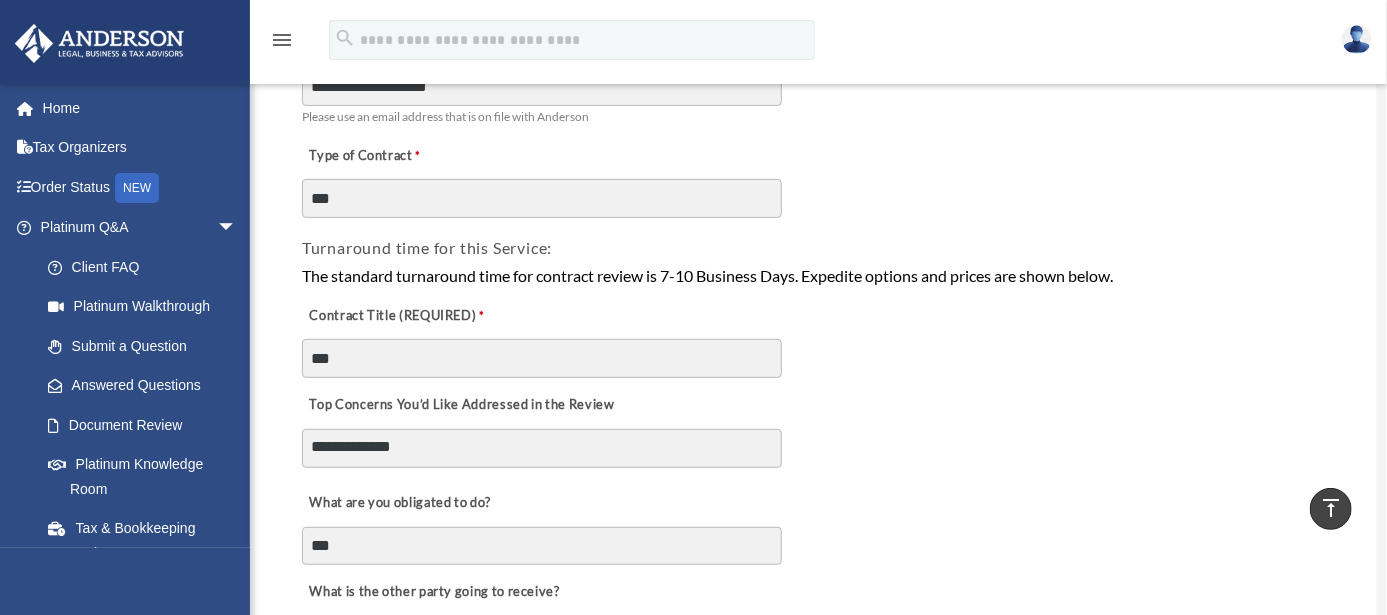 scroll, scrollTop: 222, scrollLeft: 0, axis: vertical 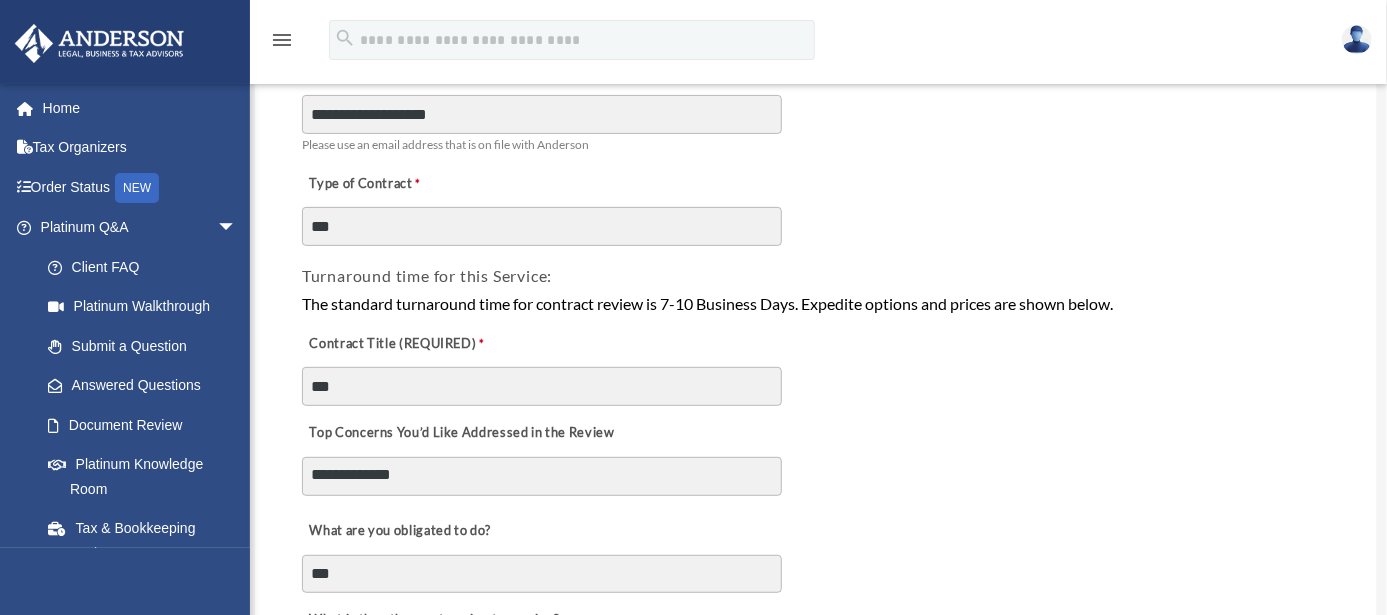 click on "**********" at bounding box center [542, 476] 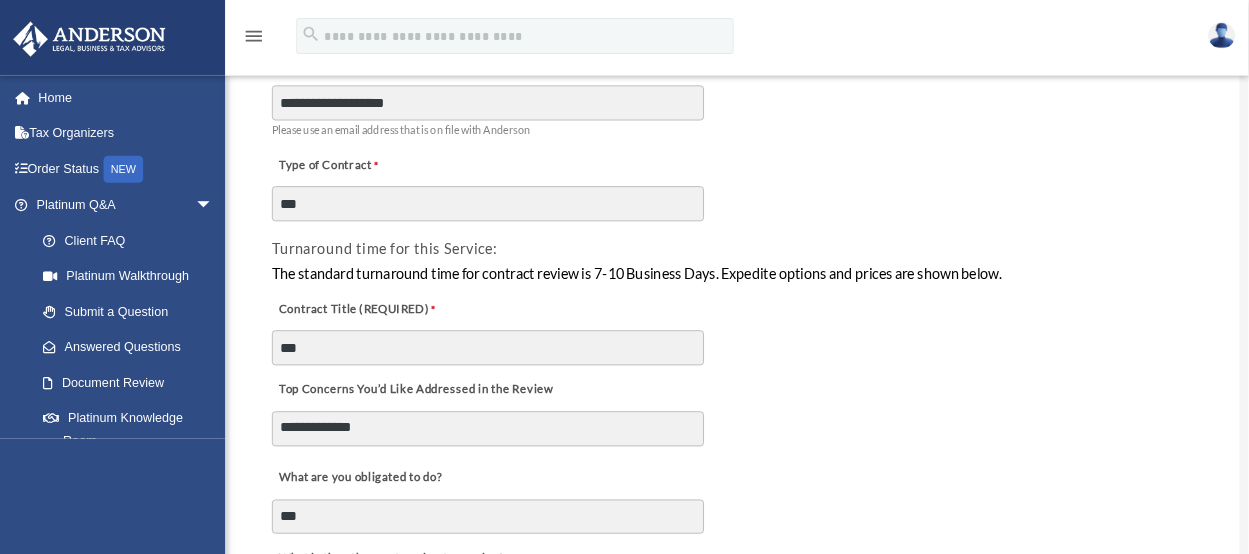 scroll, scrollTop: 222, scrollLeft: 0, axis: vertical 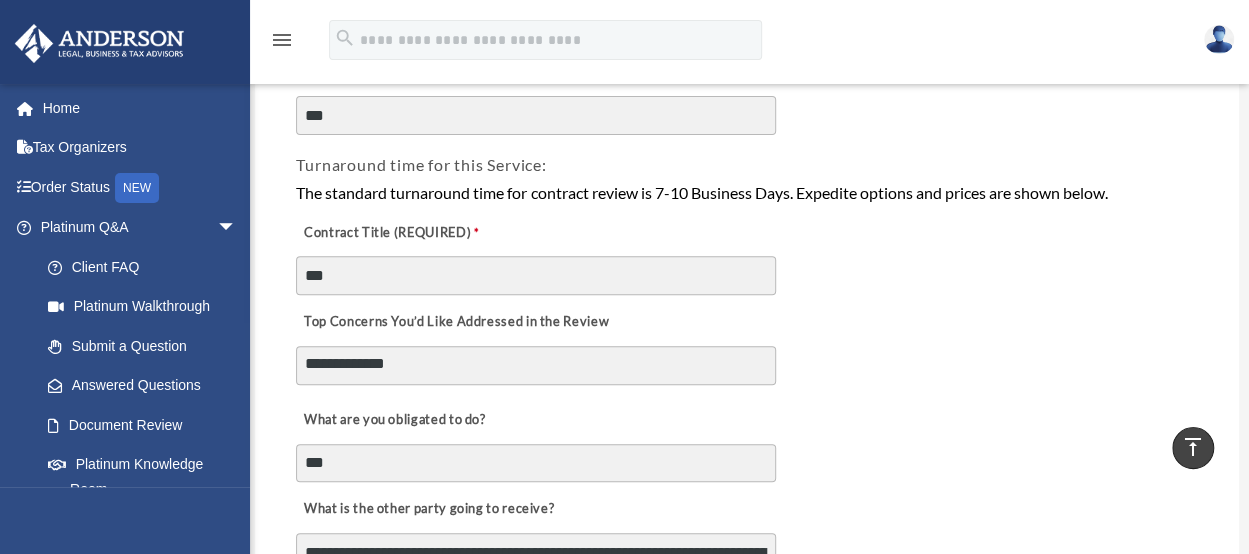 drag, startPoint x: 480, startPoint y: 376, endPoint x: 298, endPoint y: 351, distance: 183.70901 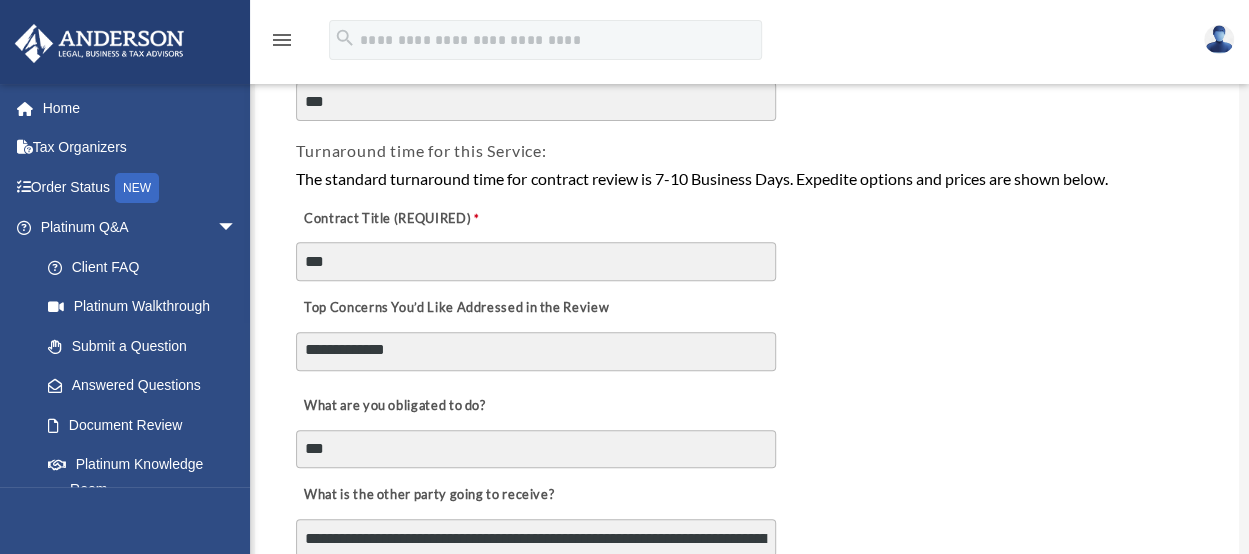 scroll, scrollTop: 422, scrollLeft: 0, axis: vertical 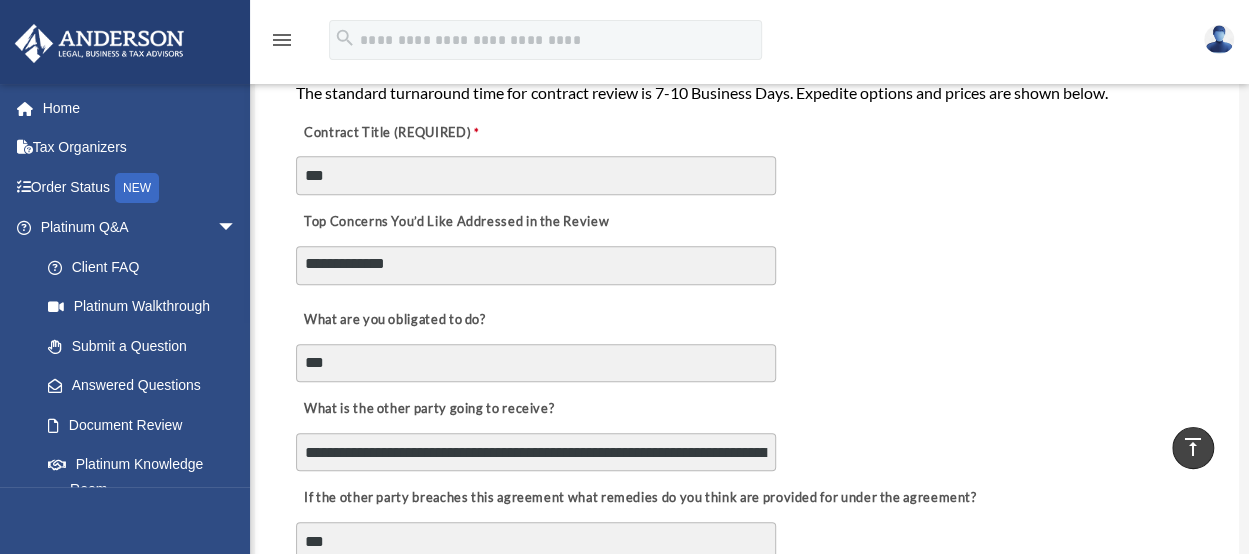 click on "**********" at bounding box center (536, 265) 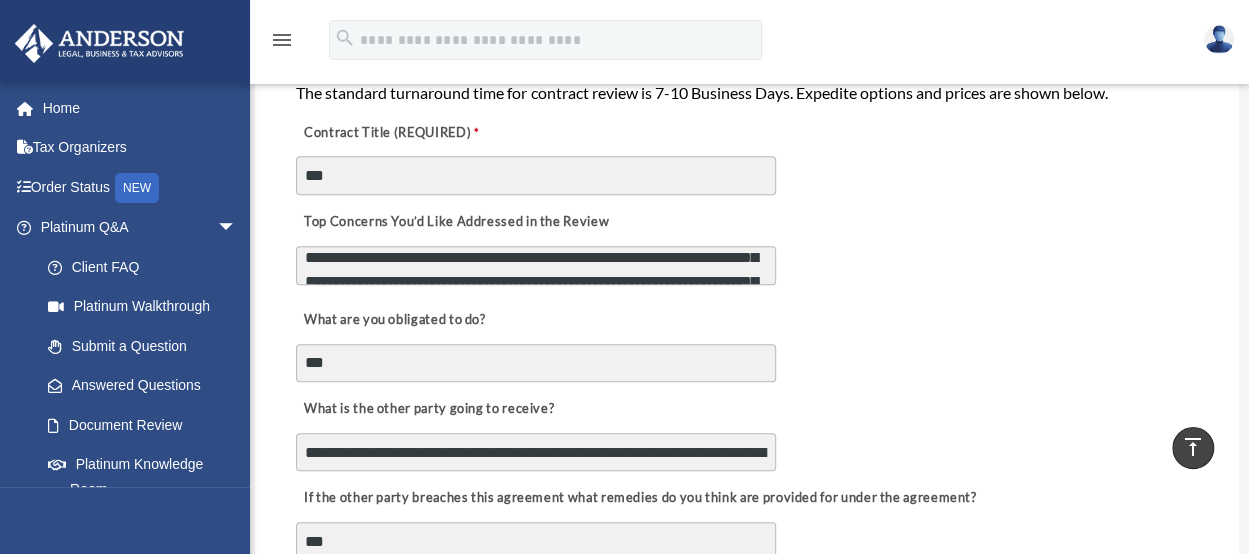 scroll, scrollTop: 9, scrollLeft: 0, axis: vertical 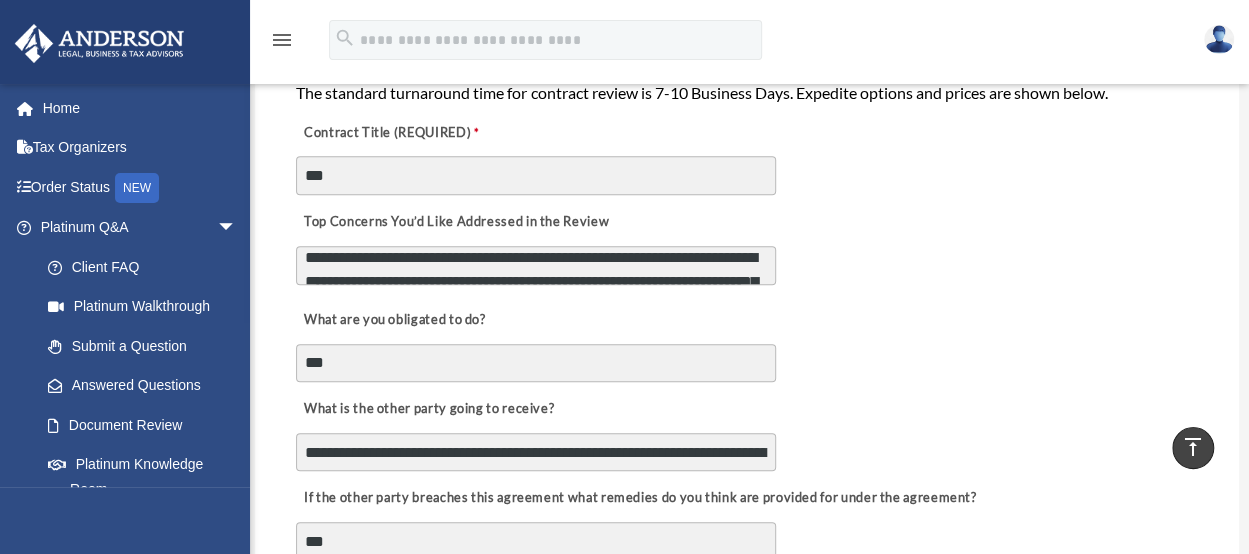 drag, startPoint x: 304, startPoint y: 255, endPoint x: 763, endPoint y: 293, distance: 460.5703 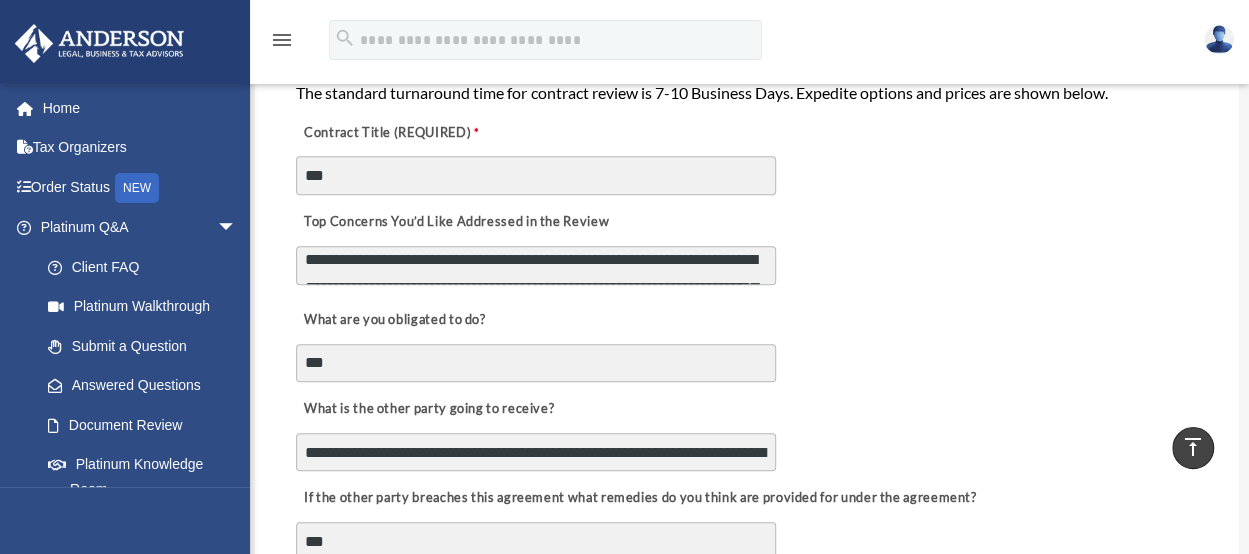 scroll, scrollTop: 11, scrollLeft: 0, axis: vertical 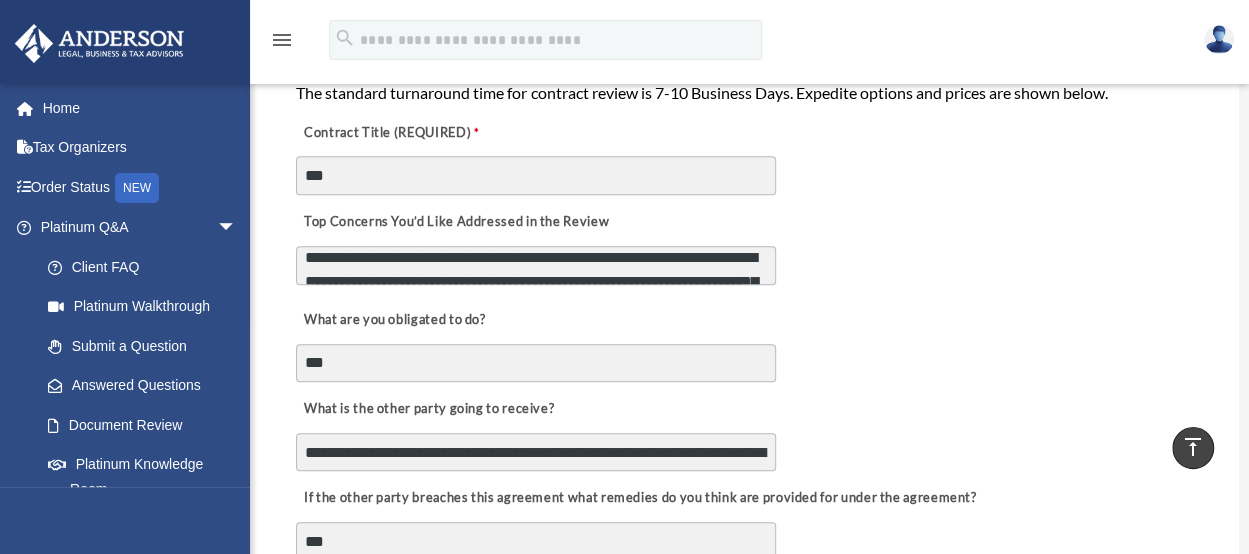 click on "**********" at bounding box center [536, 265] 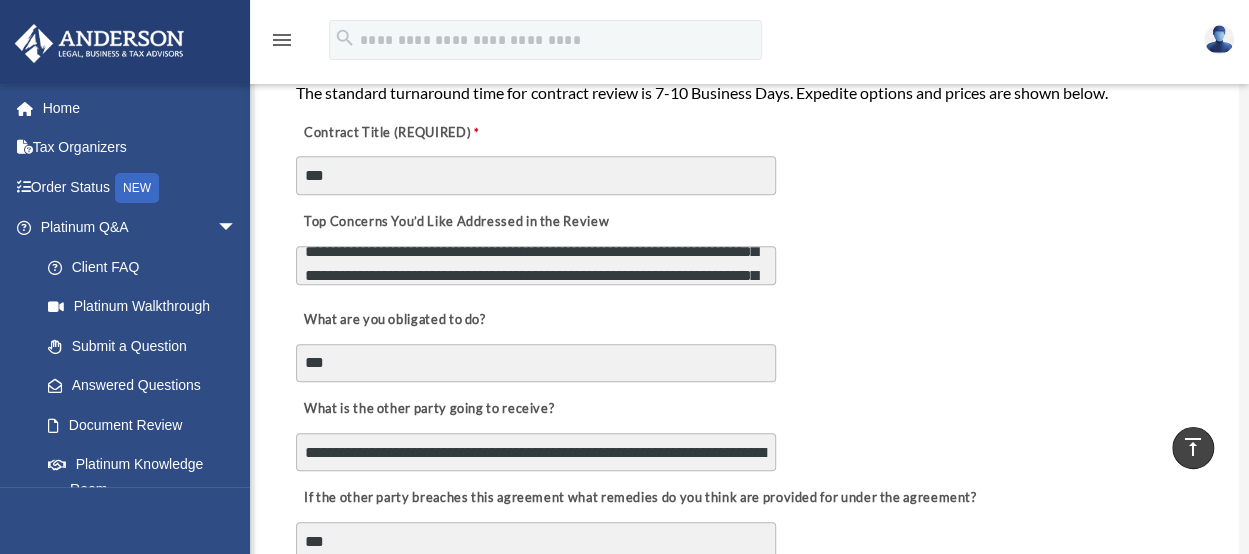 scroll, scrollTop: 63, scrollLeft: 0, axis: vertical 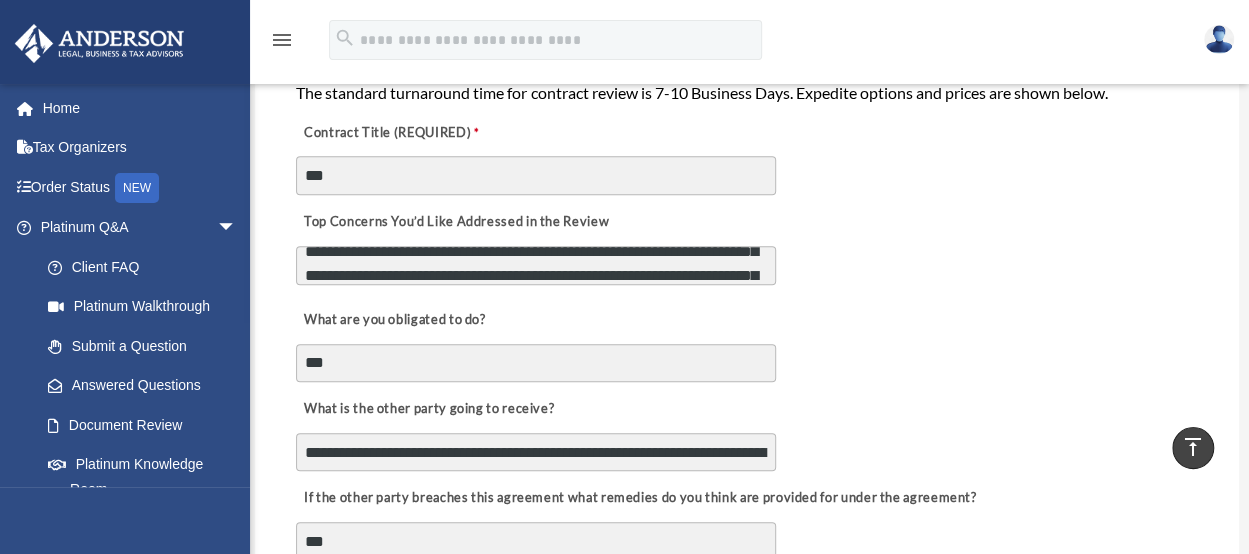 click on "**********" at bounding box center [536, 265] 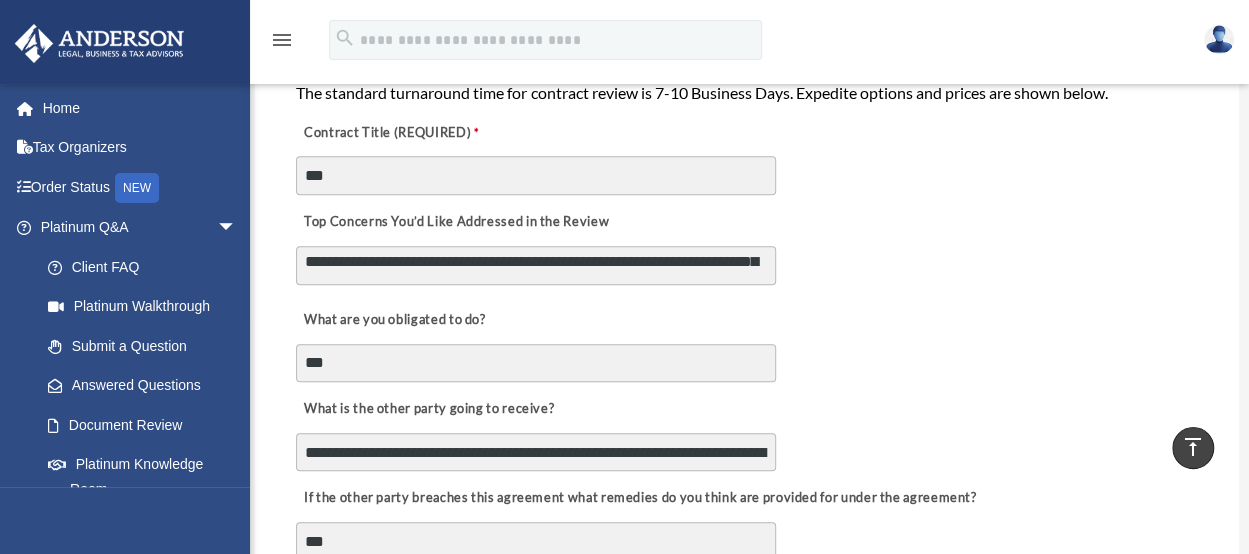 scroll, scrollTop: 65, scrollLeft: 0, axis: vertical 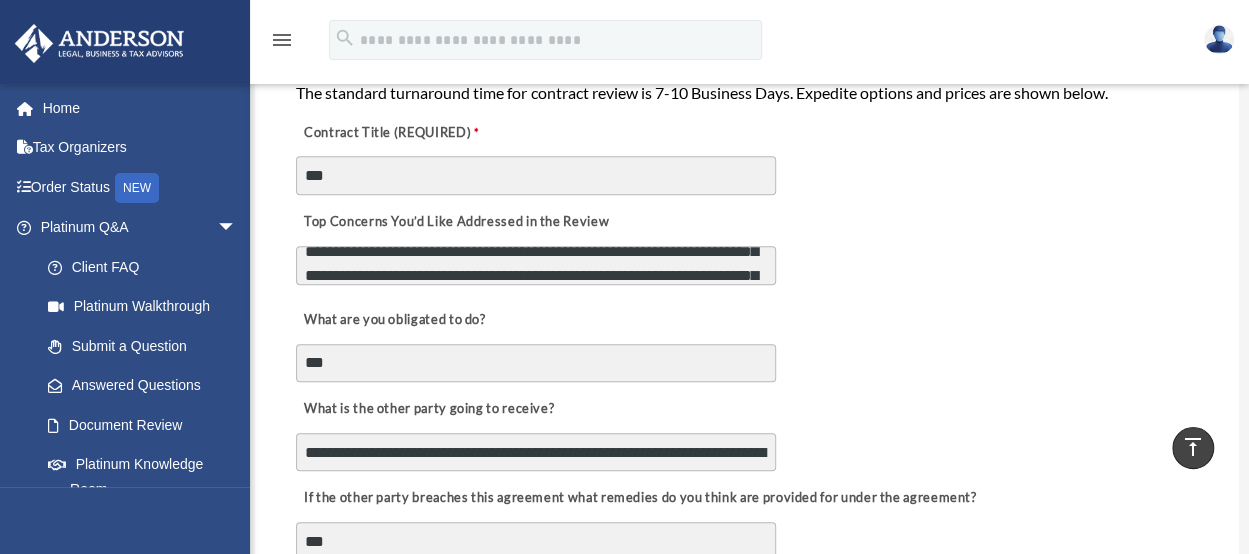 click on "**********" at bounding box center (536, 265) 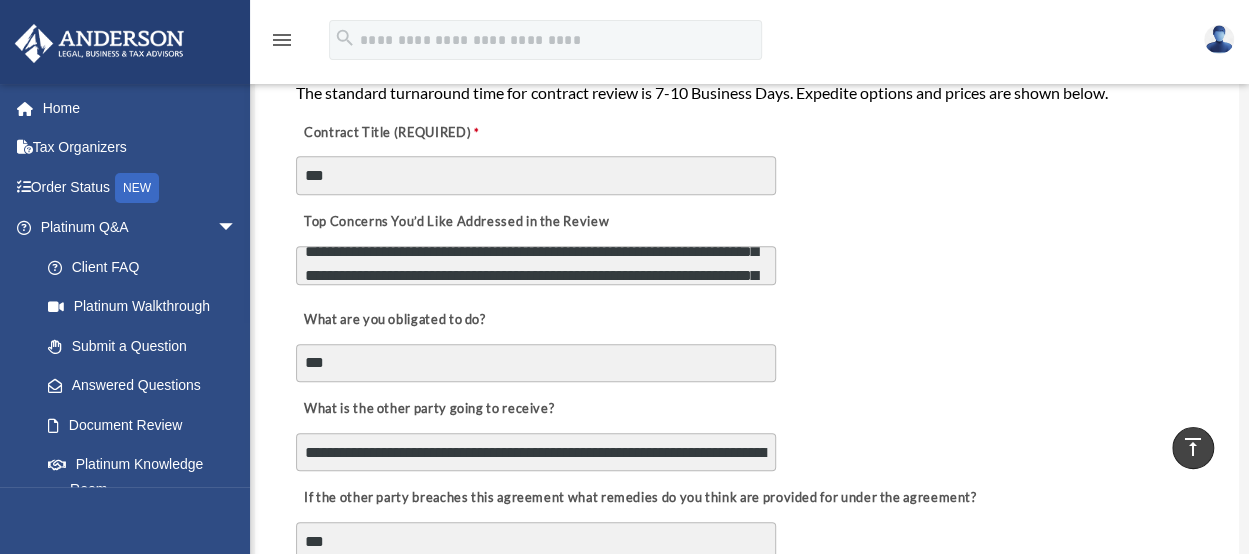 scroll, scrollTop: 111, scrollLeft: 0, axis: vertical 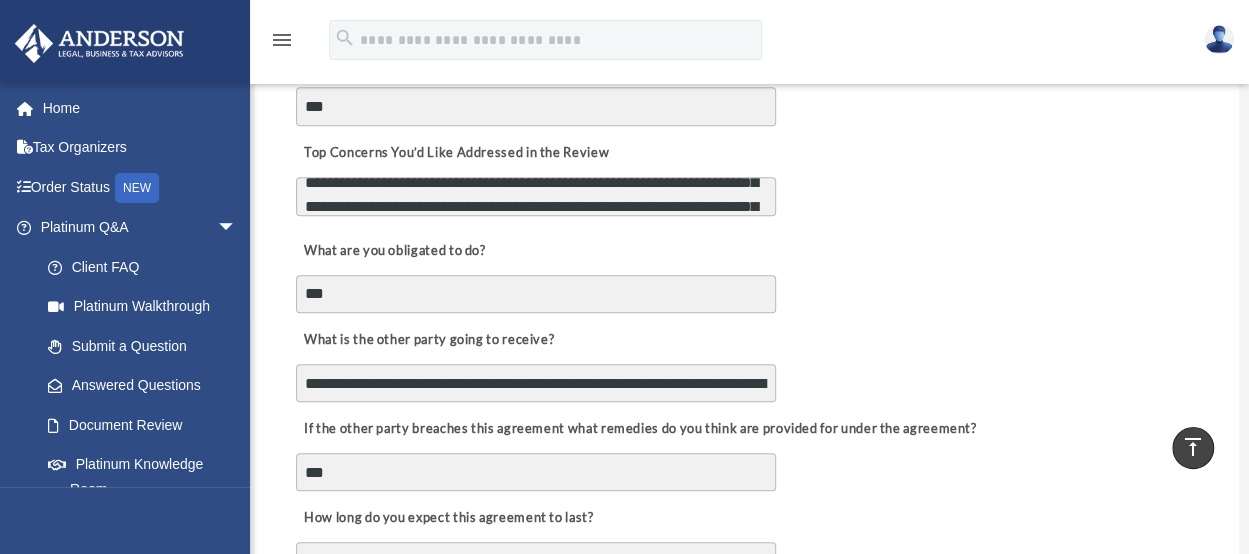 click on "**********" at bounding box center (536, 196) 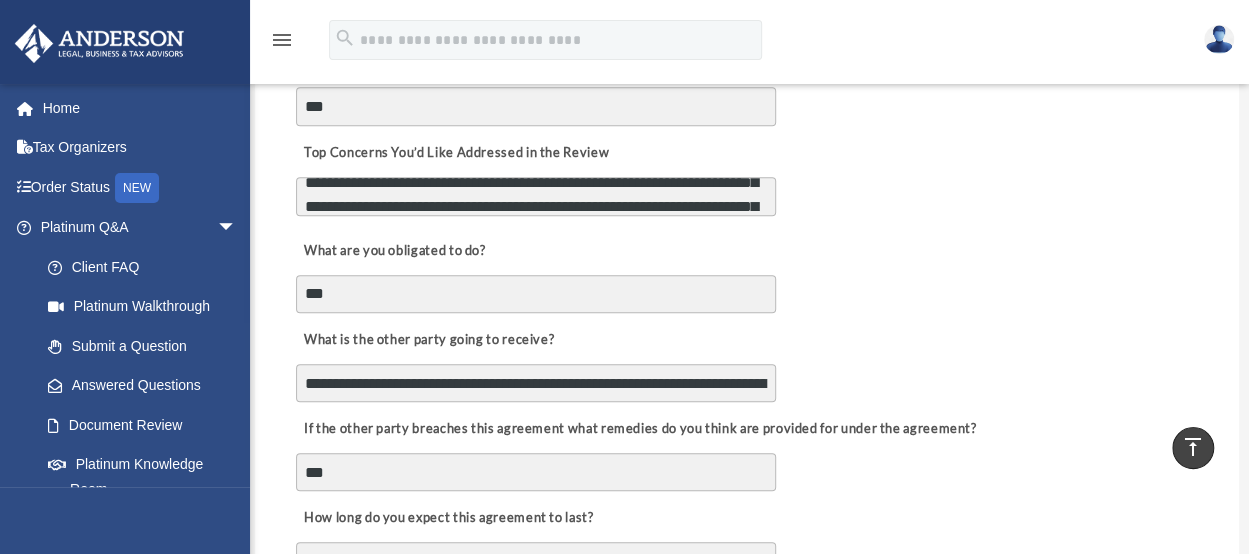 drag, startPoint x: 306, startPoint y: 183, endPoint x: 810, endPoint y: 225, distance: 505.74698 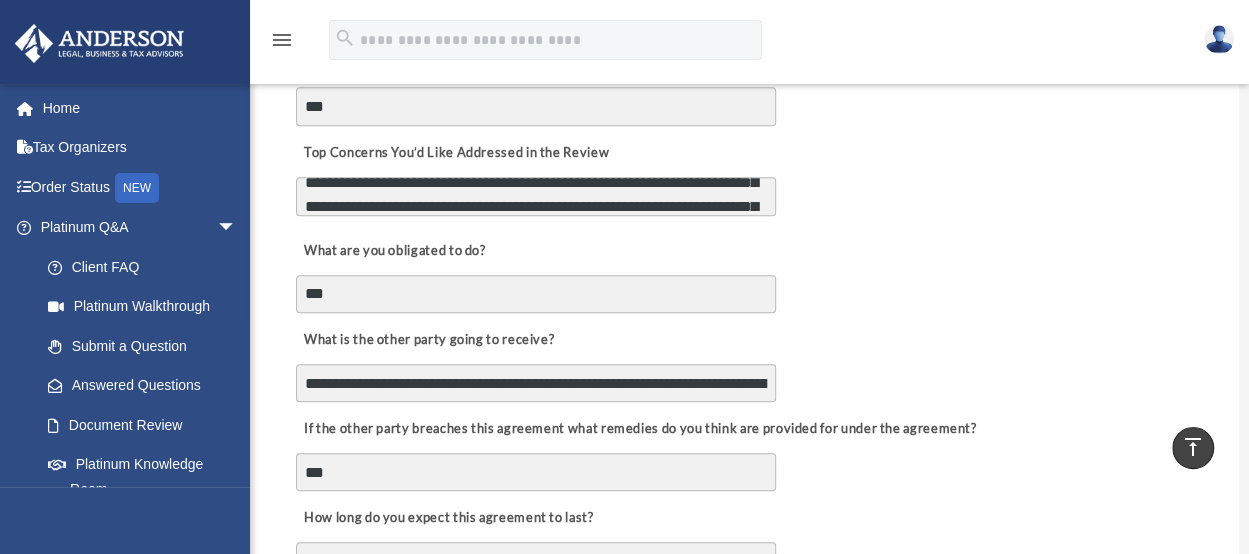 click on "**********" at bounding box center (746, 177) 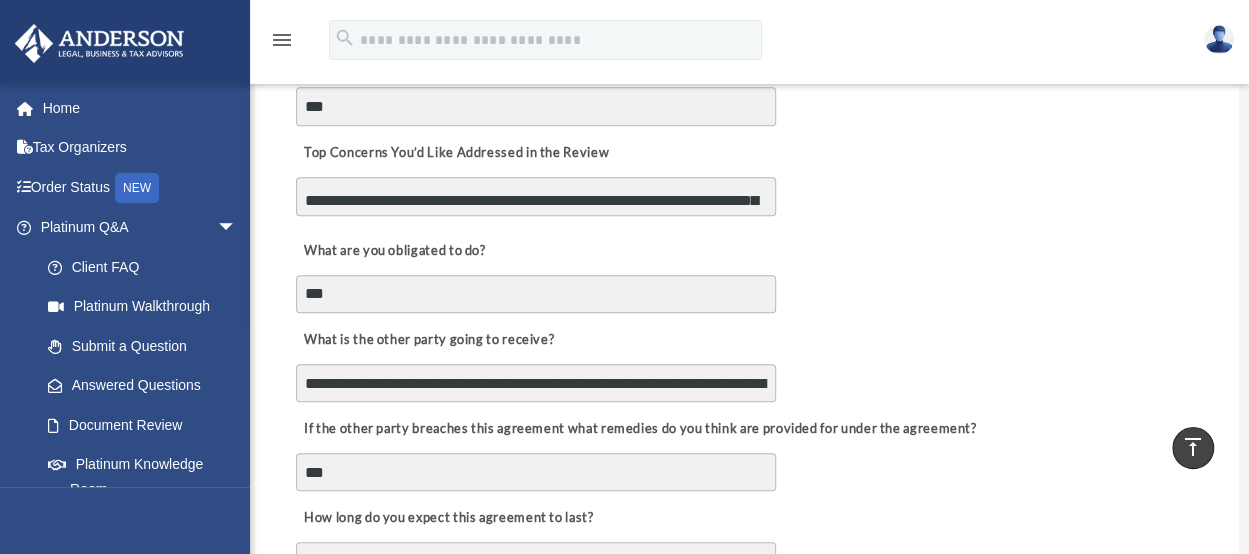 scroll, scrollTop: 113, scrollLeft: 0, axis: vertical 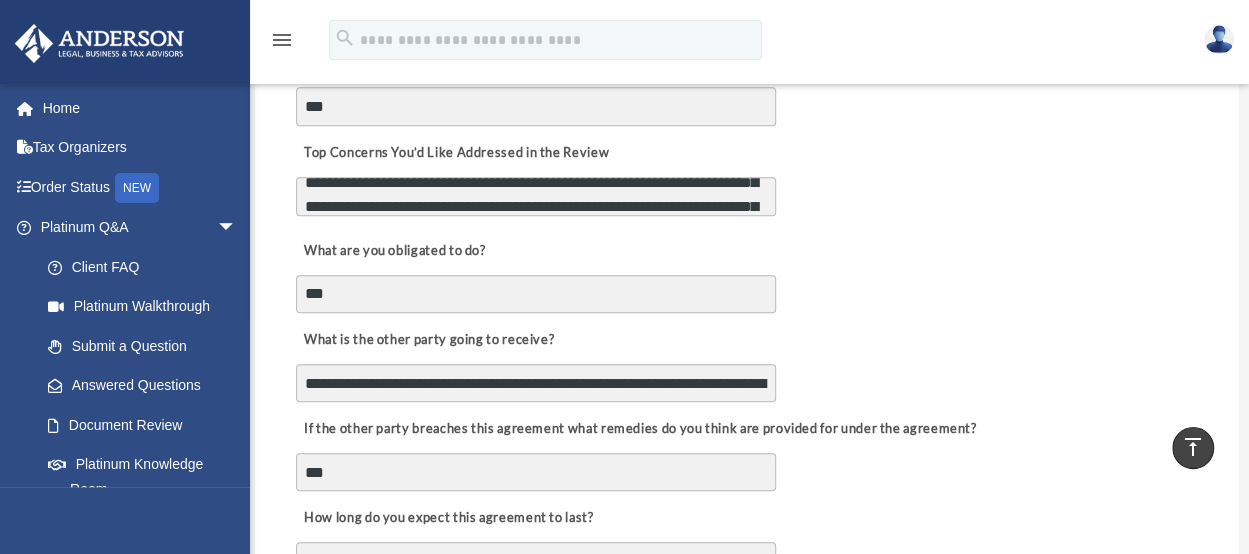 click on "**********" at bounding box center (536, 196) 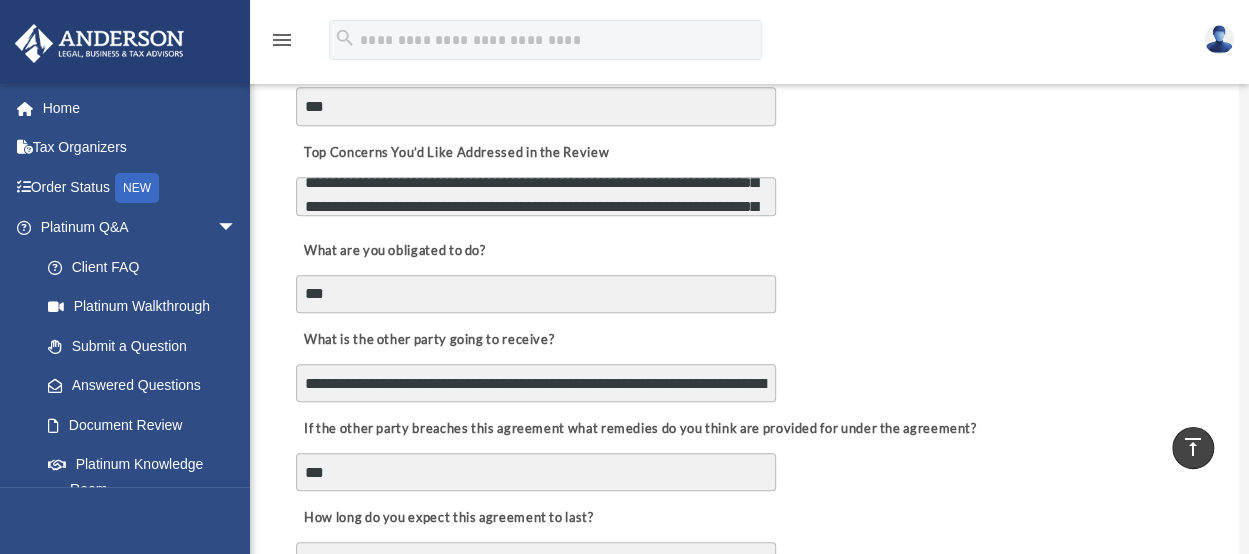 scroll, scrollTop: 159, scrollLeft: 0, axis: vertical 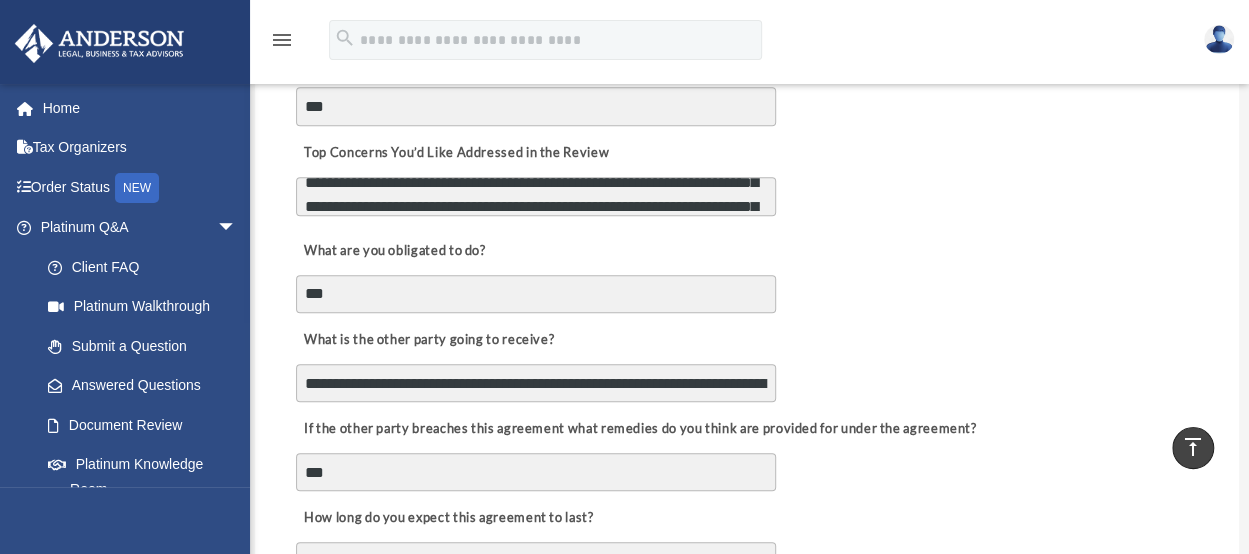 click on "**********" at bounding box center [746, 177] 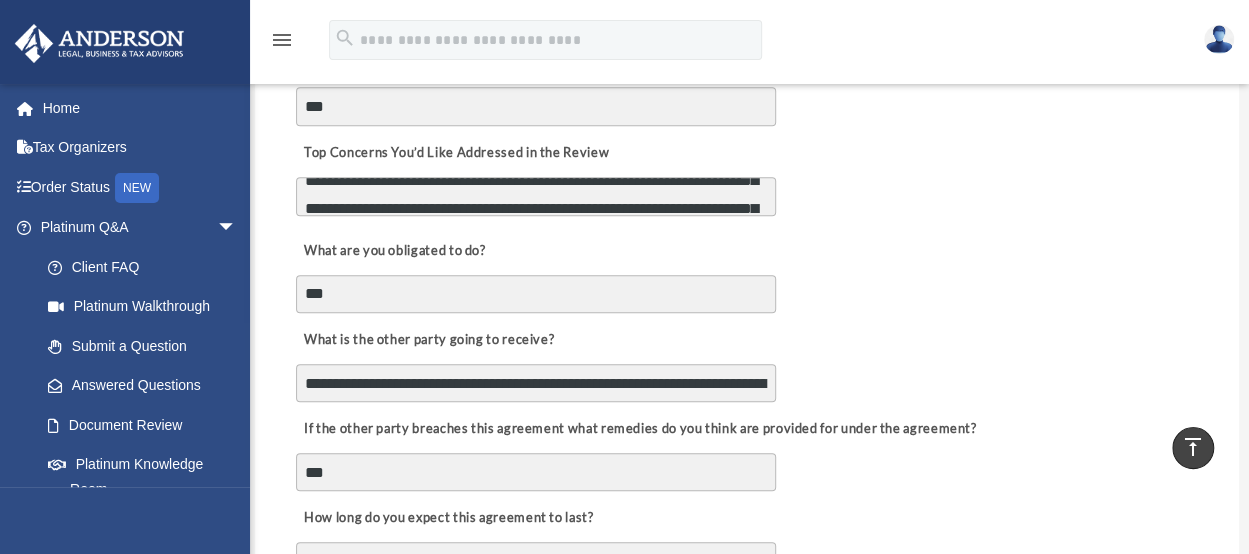 scroll, scrollTop: 161, scrollLeft: 0, axis: vertical 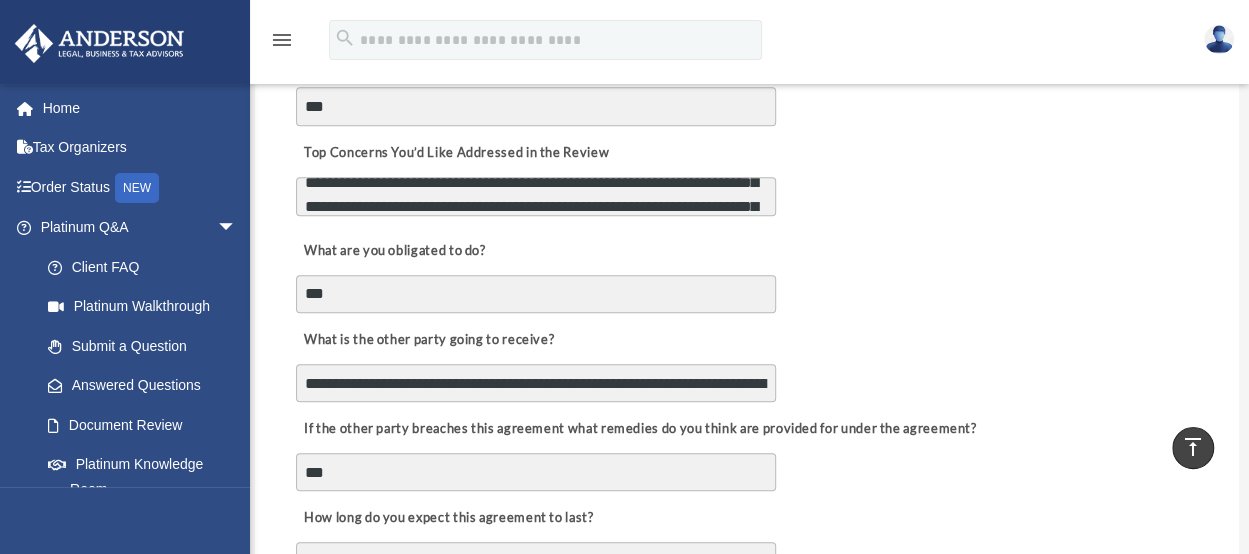 click on "**********" at bounding box center (536, 196) 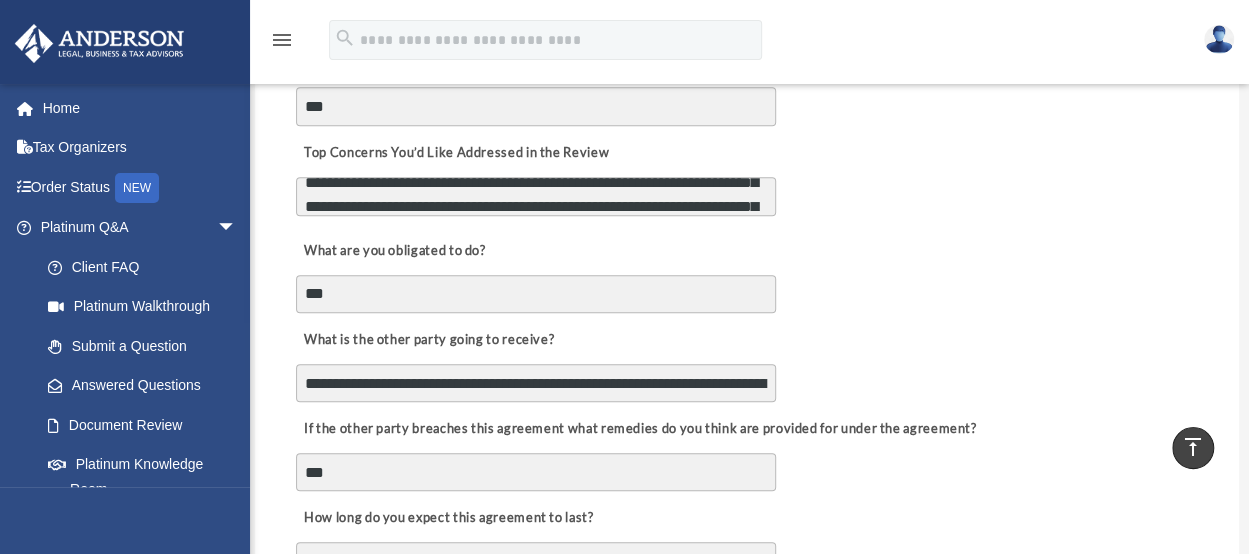 scroll, scrollTop: 183, scrollLeft: 0, axis: vertical 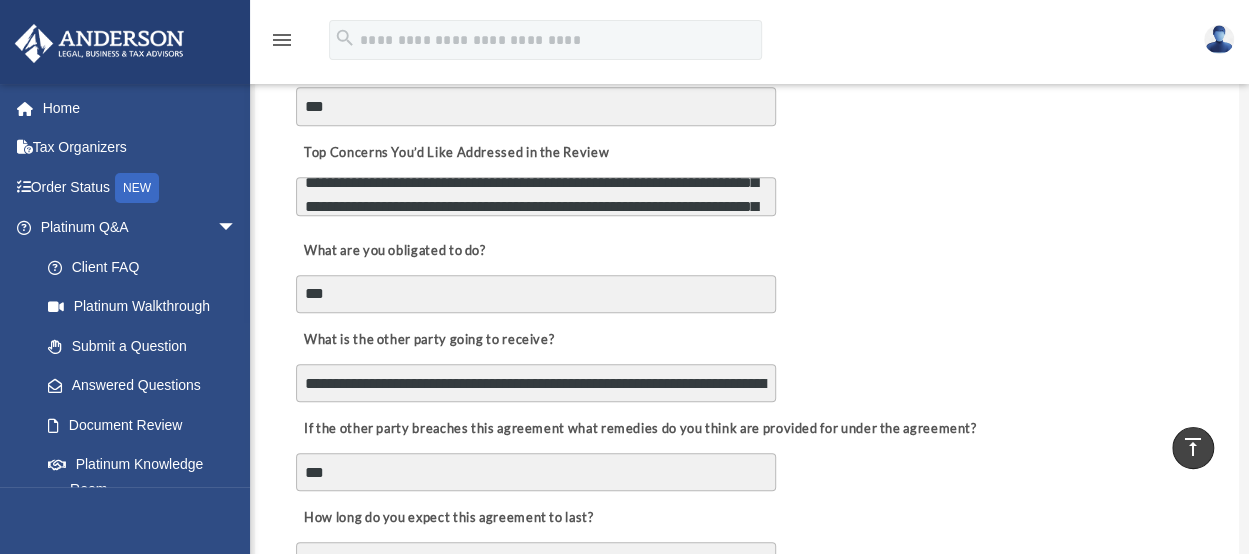 click on "**********" at bounding box center (746, 177) 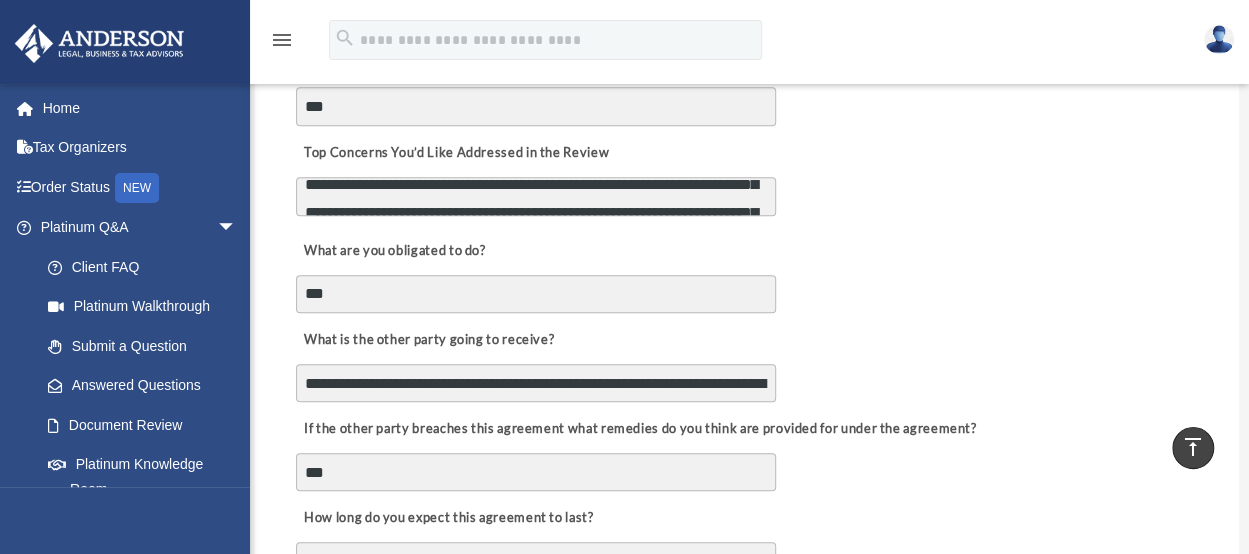 scroll, scrollTop: 185, scrollLeft: 0, axis: vertical 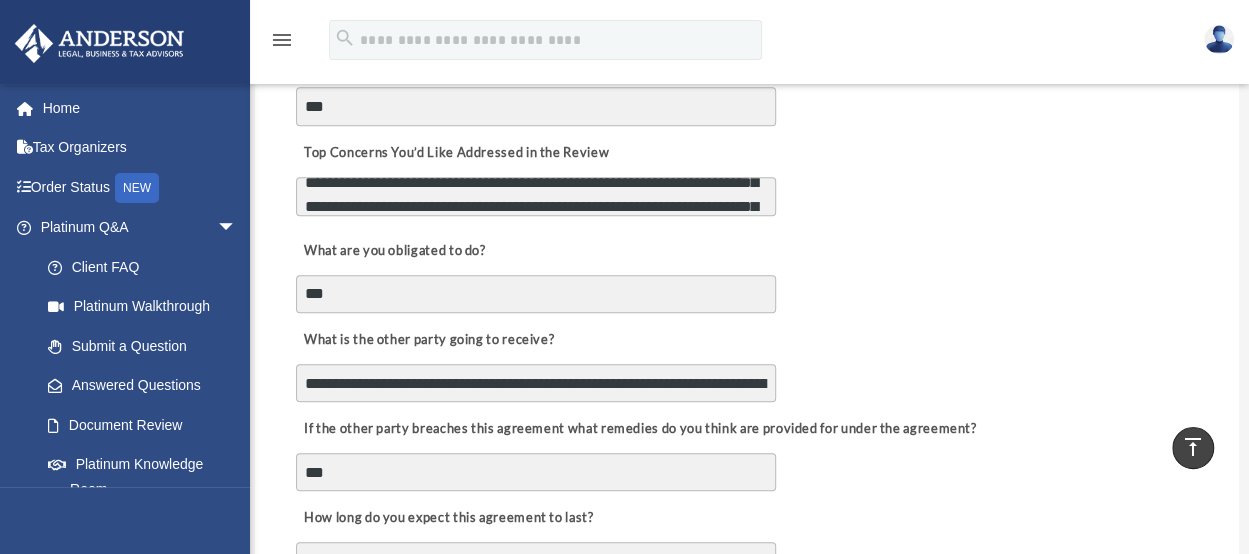 click on "**********" at bounding box center [536, 196] 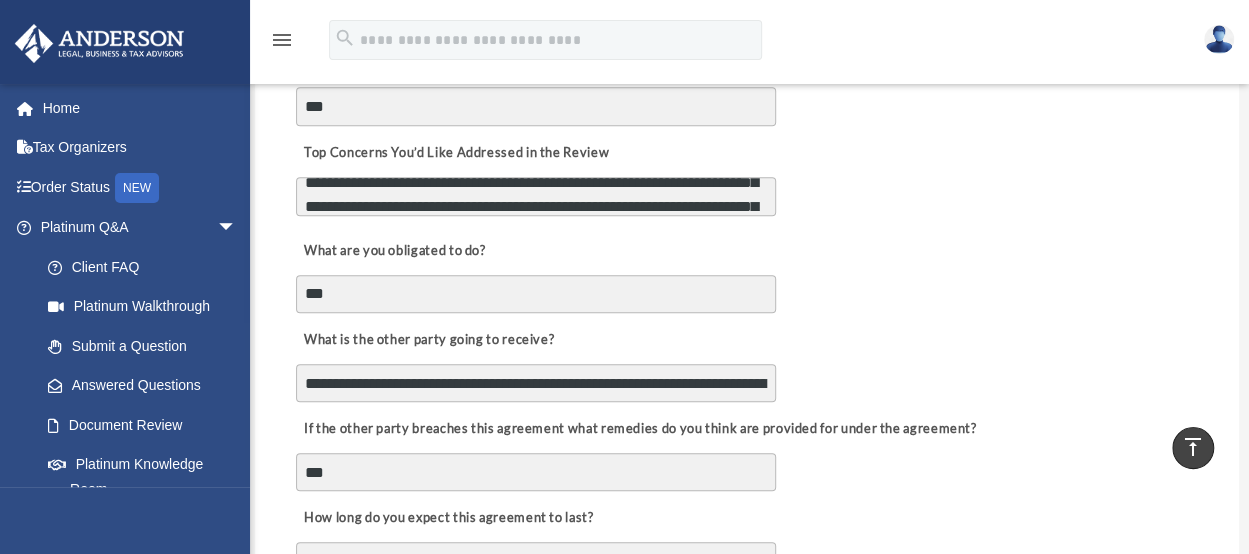 scroll, scrollTop: 231, scrollLeft: 0, axis: vertical 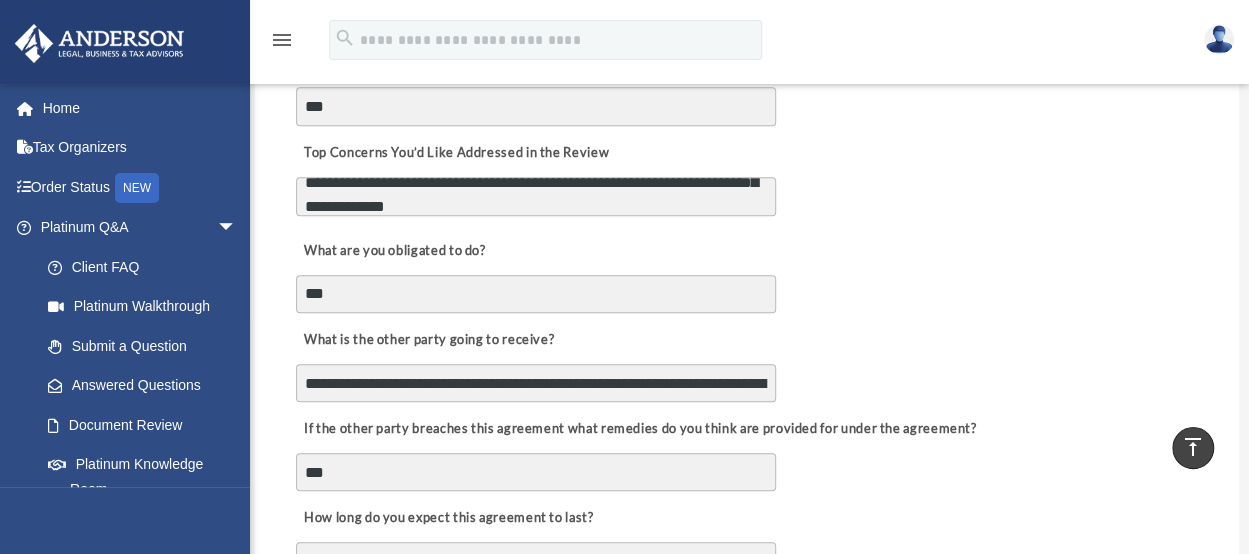 drag, startPoint x: 301, startPoint y: 181, endPoint x: 806, endPoint y: 219, distance: 506.42767 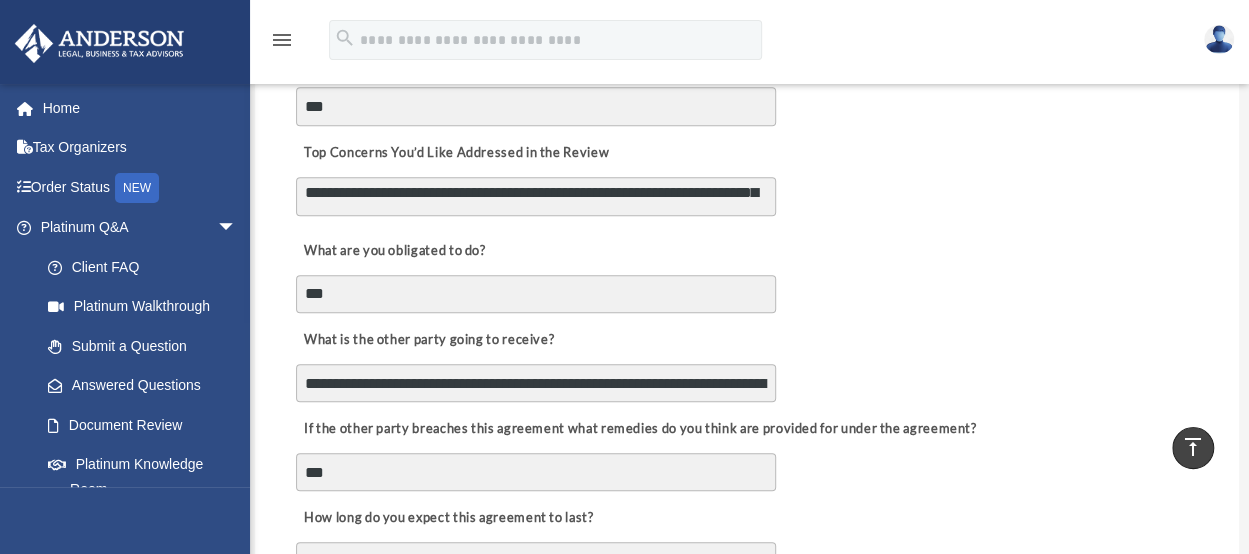 scroll, scrollTop: 233, scrollLeft: 0, axis: vertical 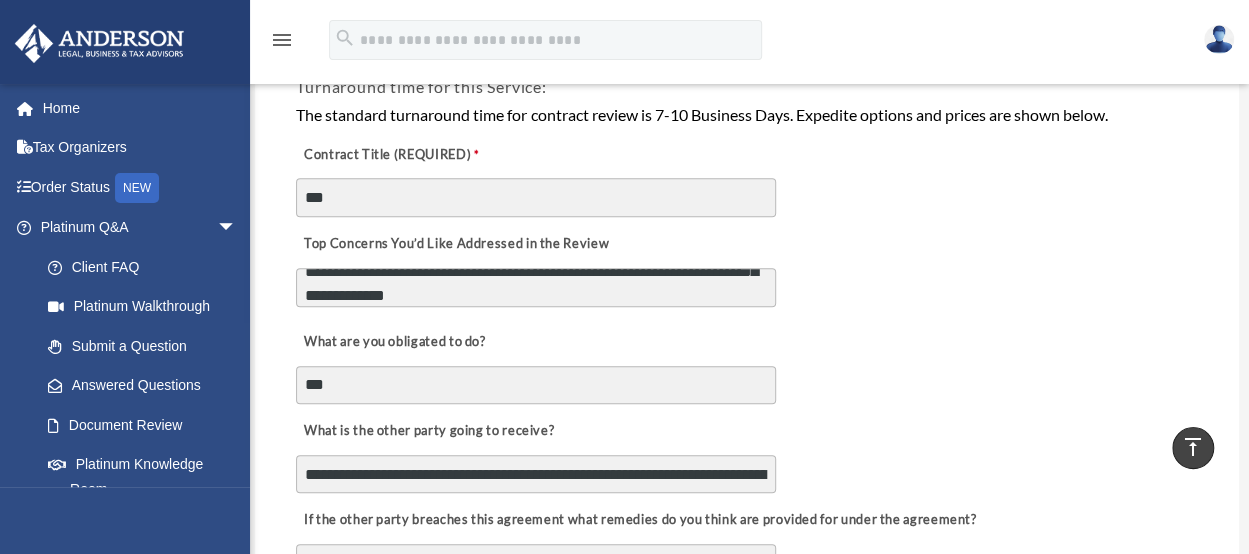 click on "**********" at bounding box center (536, 287) 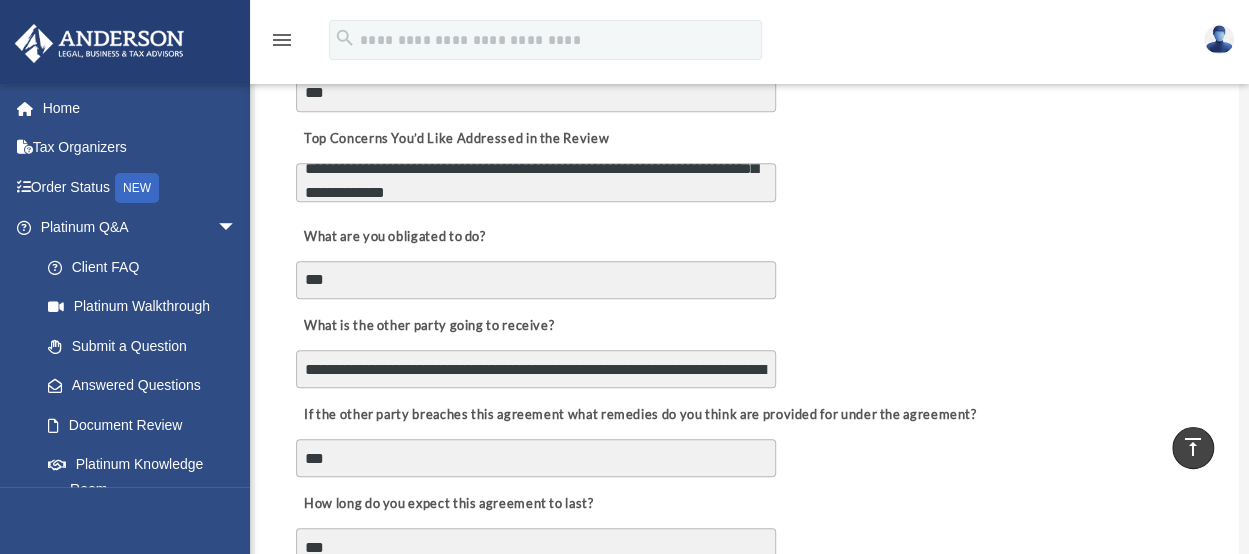 scroll, scrollTop: 600, scrollLeft: 0, axis: vertical 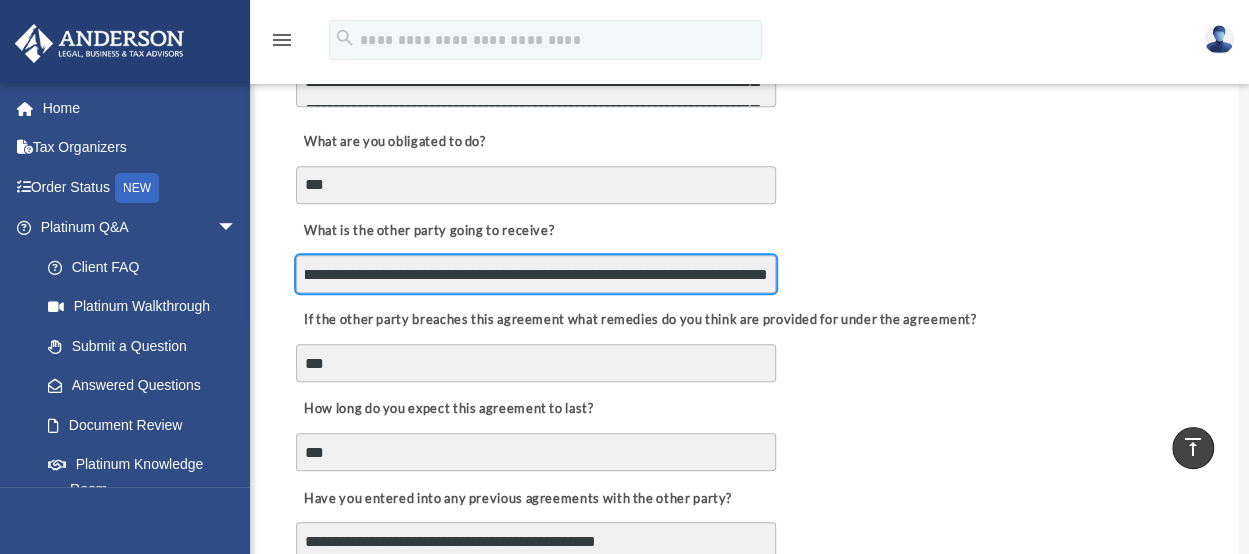 drag, startPoint x: 306, startPoint y: 274, endPoint x: 1022, endPoint y: 248, distance: 716.4719 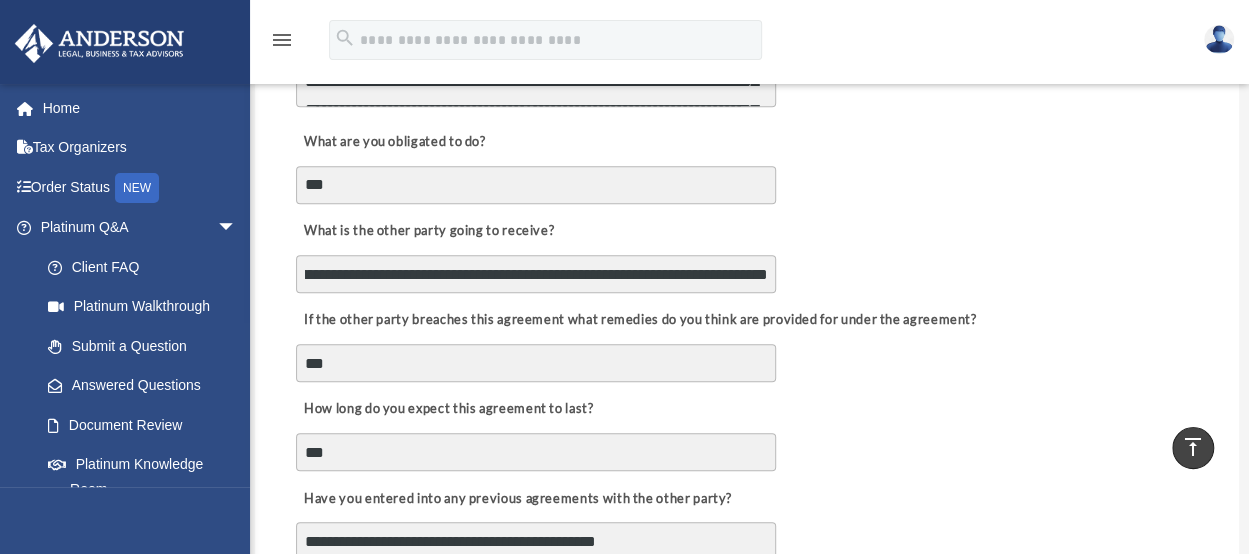 scroll, scrollTop: 0, scrollLeft: 0, axis: both 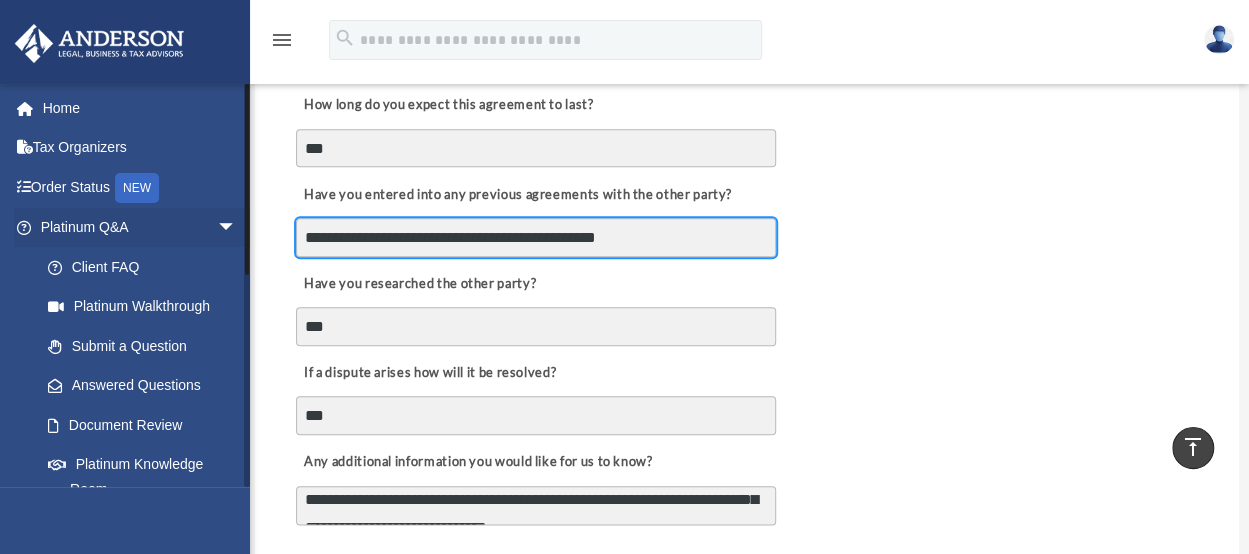 drag, startPoint x: 668, startPoint y: 235, endPoint x: 12, endPoint y: 209, distance: 656.515 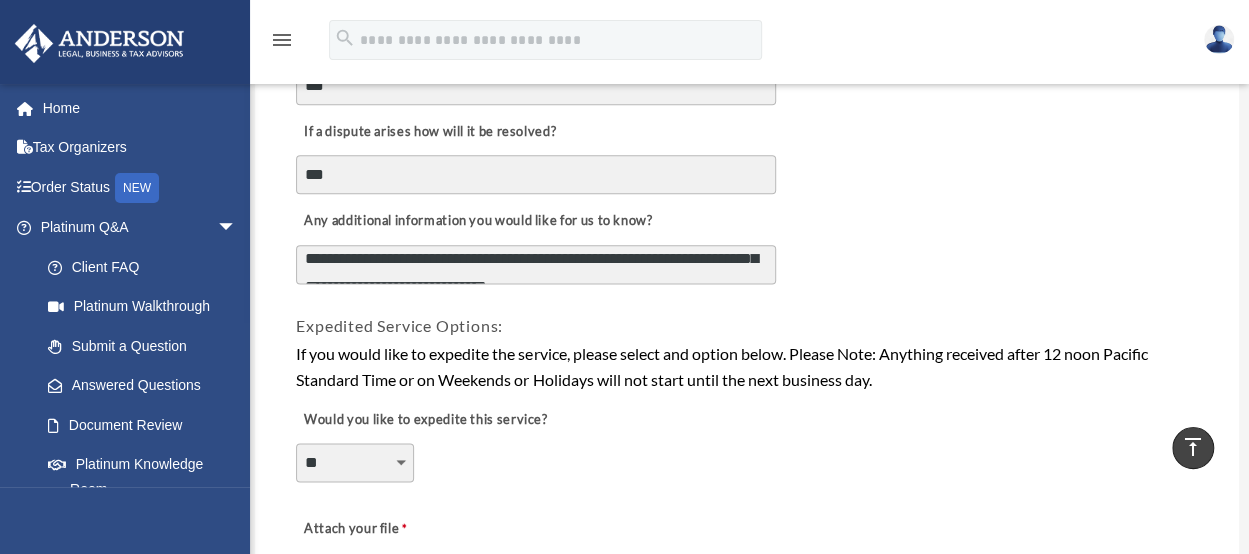 scroll, scrollTop: 1156, scrollLeft: 0, axis: vertical 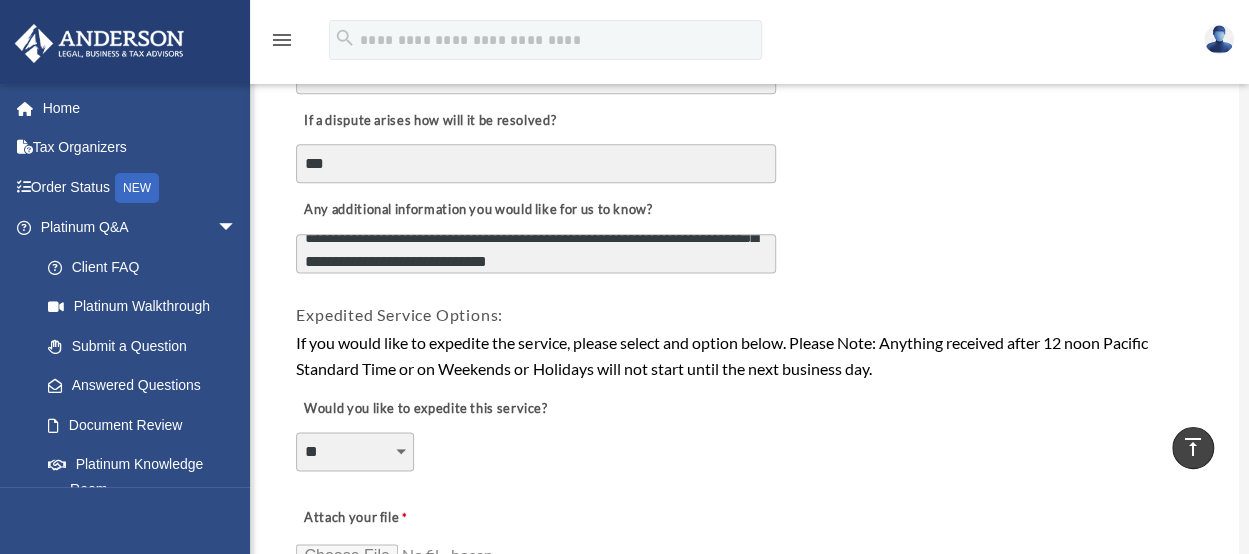 click on "**********" at bounding box center [536, 253] 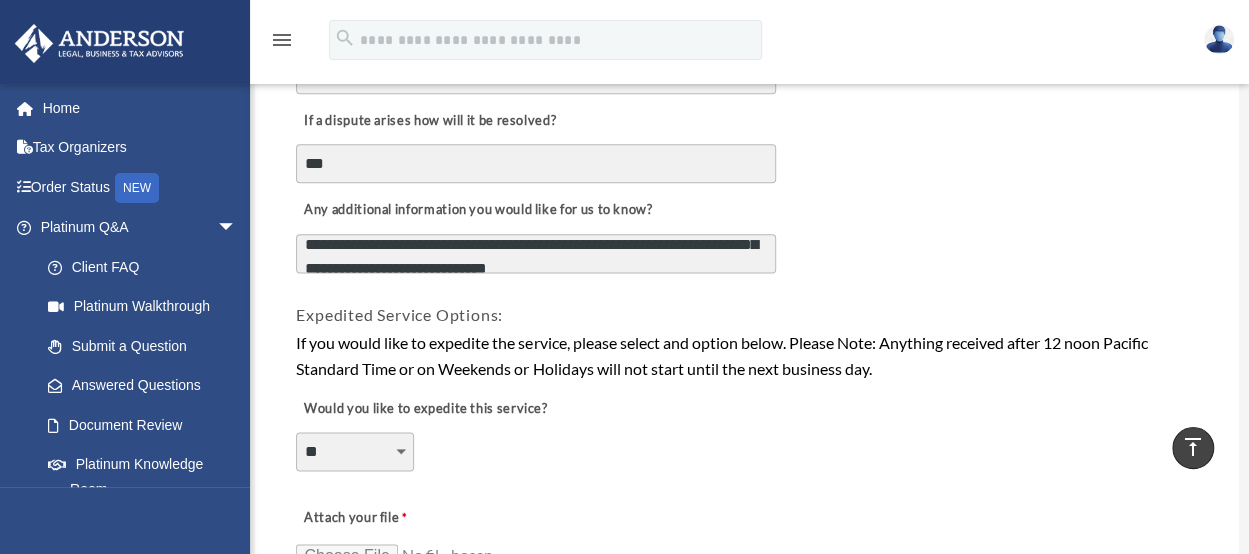 scroll, scrollTop: 10, scrollLeft: 0, axis: vertical 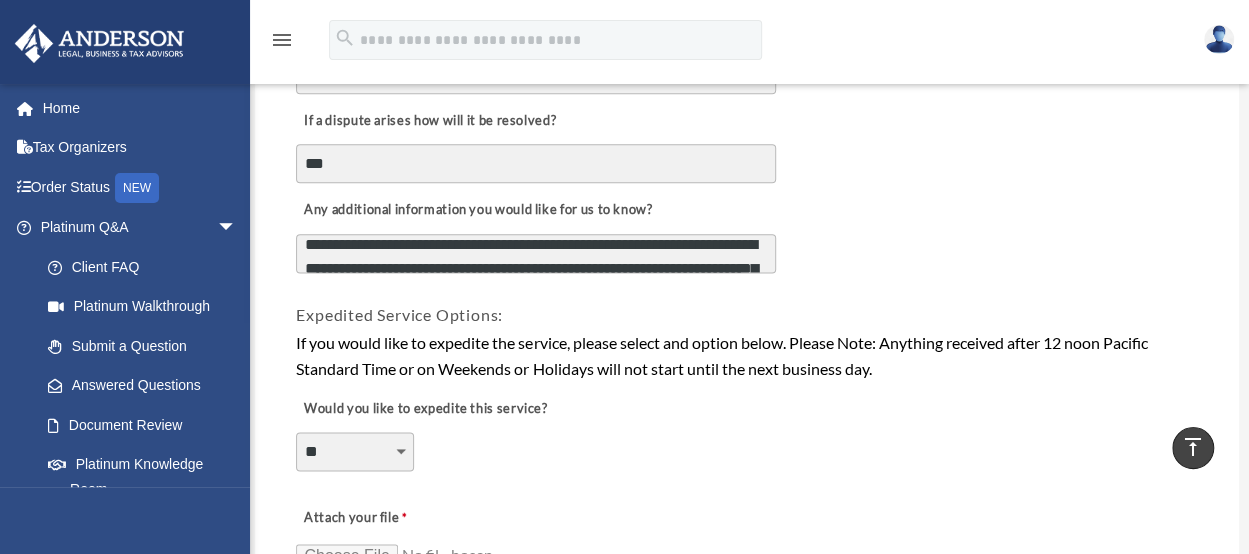 drag, startPoint x: 298, startPoint y: 250, endPoint x: 772, endPoint y: 292, distance: 475.85712 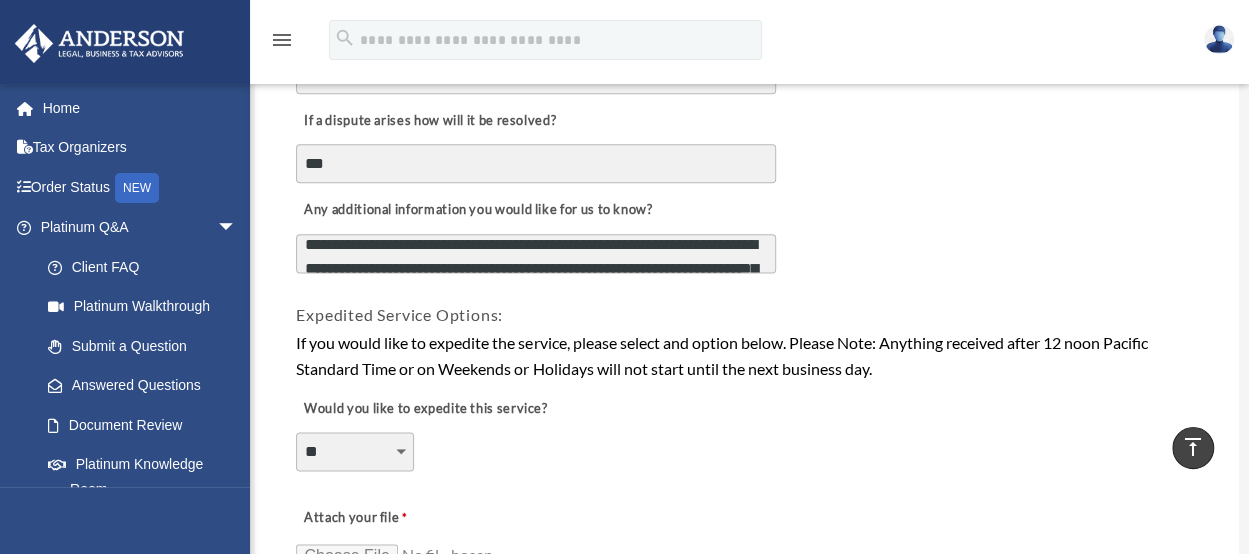 scroll, scrollTop: 10, scrollLeft: 0, axis: vertical 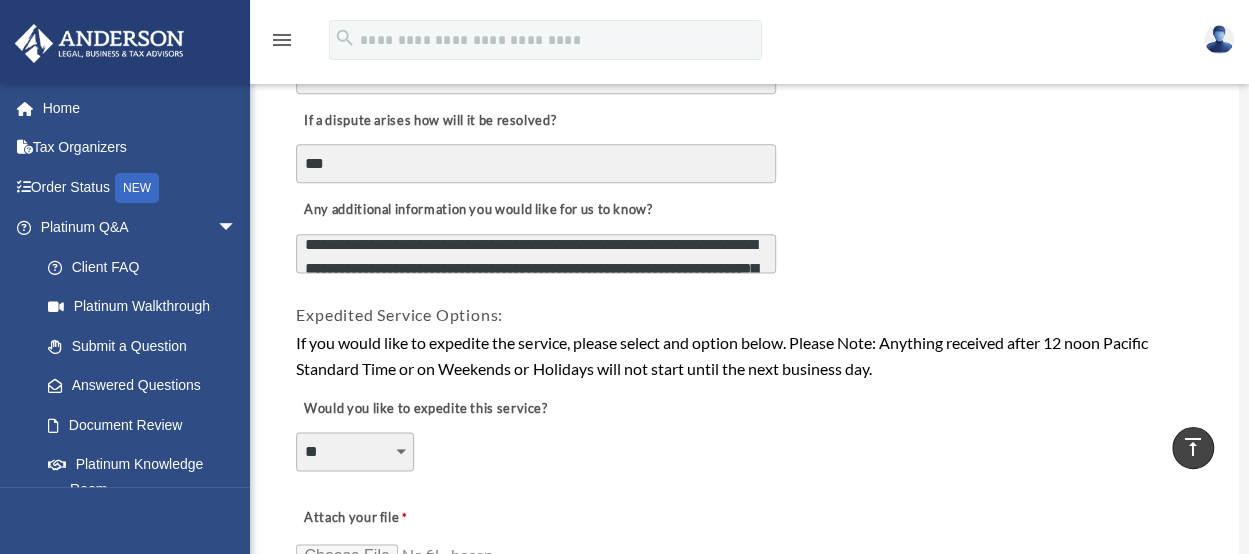 click on "**********" at bounding box center (536, 253) 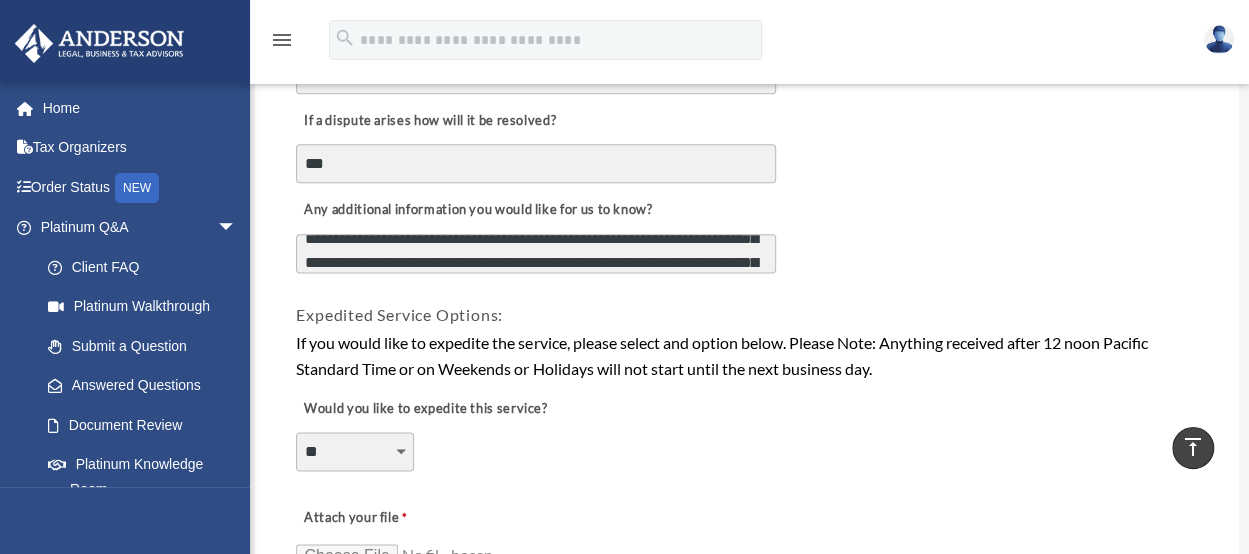 scroll, scrollTop: 64, scrollLeft: 0, axis: vertical 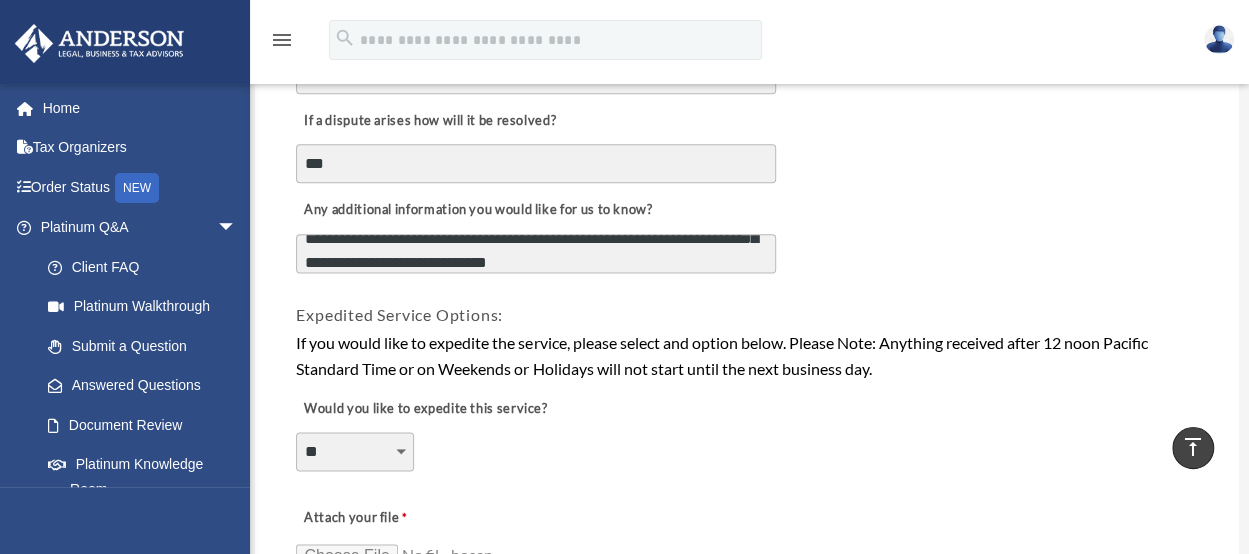 drag, startPoint x: 303, startPoint y: 240, endPoint x: 762, endPoint y: 258, distance: 459.3528 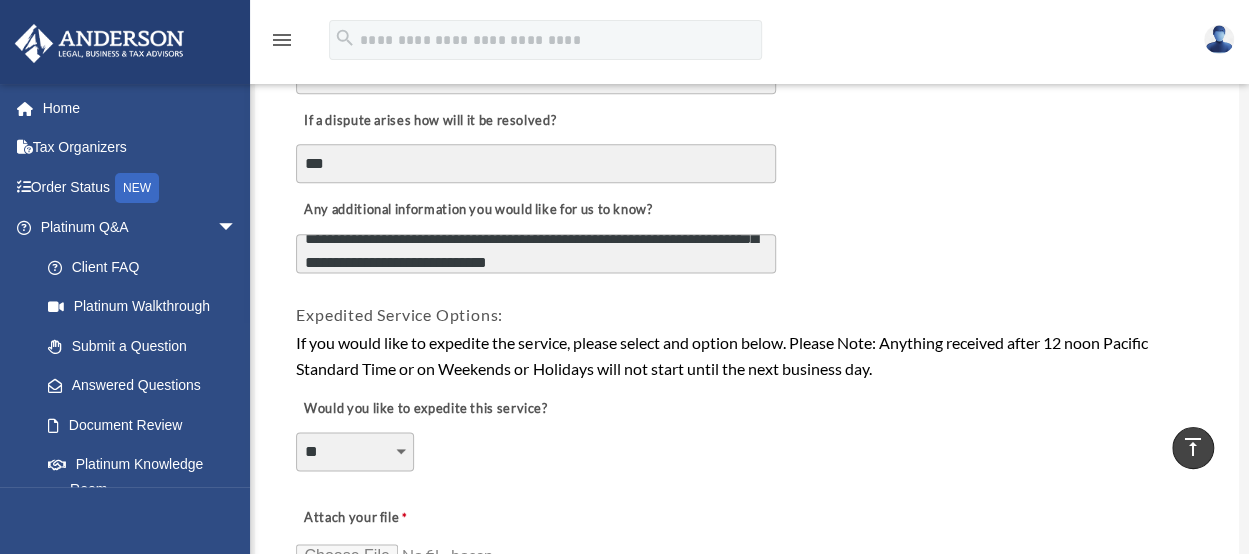 click on "**********" at bounding box center [536, 253] 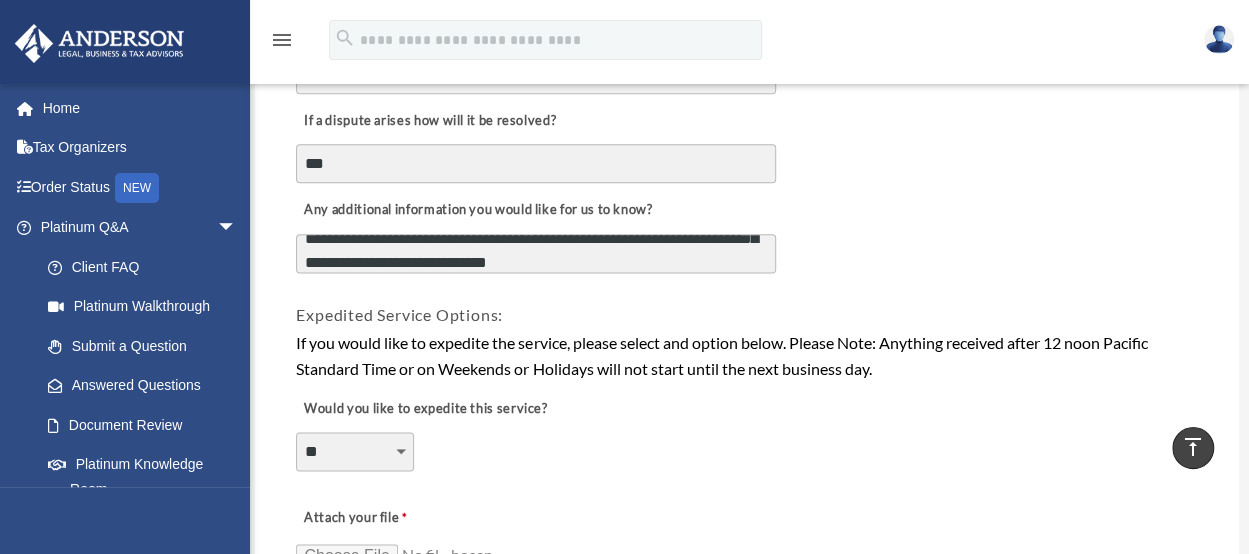 scroll, scrollTop: 64, scrollLeft: 0, axis: vertical 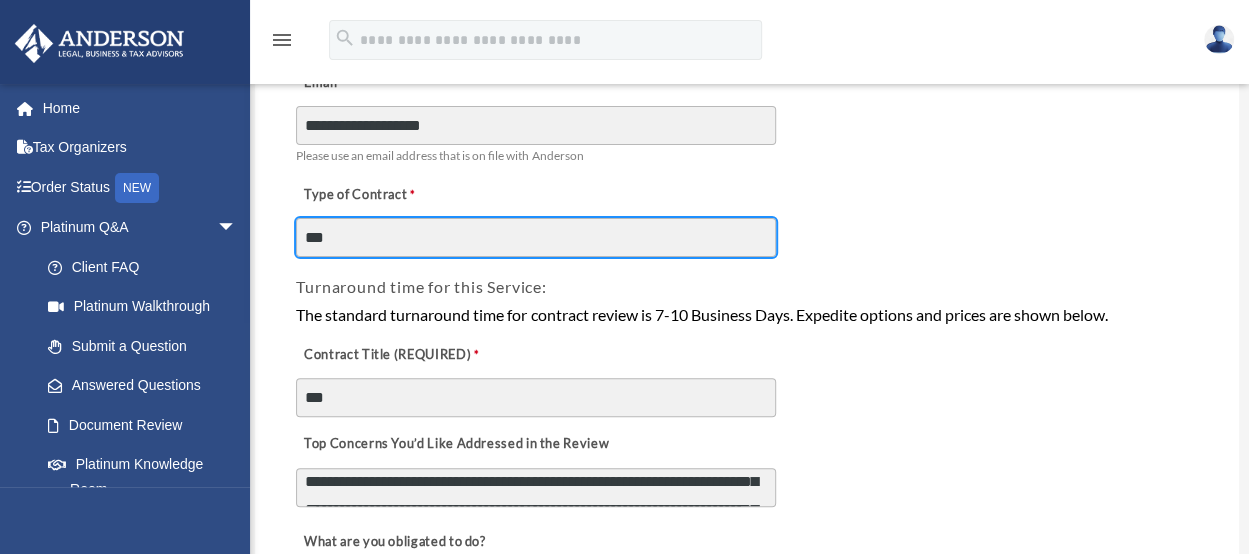 click on "***" at bounding box center (536, 237) 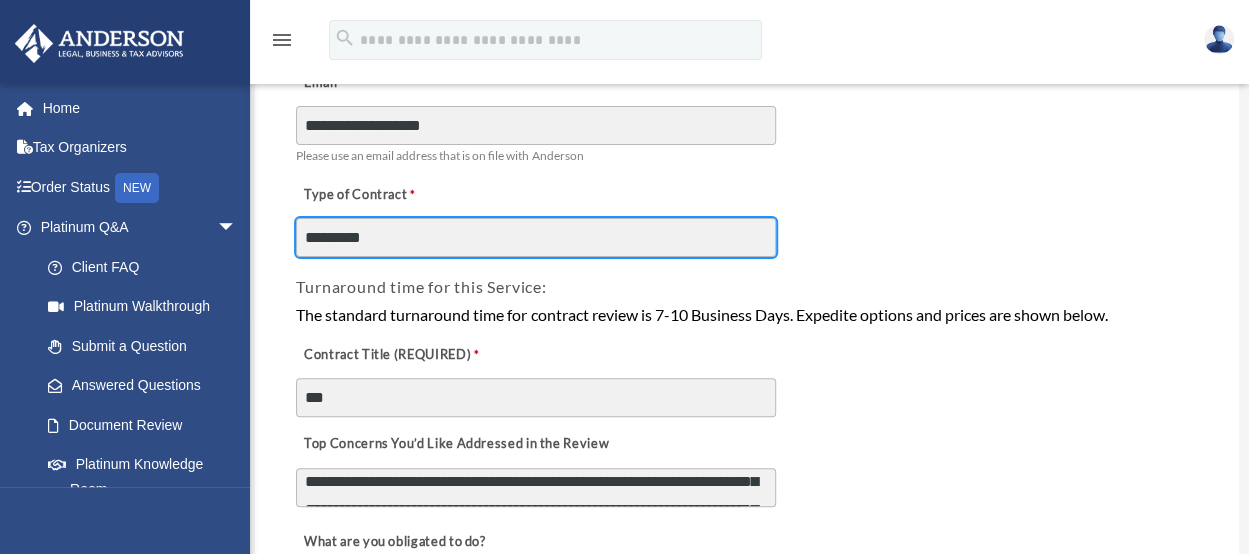type on "*********" 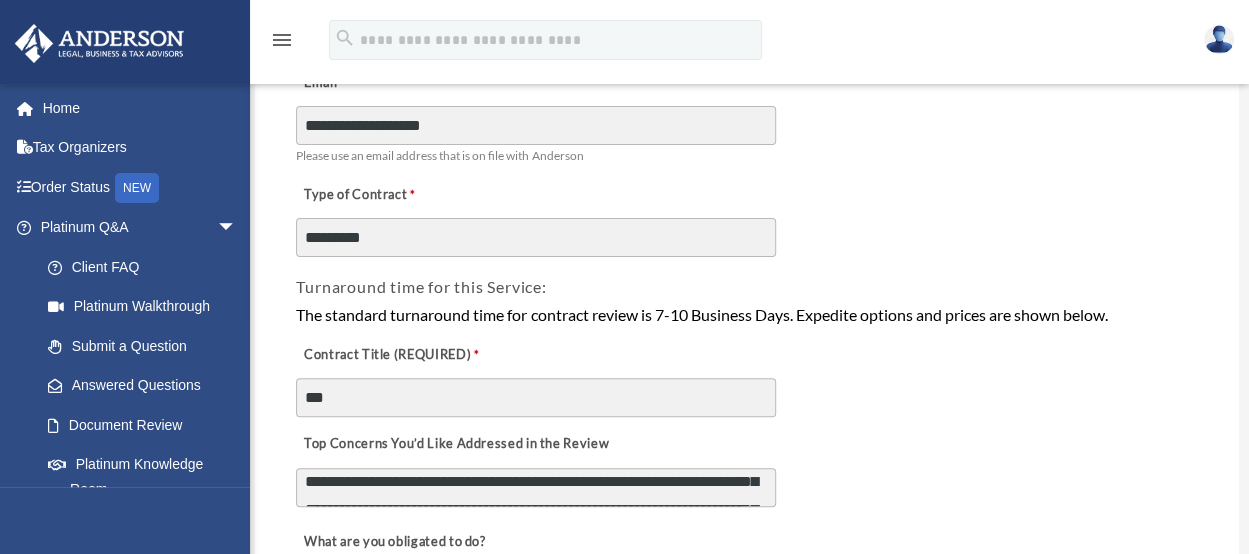 scroll, scrollTop: 1133, scrollLeft: 0, axis: vertical 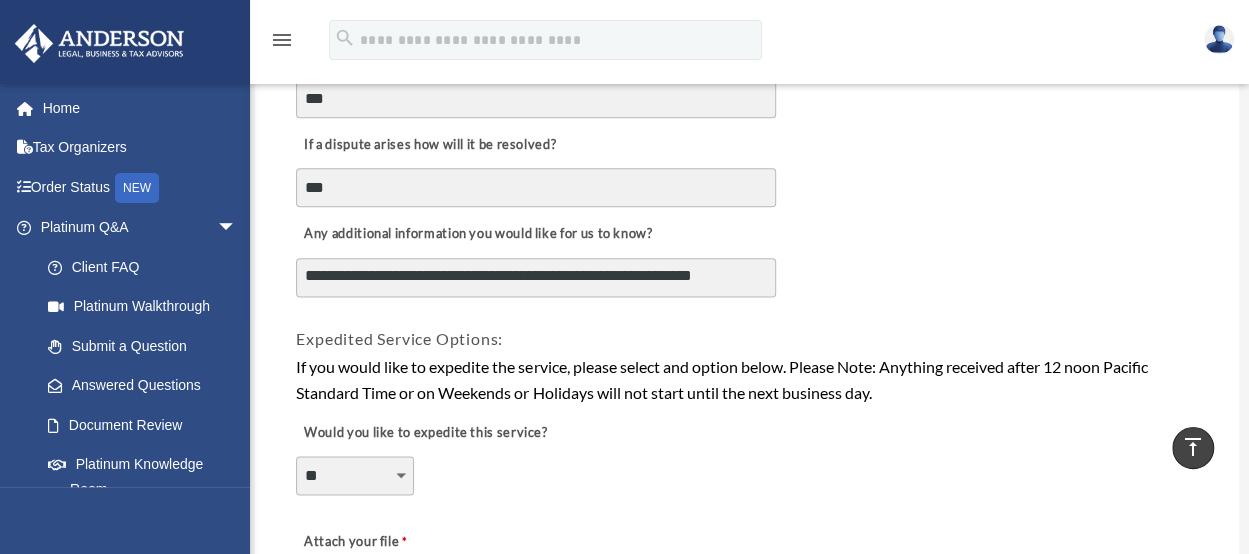 type on "**********" 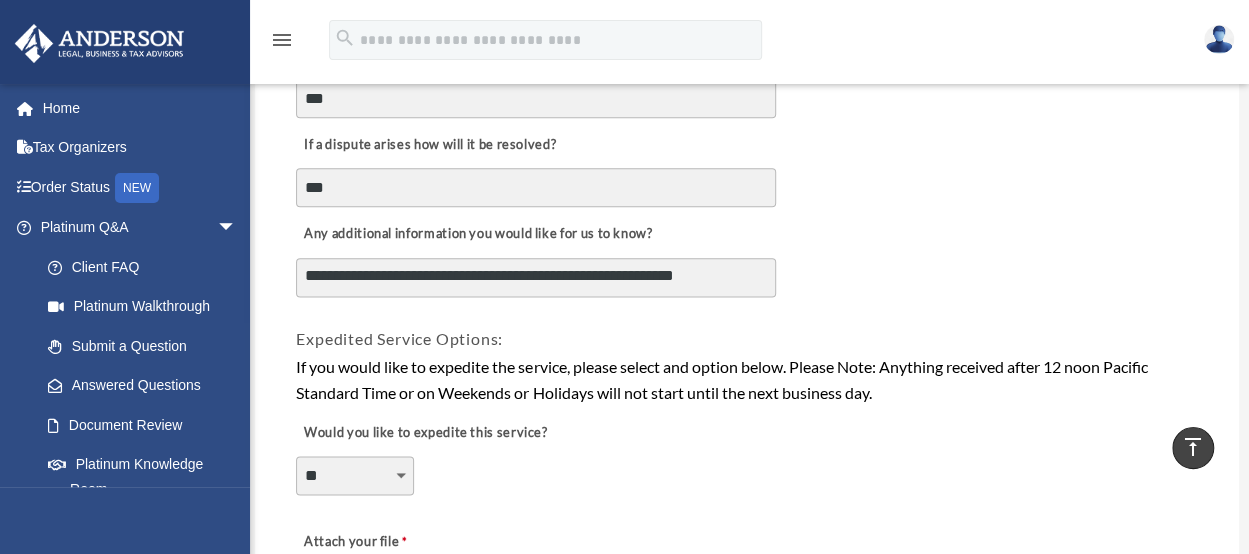 scroll, scrollTop: 26, scrollLeft: 0, axis: vertical 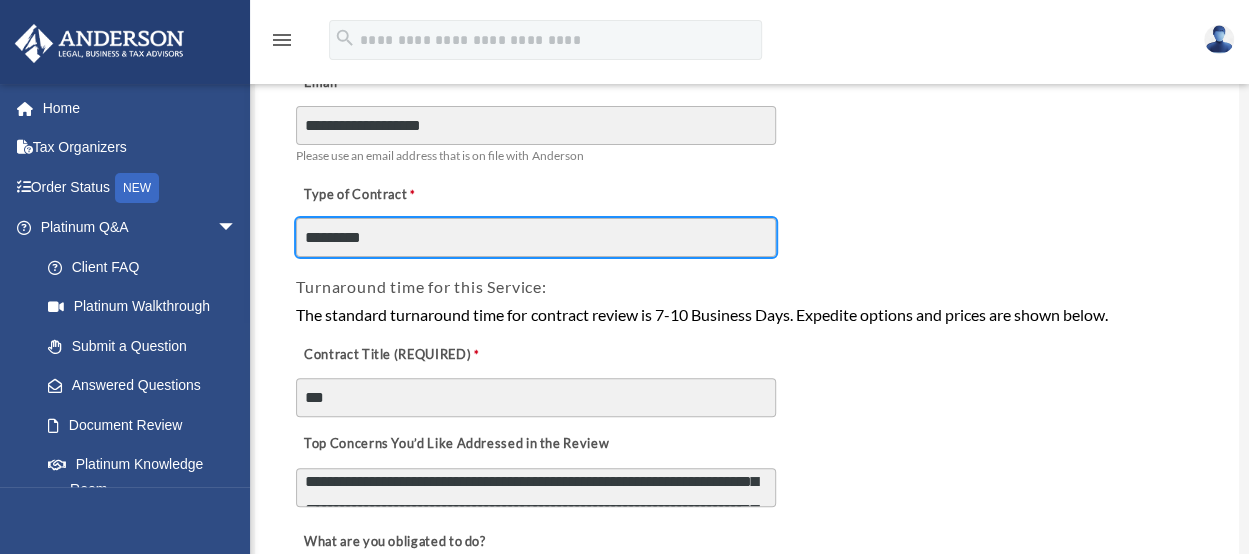click on "*********" at bounding box center [536, 237] 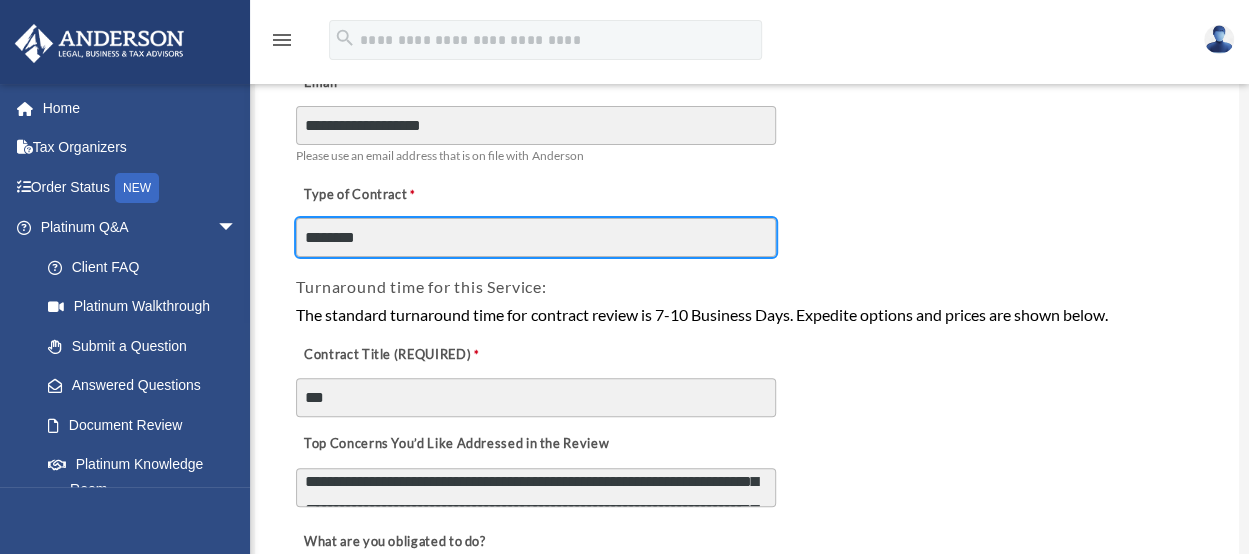 type on "********" 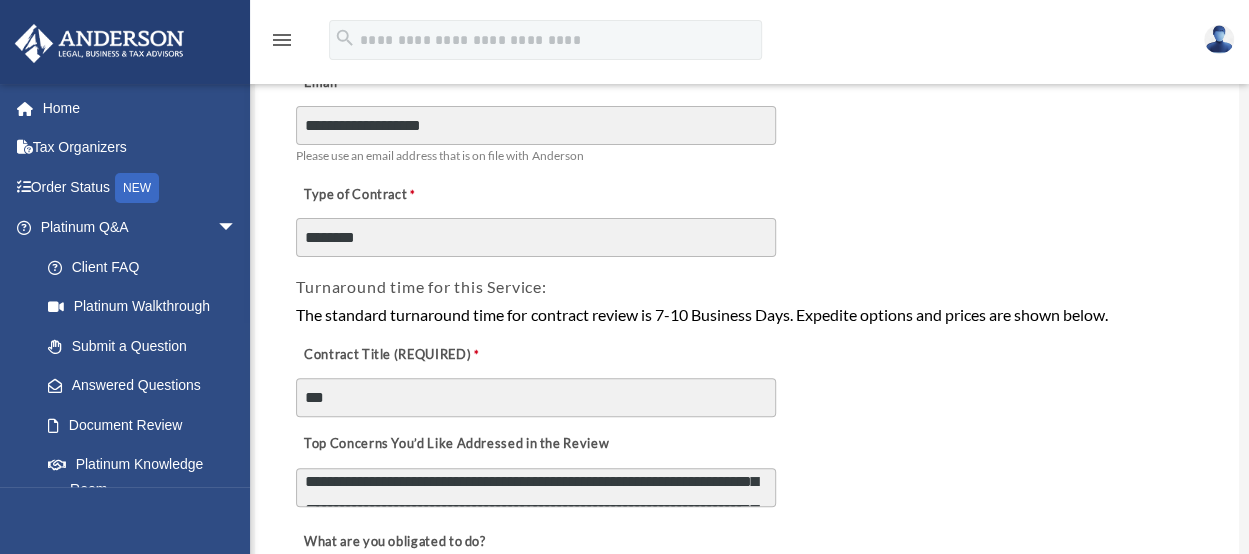 type on "**********" 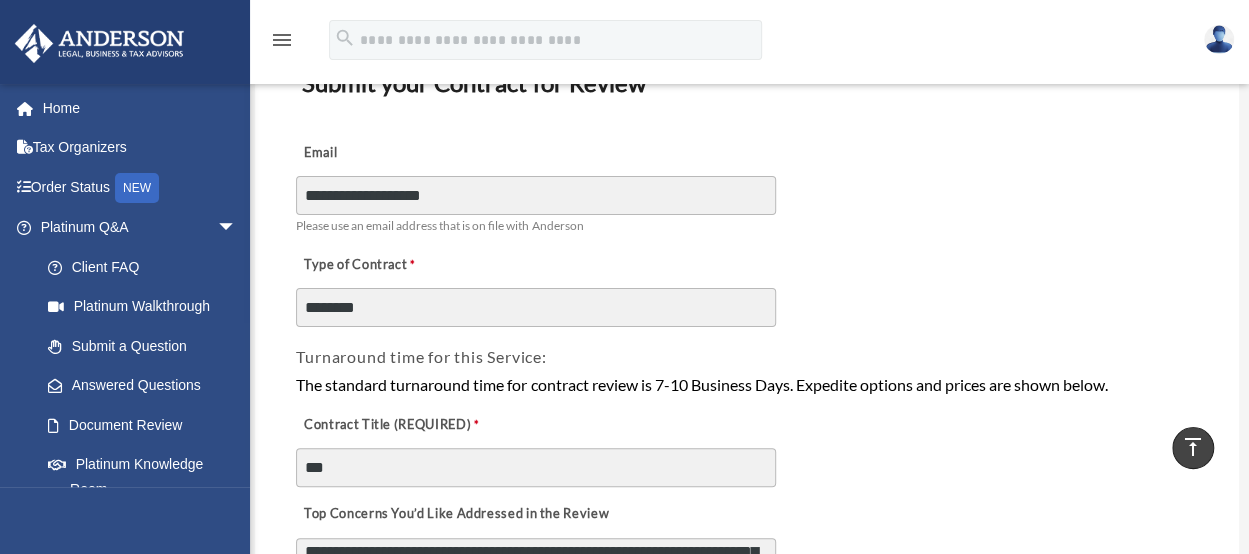 scroll, scrollTop: 32, scrollLeft: 0, axis: vertical 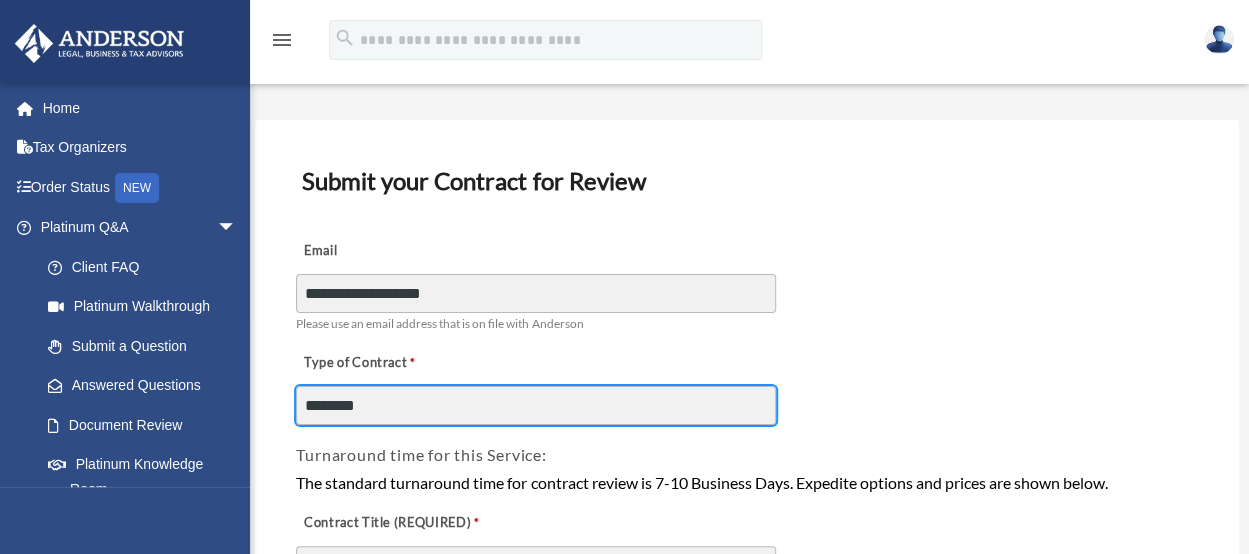 click on "********" at bounding box center (536, 405) 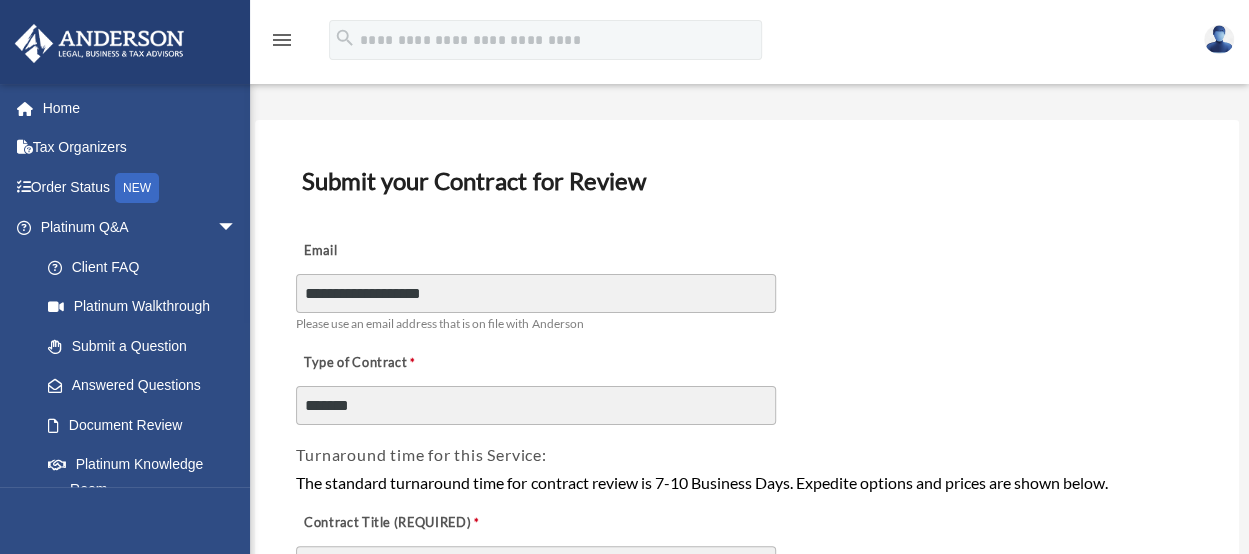 scroll, scrollTop: 1132, scrollLeft: 0, axis: vertical 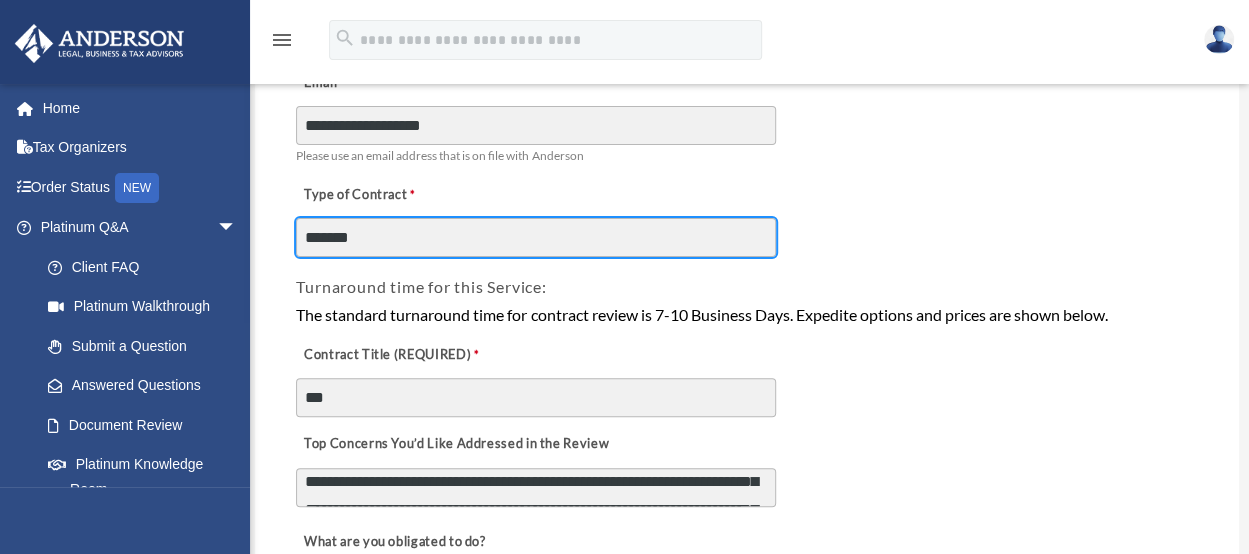 click on "*******" at bounding box center [536, 237] 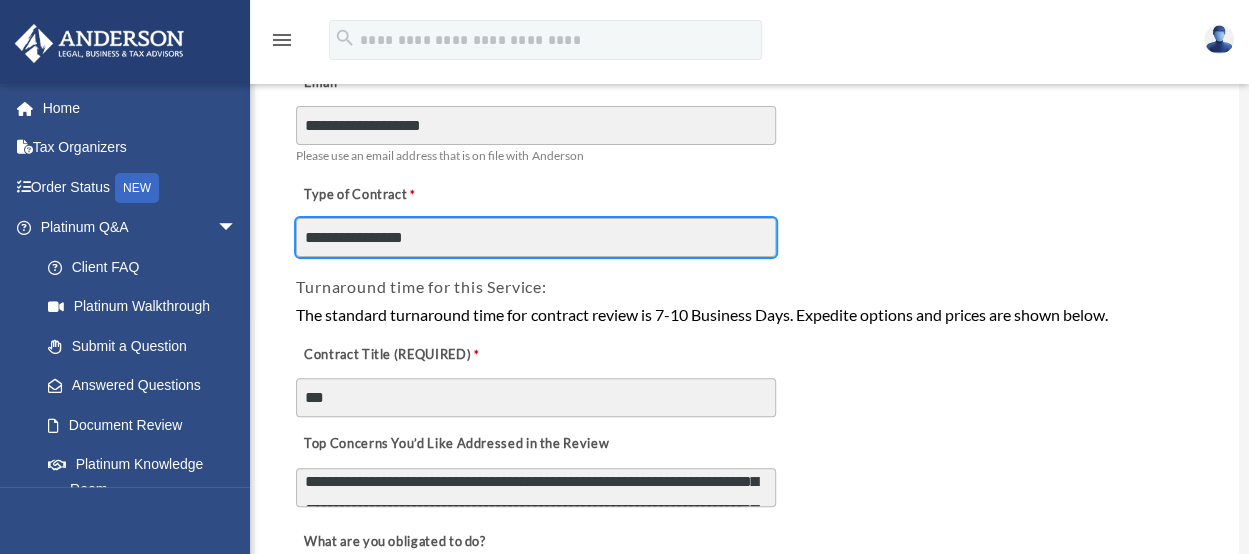 type on "**********" 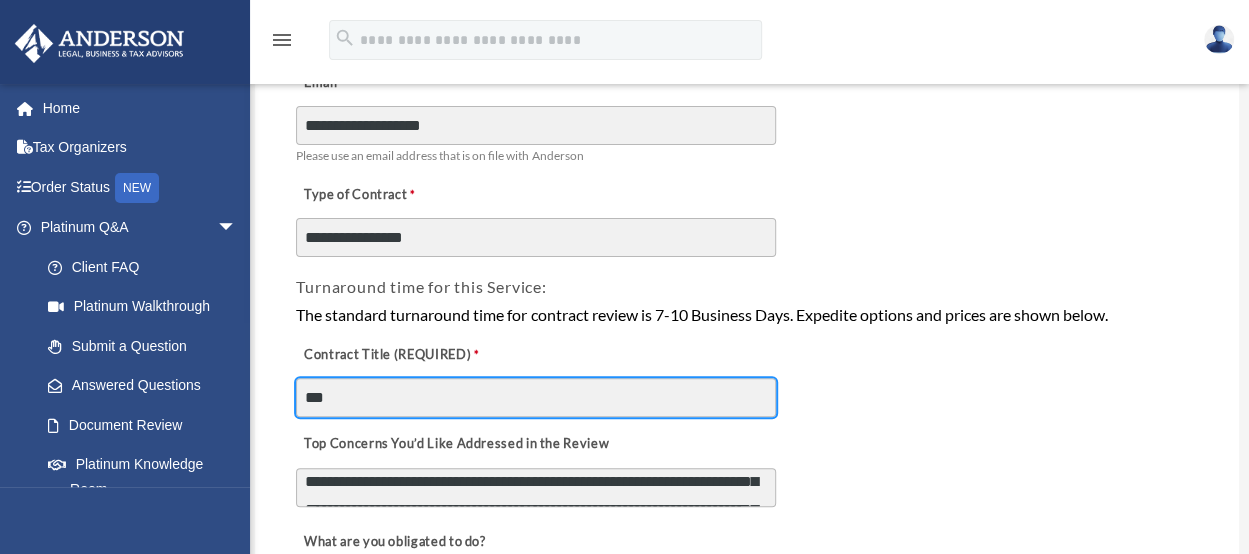 click on "***" at bounding box center (536, 397) 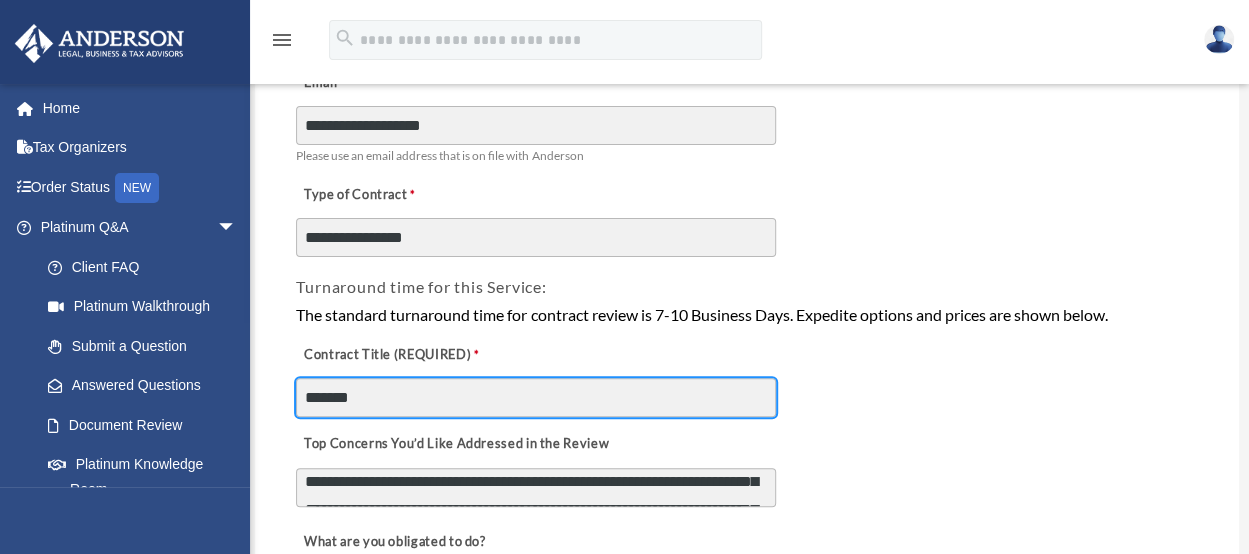 type on "*******" 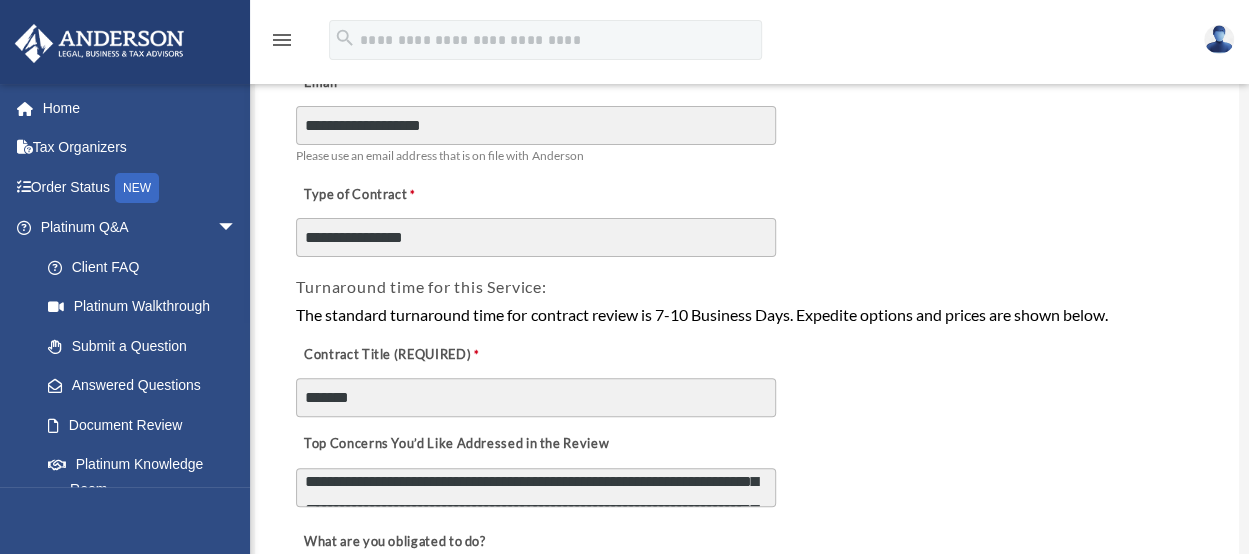 scroll, scrollTop: 1132, scrollLeft: 0, axis: vertical 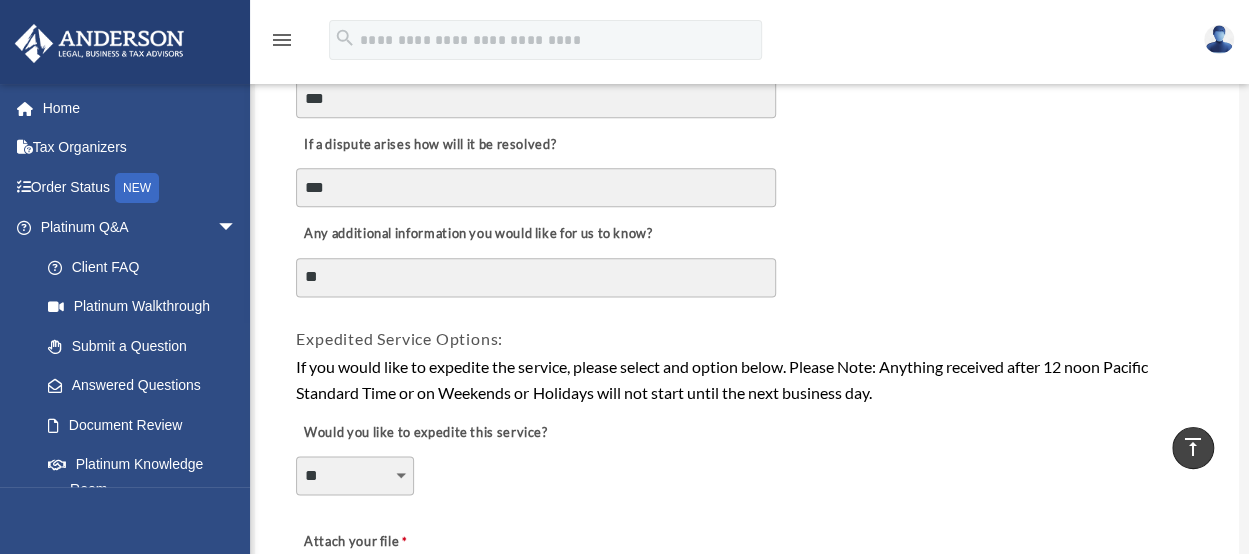 type on "*" 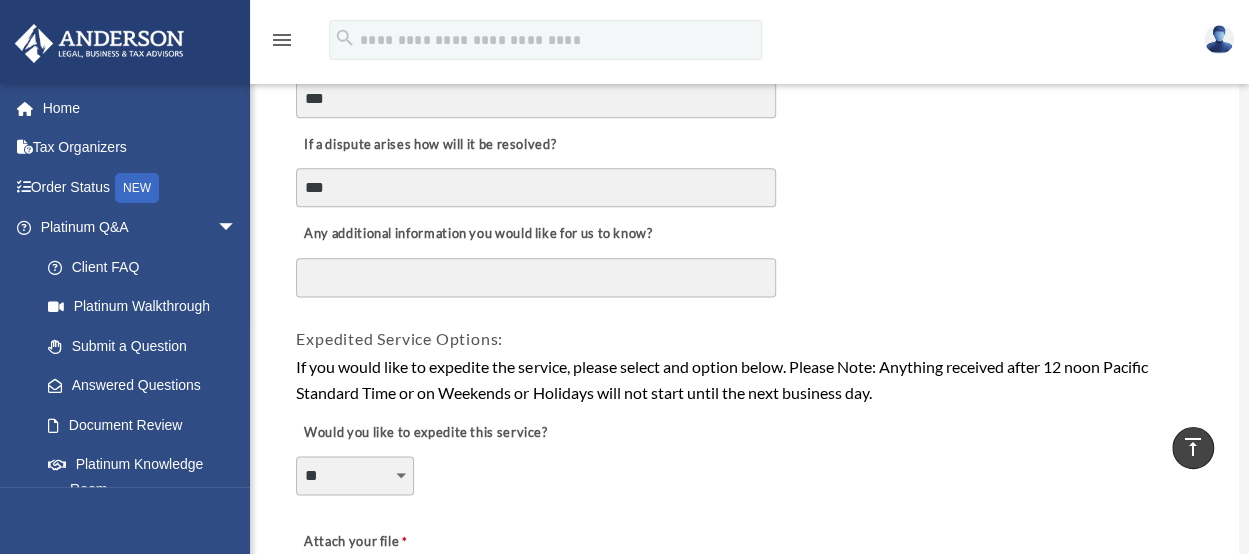 scroll 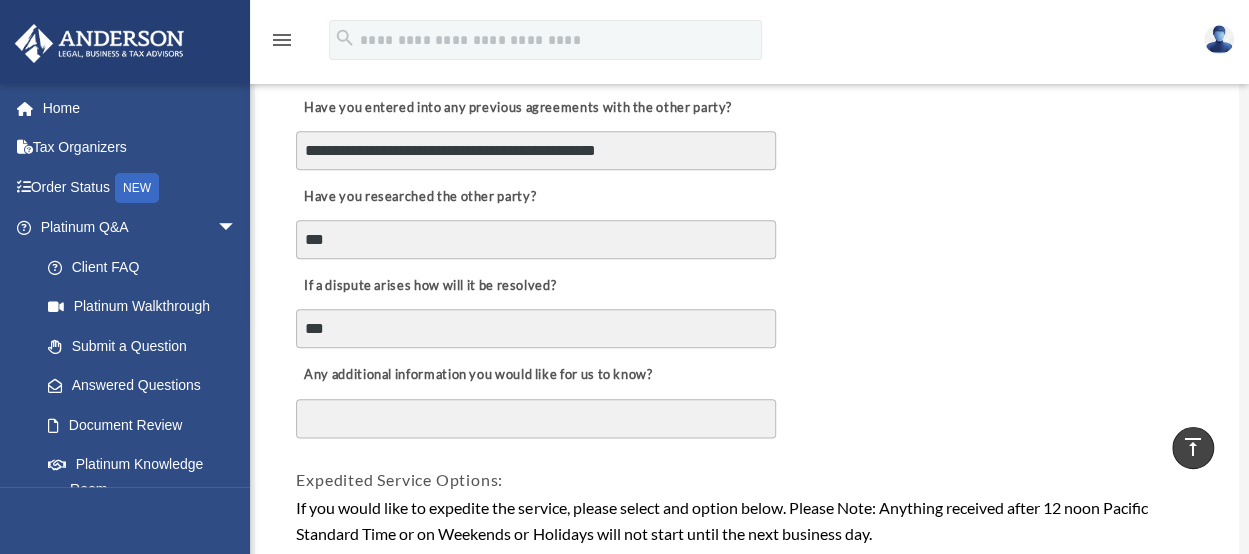 click on "Any additional information you would like for us to know?" at bounding box center [536, 418] 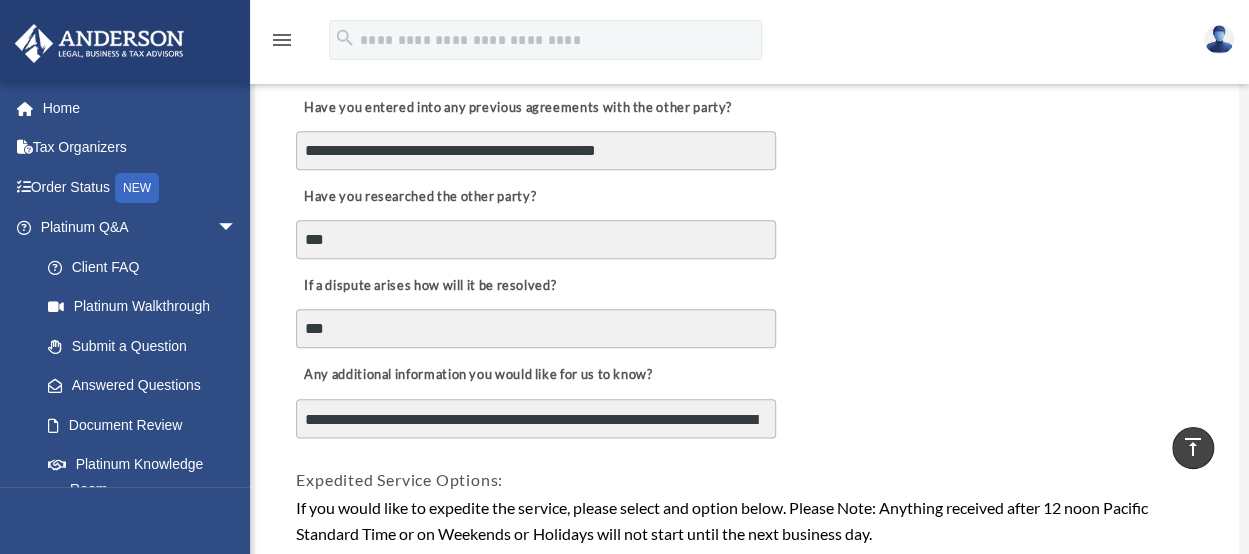 scroll, scrollTop: 64, scrollLeft: 0, axis: vertical 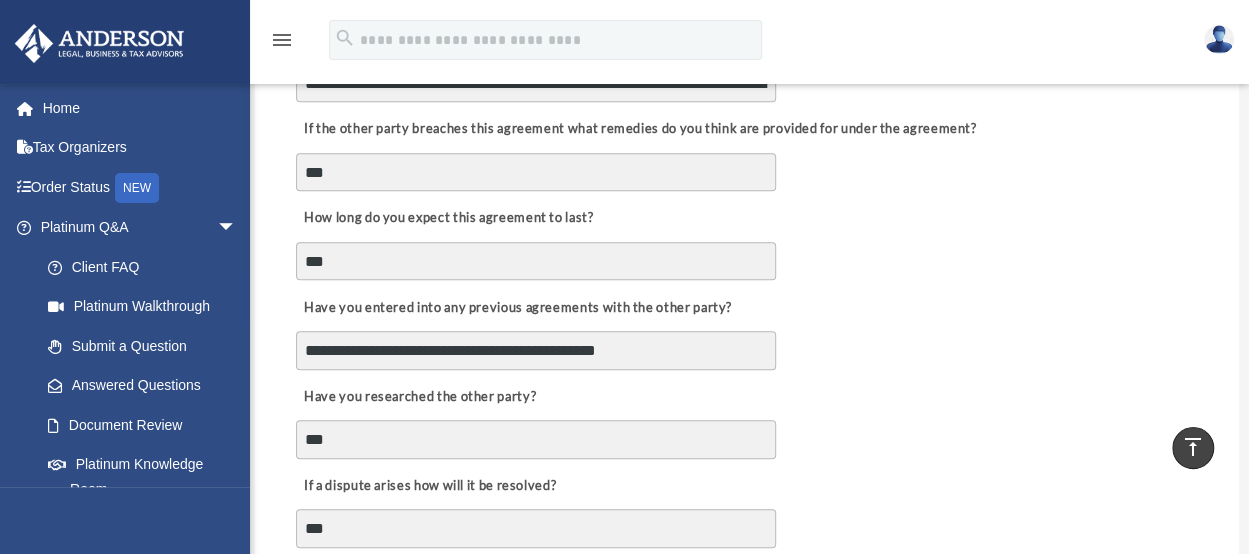 type on "**********" 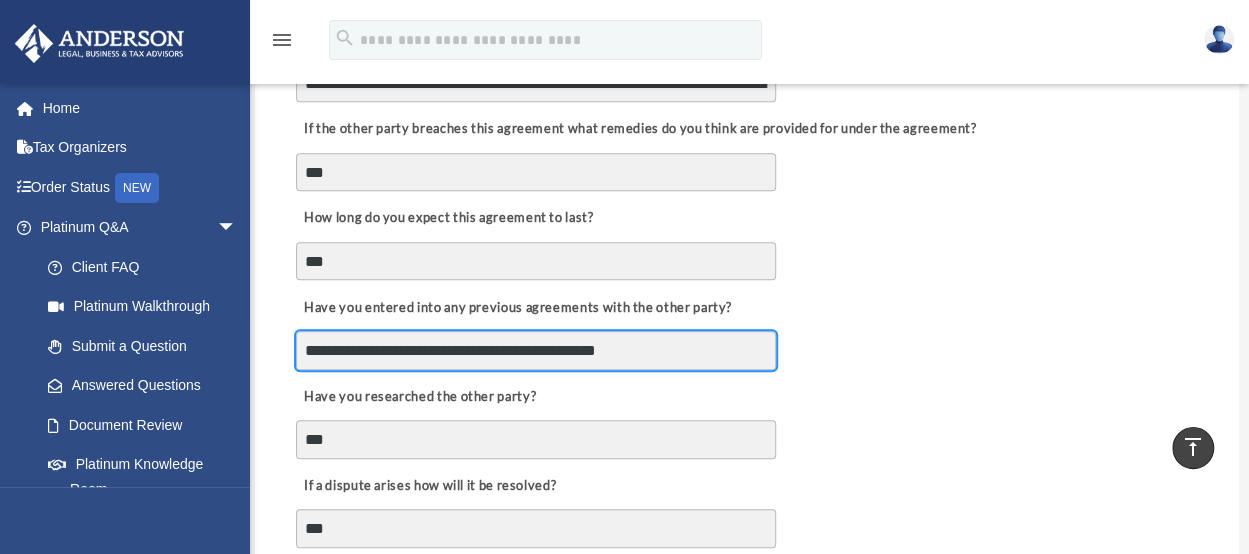 click on "**********" at bounding box center (536, 350) 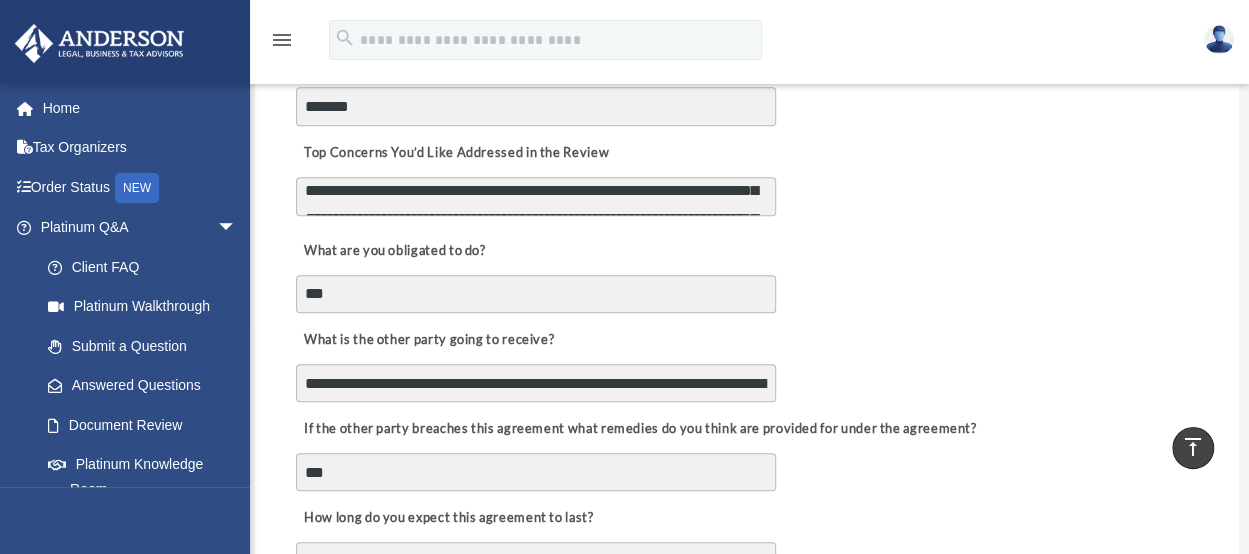 scroll, scrollTop: 291, scrollLeft: 0, axis: vertical 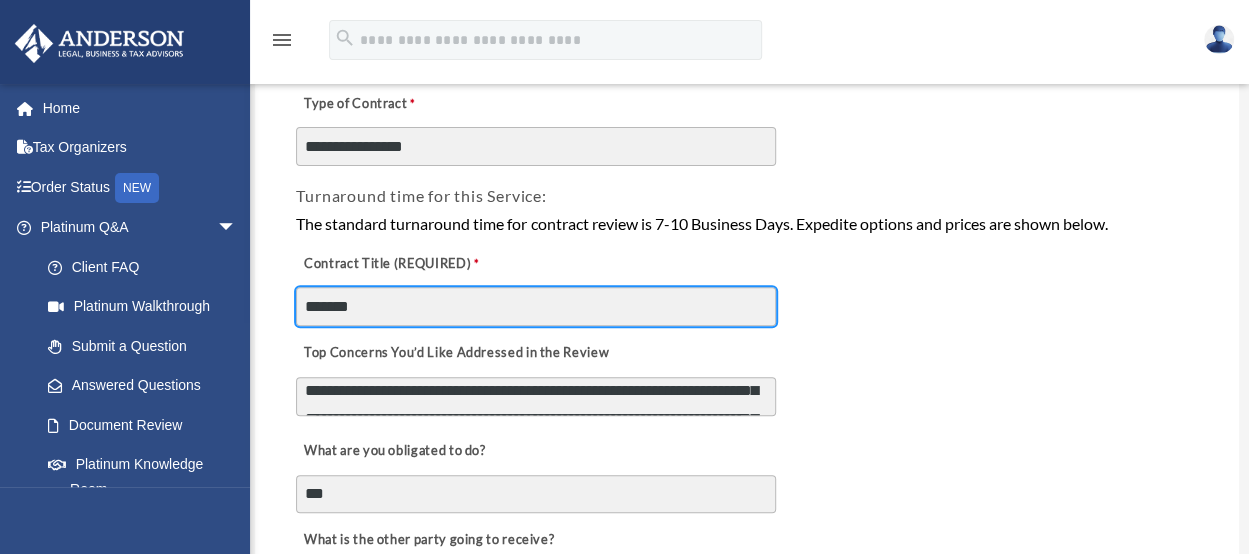 click on "*******" at bounding box center (536, 306) 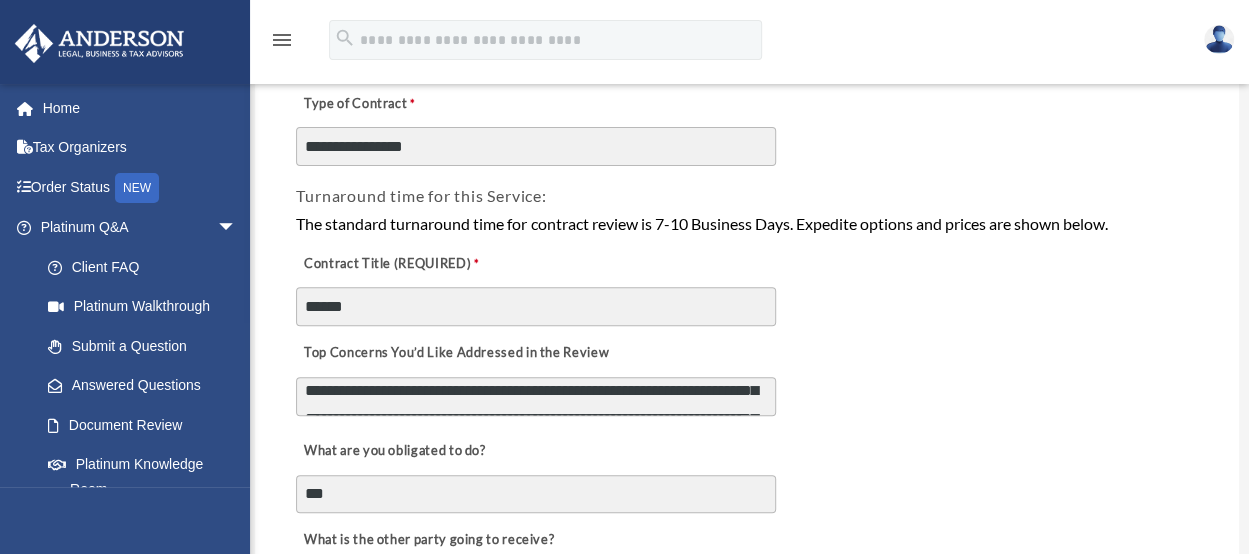 scroll, scrollTop: 1142, scrollLeft: 0, axis: vertical 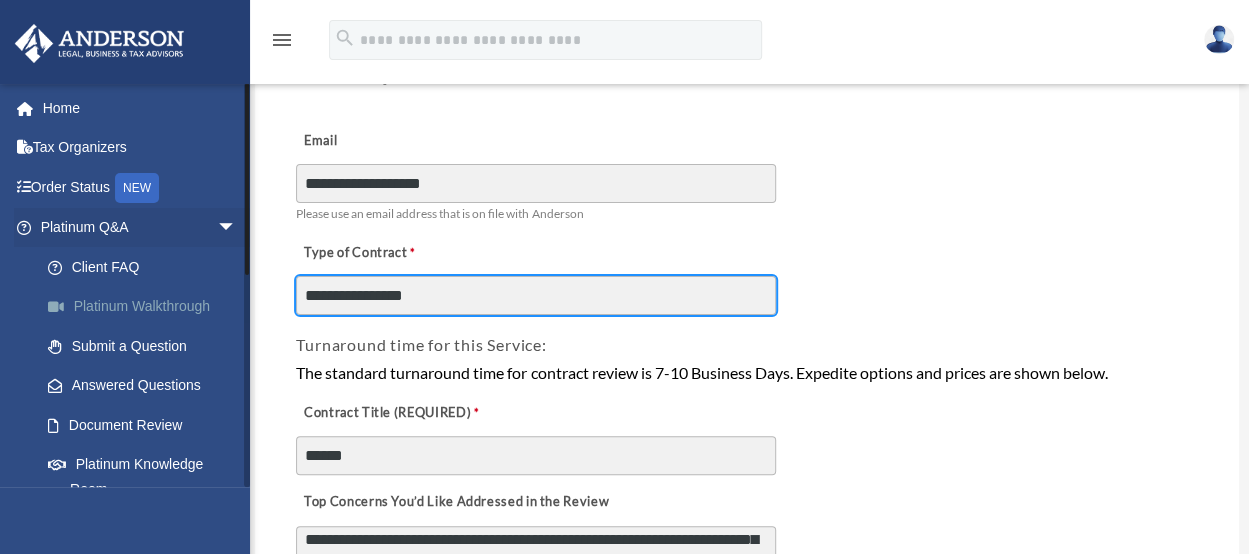 drag, startPoint x: 448, startPoint y: 292, endPoint x: 238, endPoint y: 287, distance: 210.05951 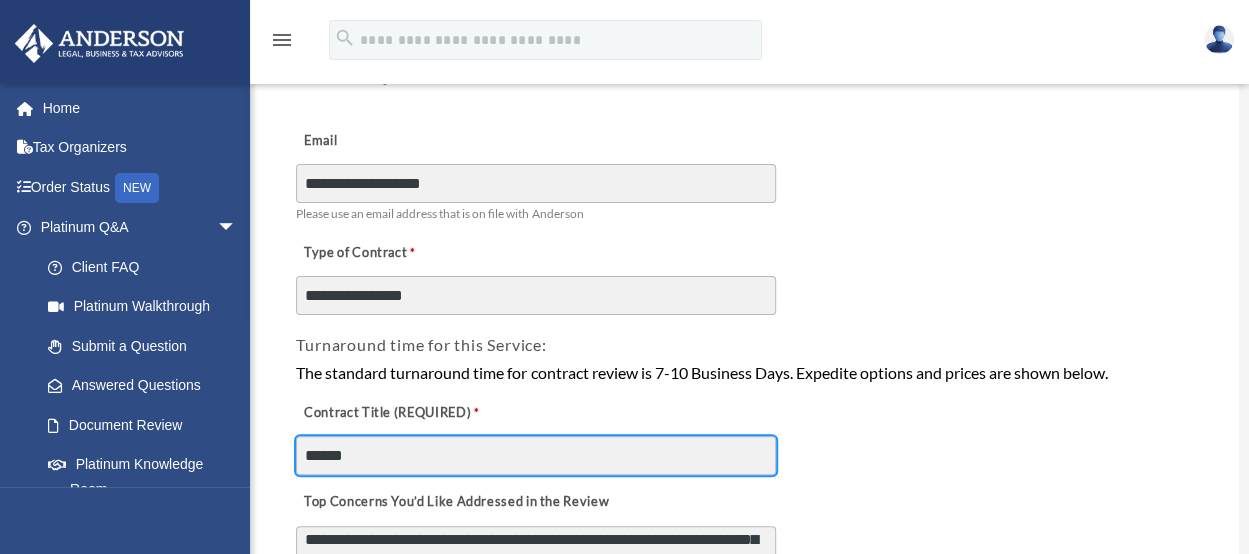click on "*****" at bounding box center [536, 455] 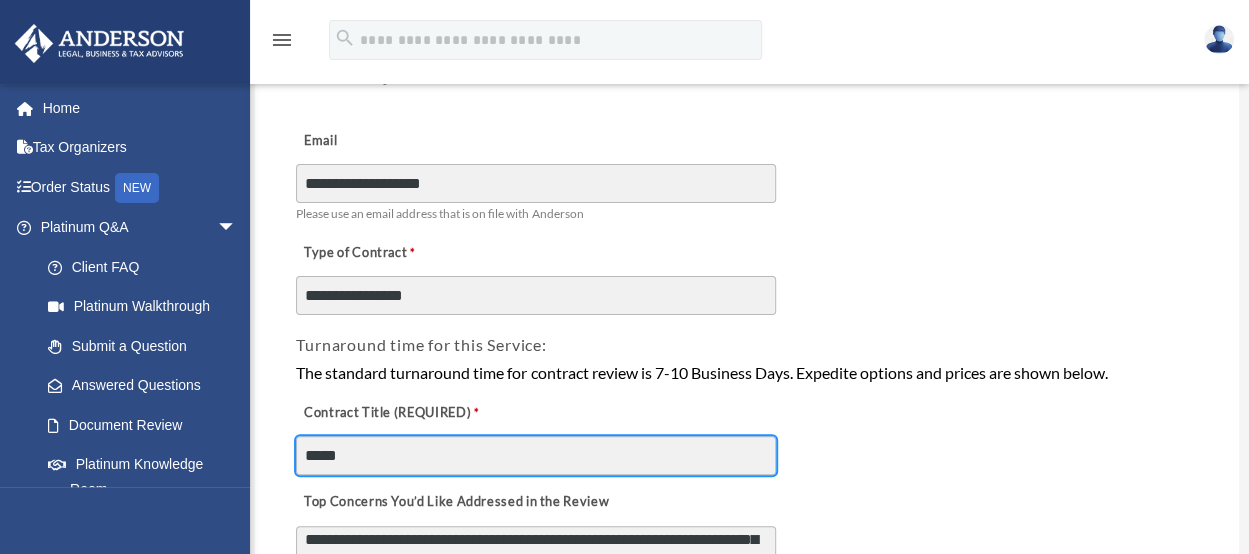 click on "*****" at bounding box center (536, 455) 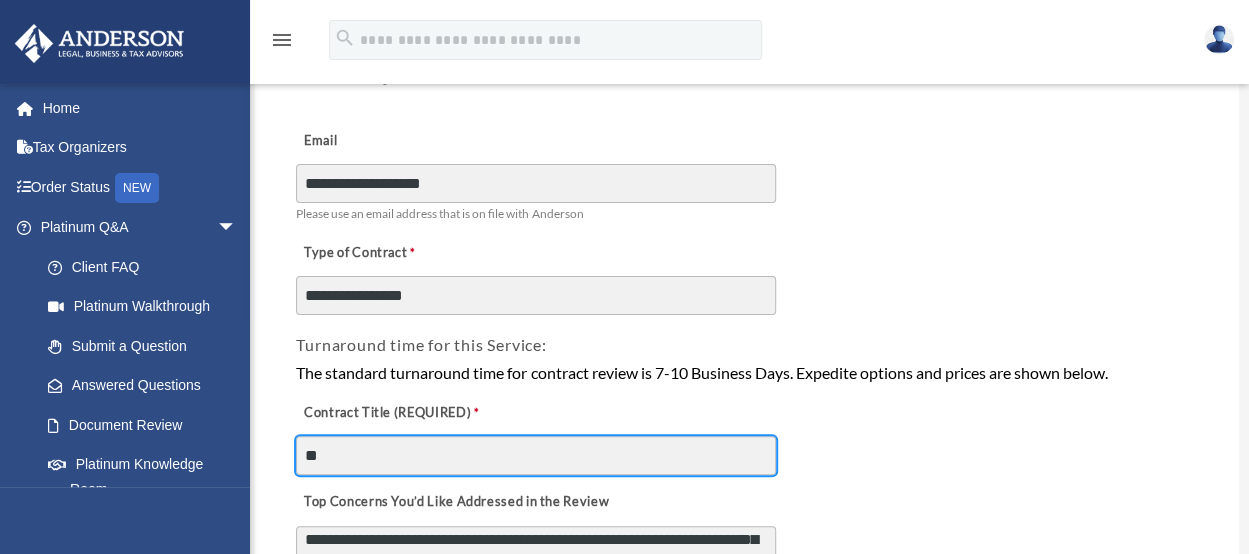 type on "*" 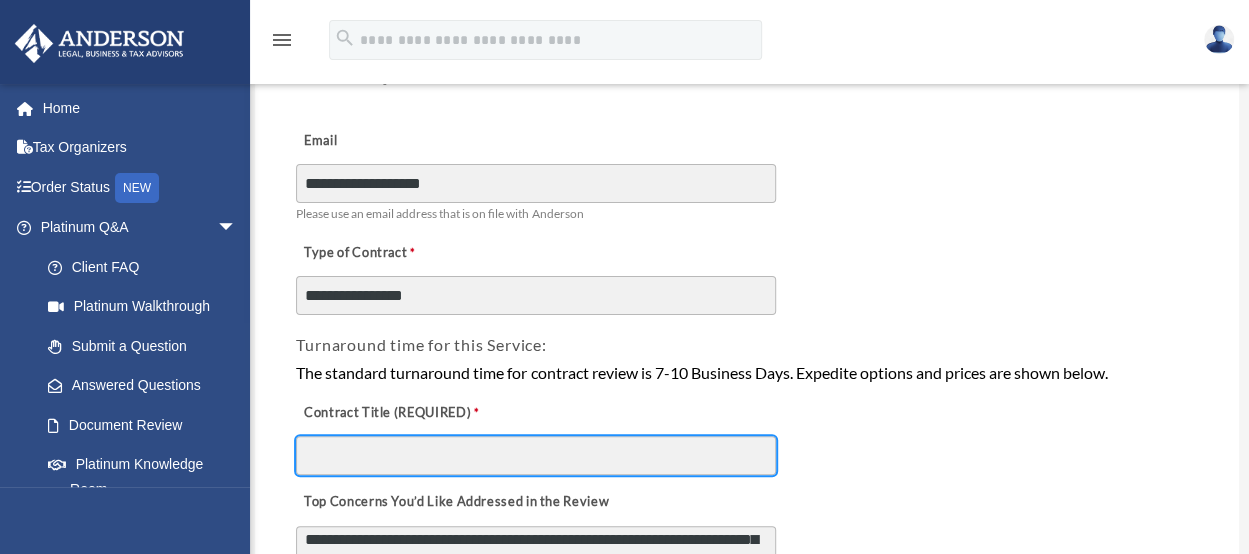 type 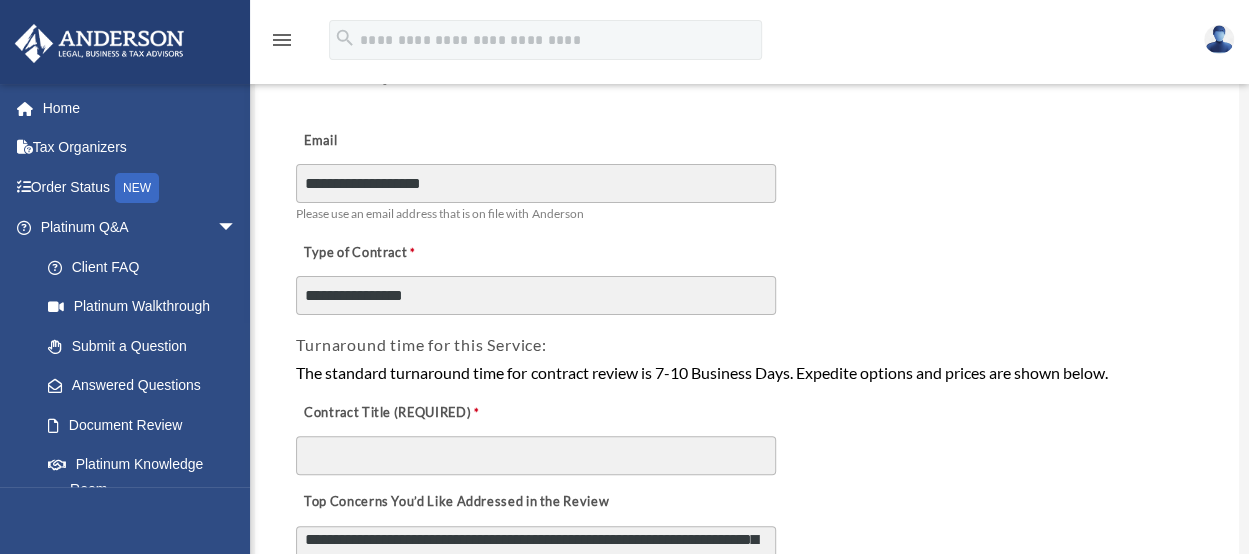 scroll, scrollTop: 1142, scrollLeft: 0, axis: vertical 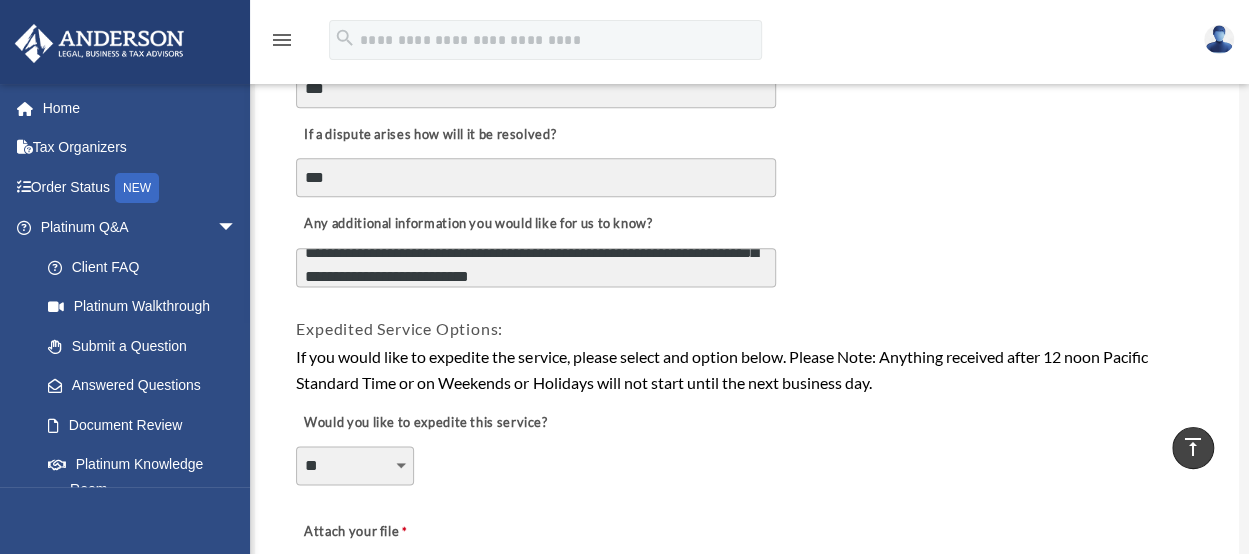 paste on "**********" 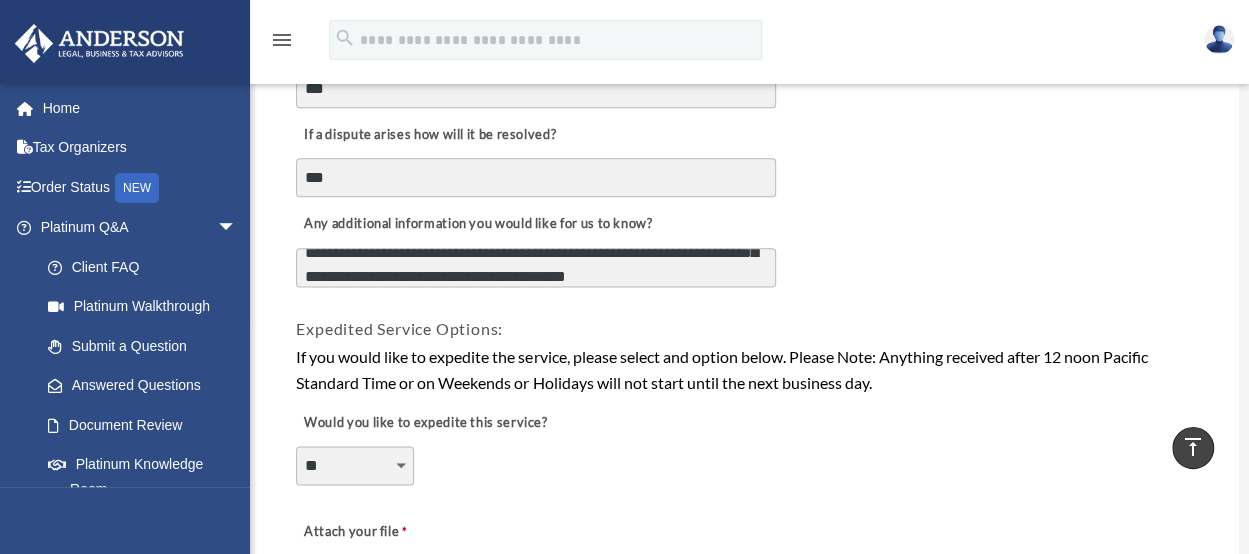 type on "**********" 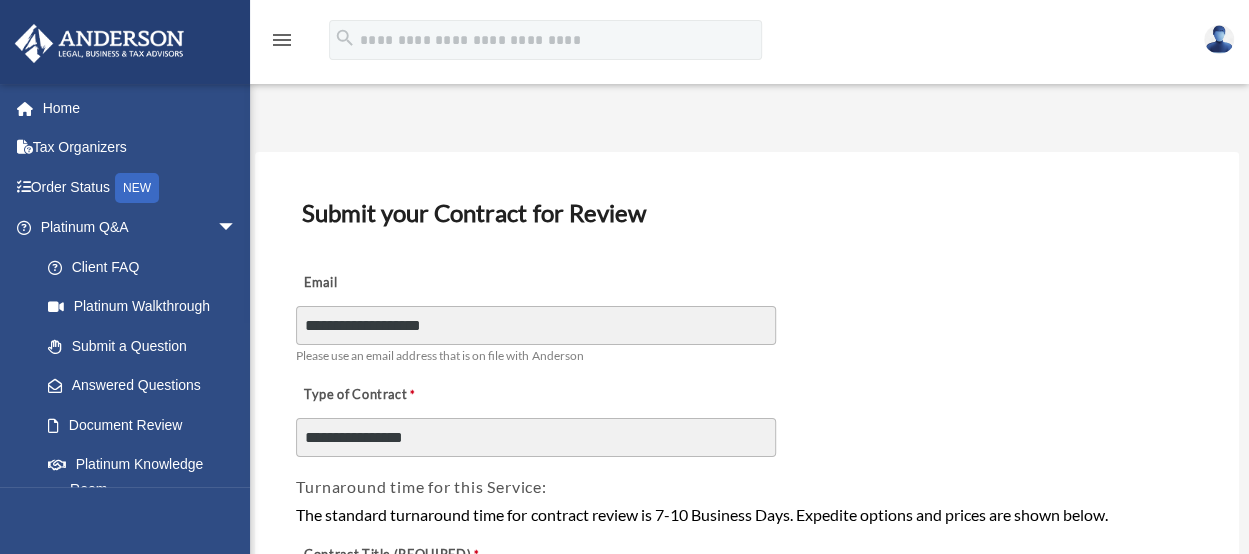 scroll, scrollTop: 200, scrollLeft: 0, axis: vertical 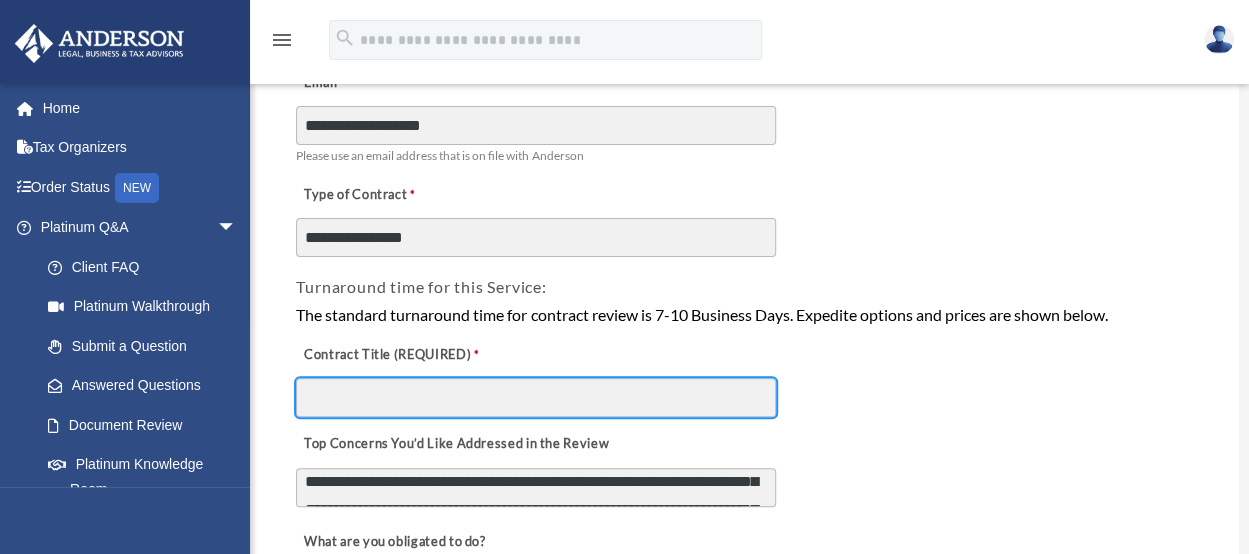click on "Contract Title (REQUIRED)" at bounding box center (536, 397) 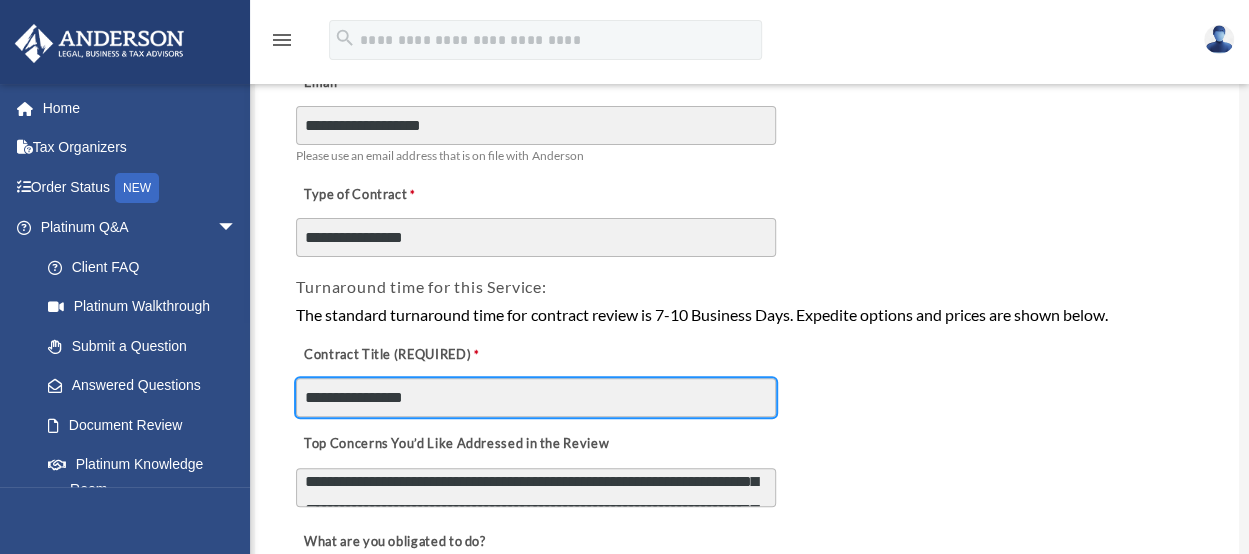 scroll, scrollTop: 300, scrollLeft: 0, axis: vertical 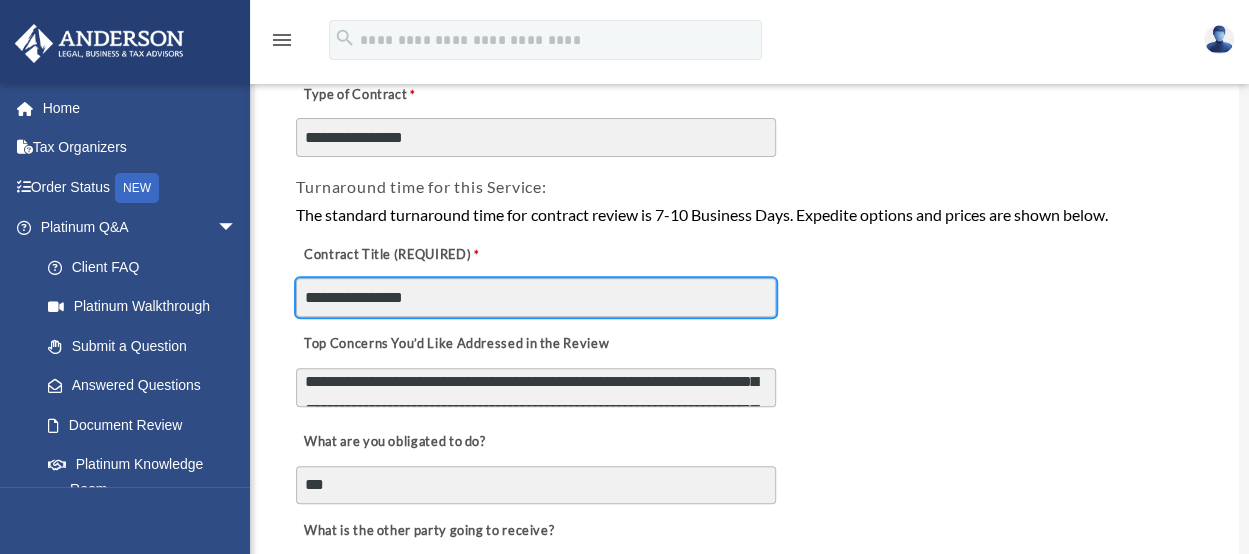 type on "**********" 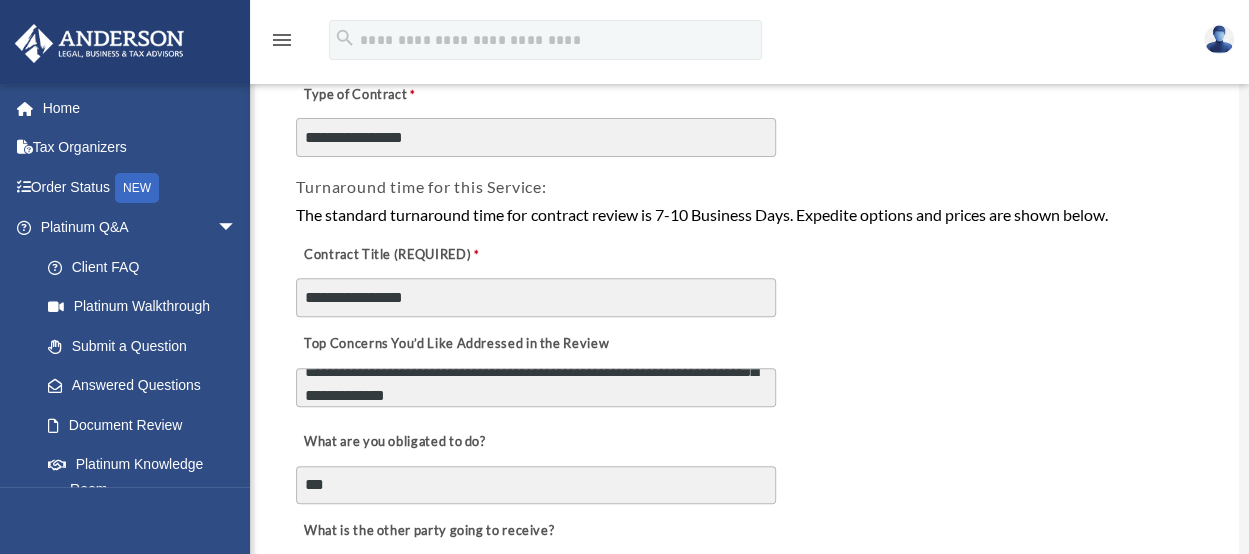click on "**********" at bounding box center (536, 387) 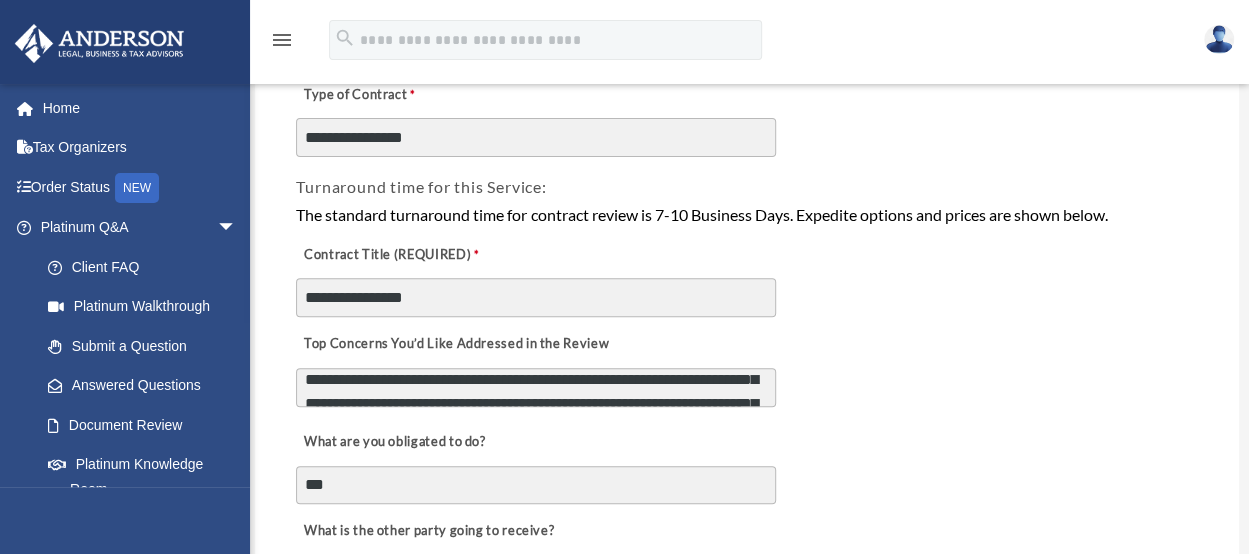scroll, scrollTop: 9, scrollLeft: 0, axis: vertical 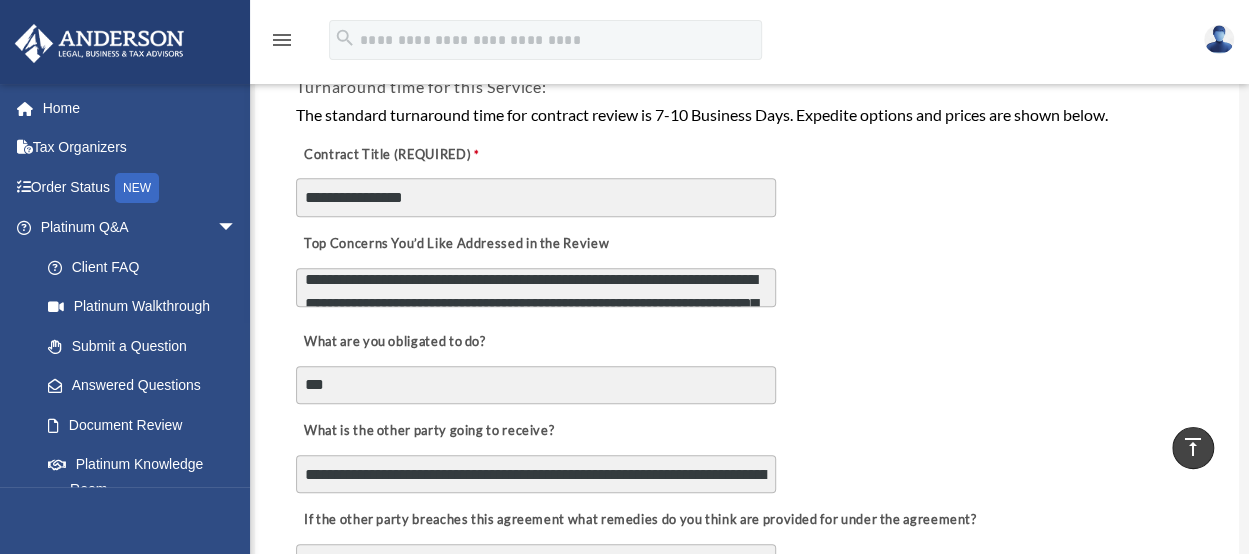 drag, startPoint x: 308, startPoint y: 278, endPoint x: 1078, endPoint y: 305, distance: 770.4732 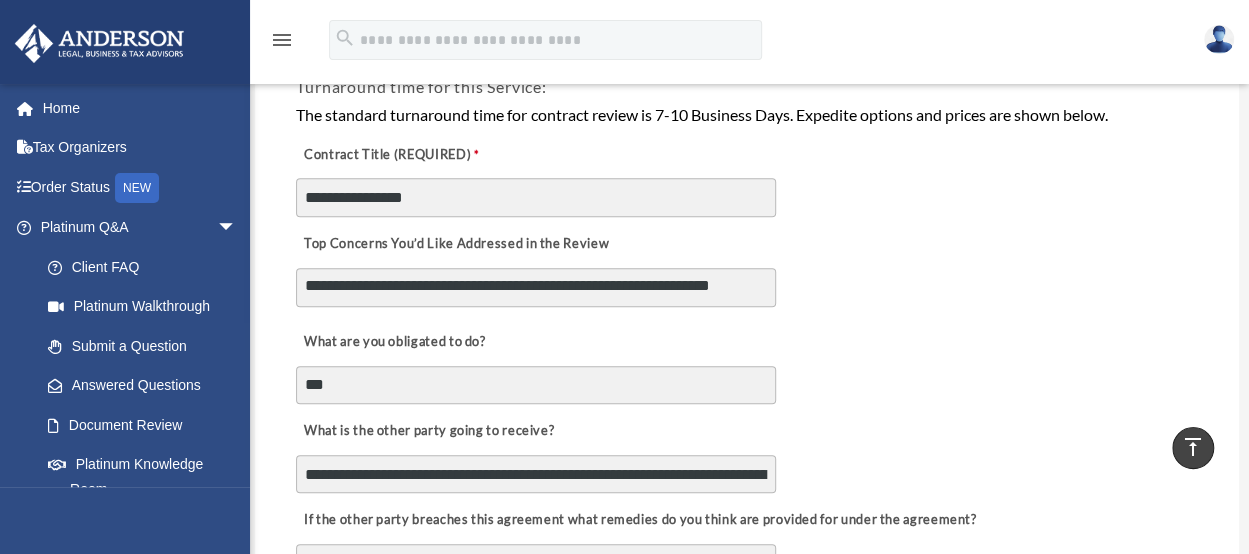 scroll, scrollTop: 2, scrollLeft: 0, axis: vertical 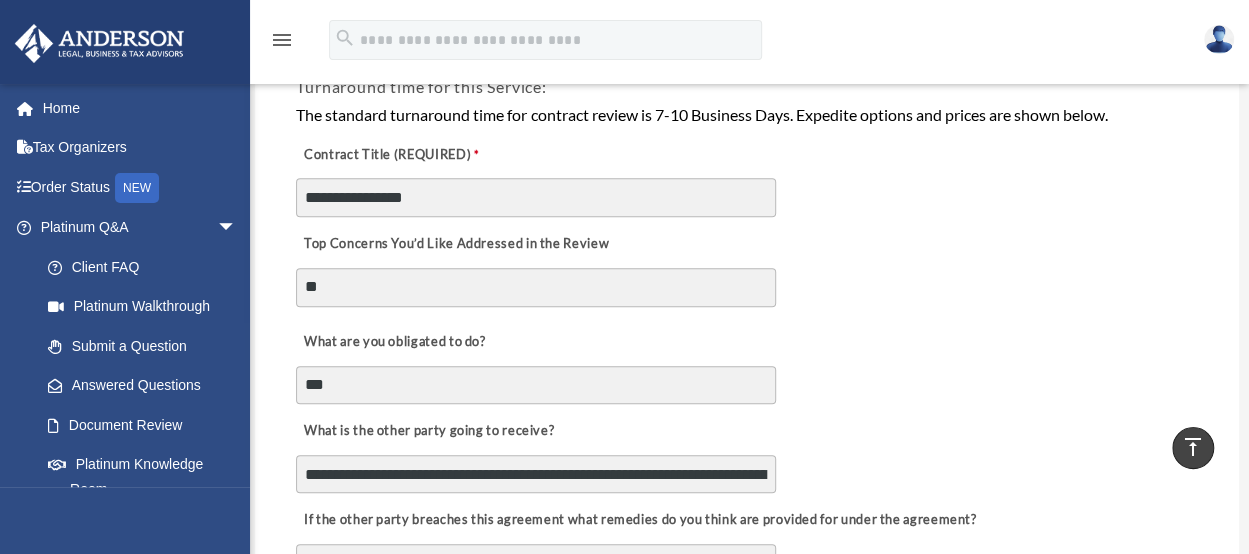 type on "*" 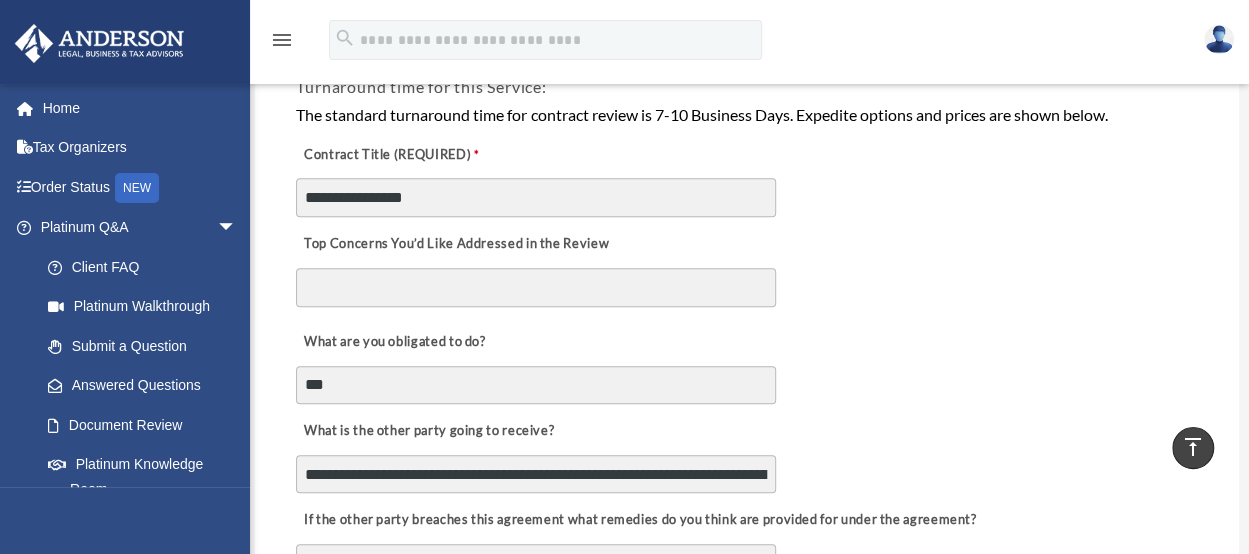 scroll, scrollTop: 0, scrollLeft: 0, axis: both 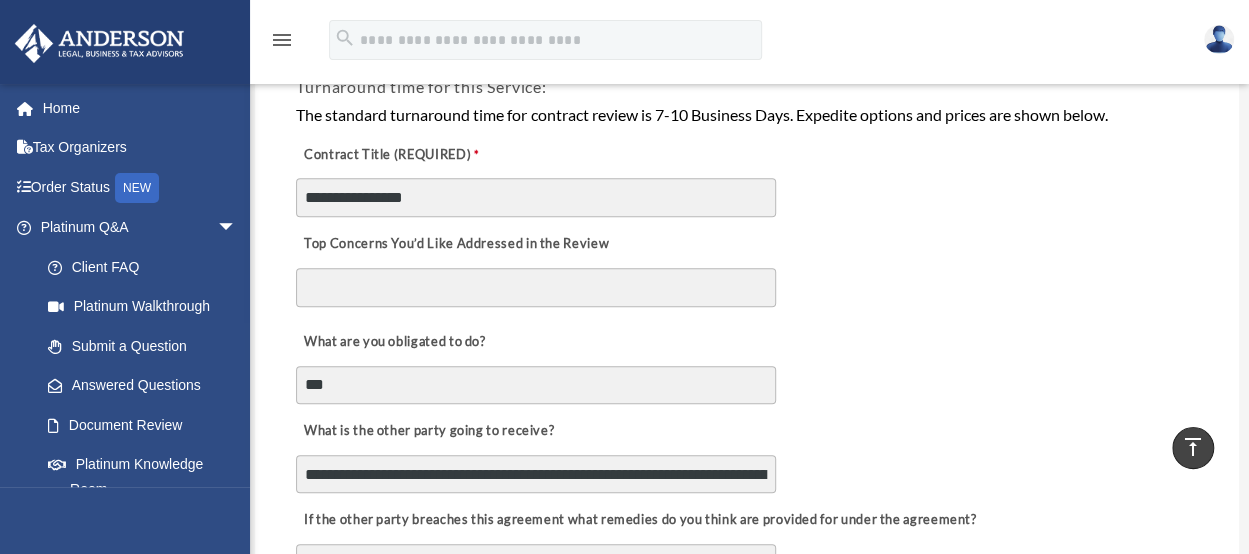 type 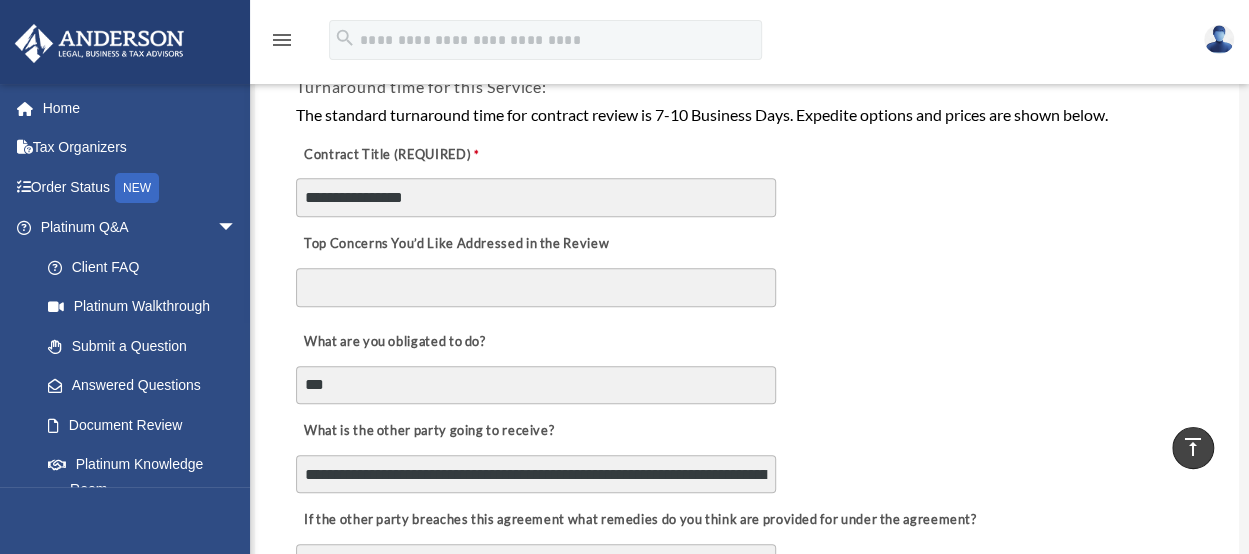 scroll, scrollTop: 1142, scrollLeft: 0, axis: vertical 